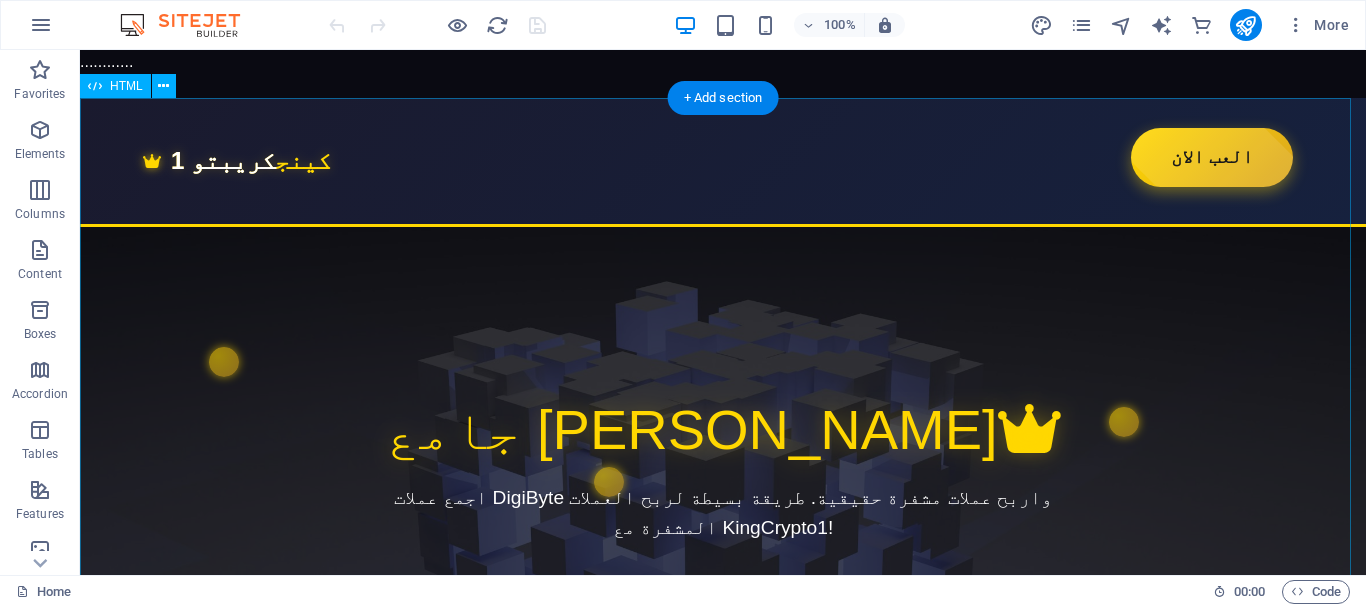 scroll, scrollTop: 0, scrollLeft: 0, axis: both 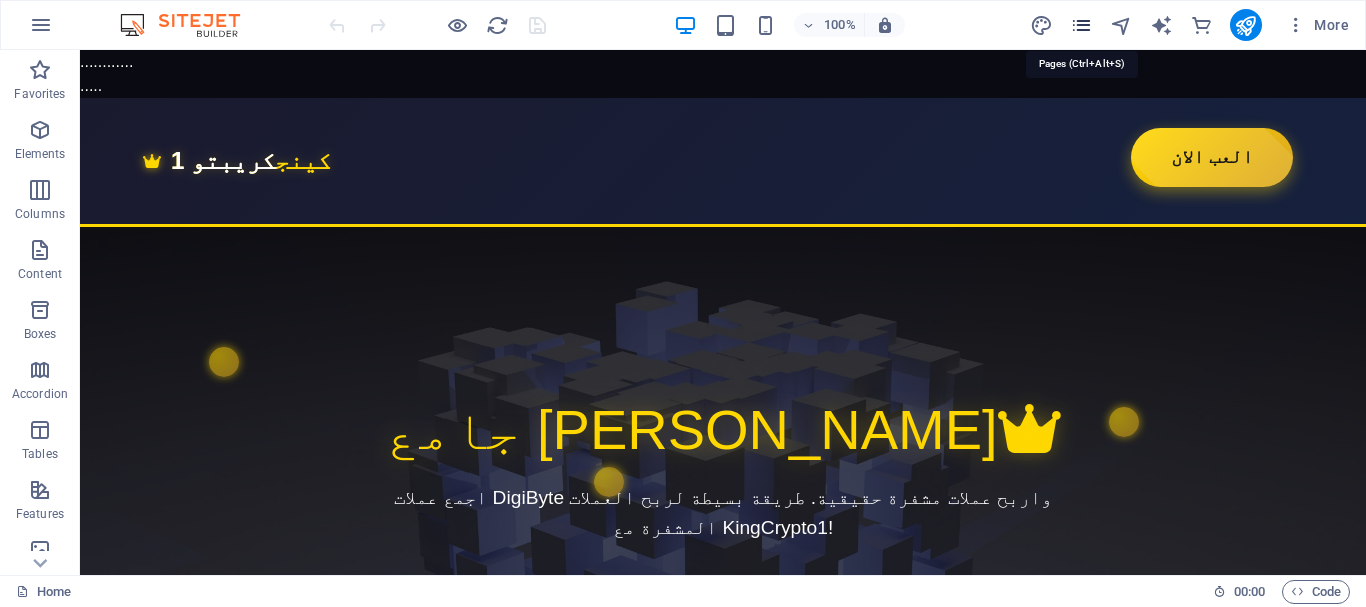 click at bounding box center (1081, 25) 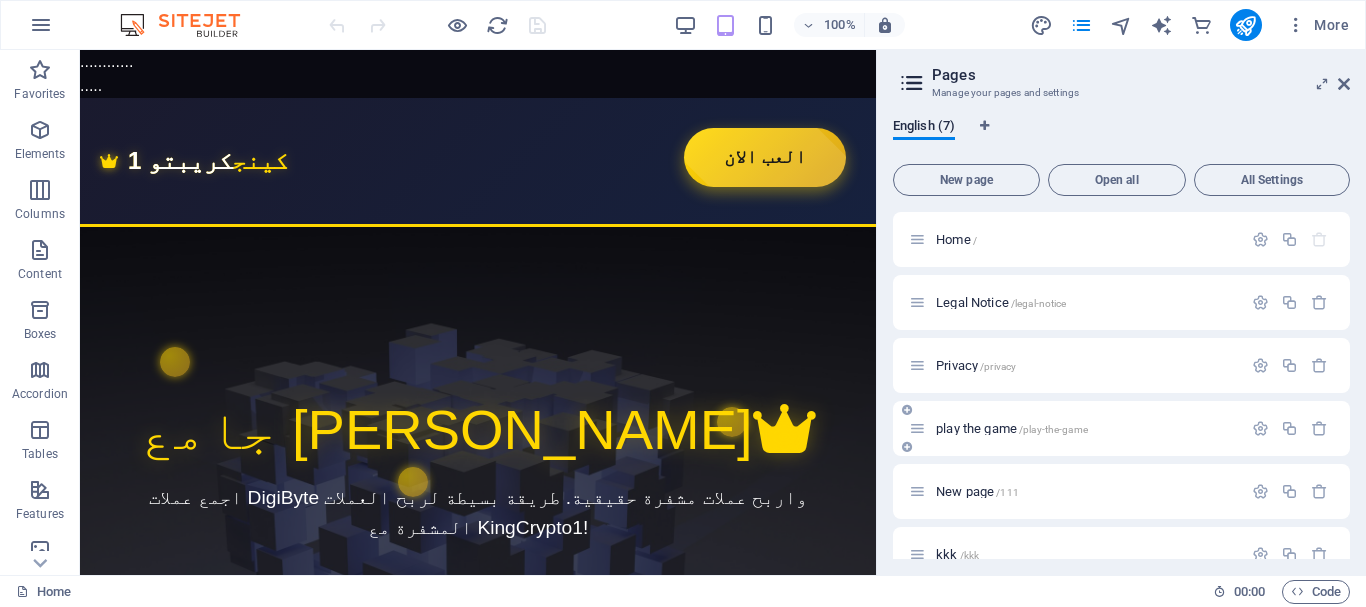 click on "play the game /play-the-game" at bounding box center (1121, 428) 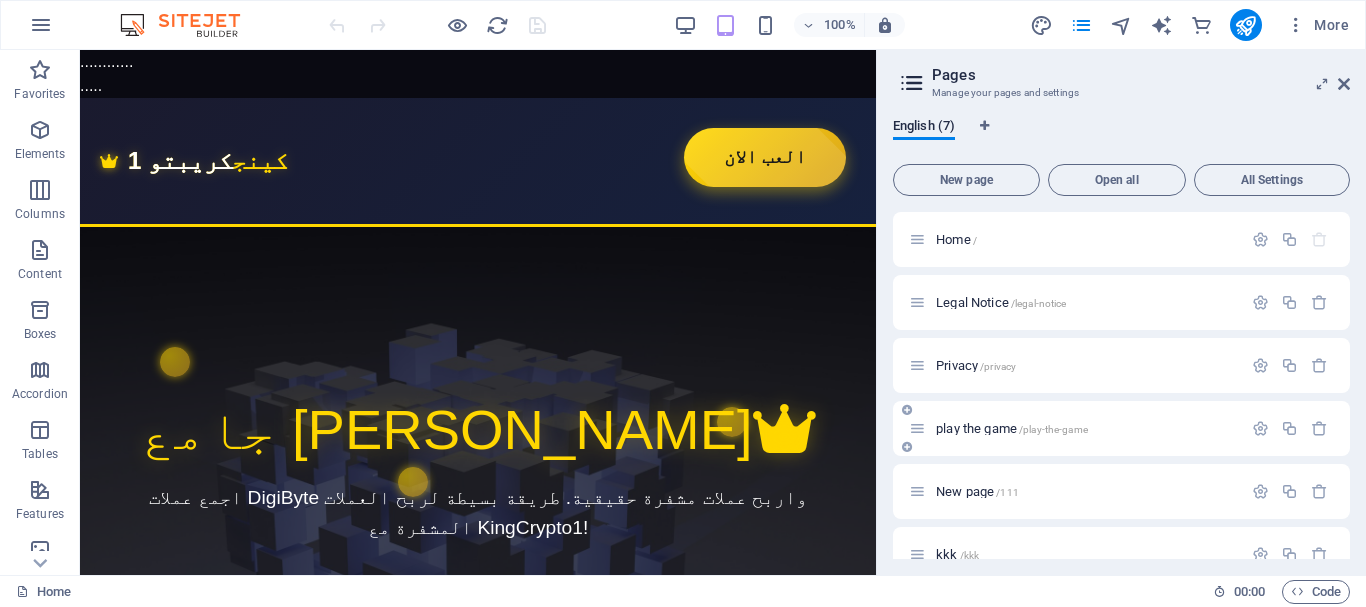 click on "play the game /play-the-game" at bounding box center [1121, 428] 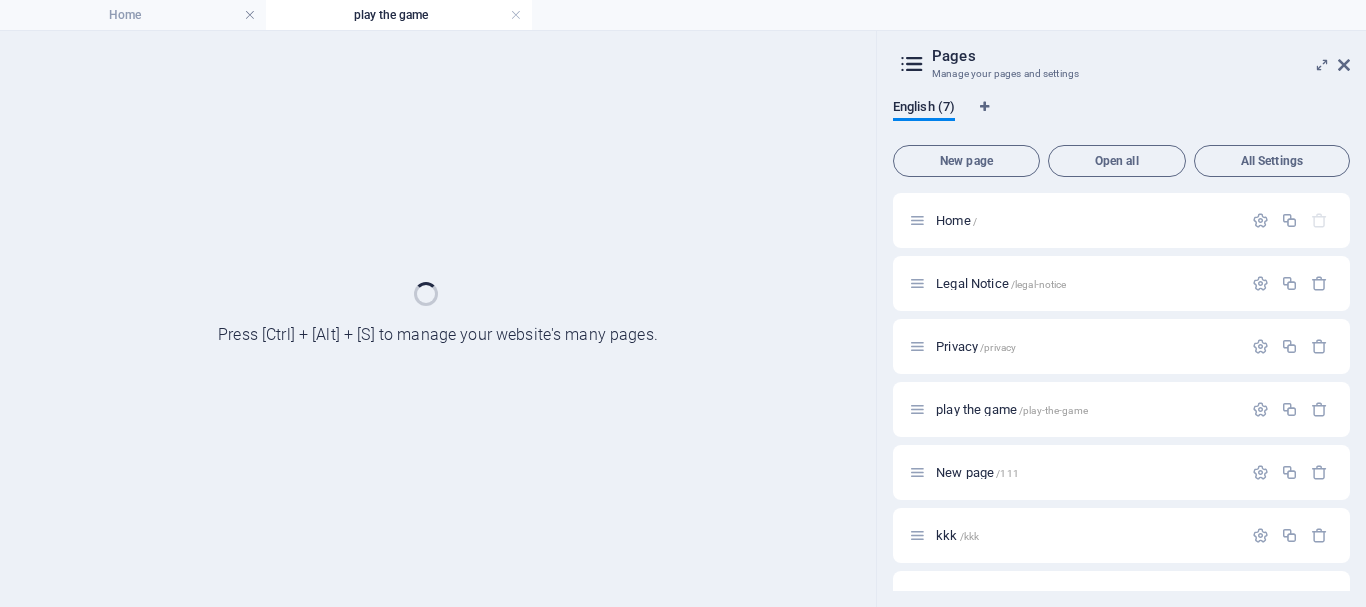 click on "play the game /play-the-game" at bounding box center (1086, 409) 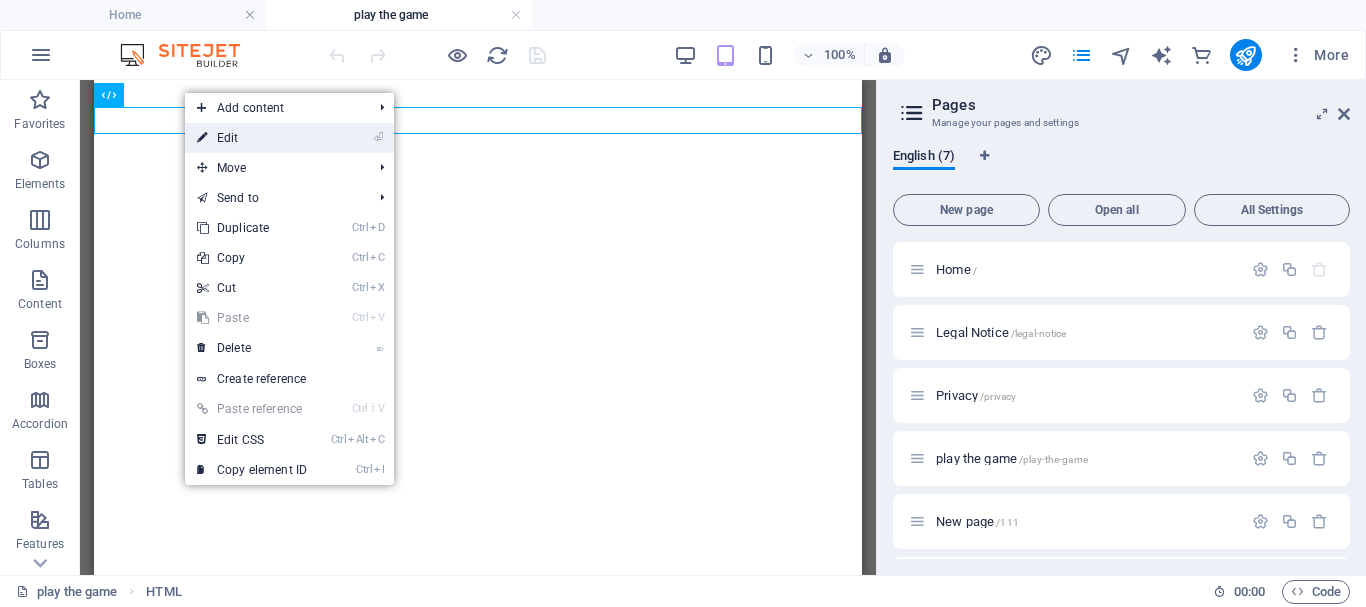 click on "⏎  Edit" at bounding box center [252, 138] 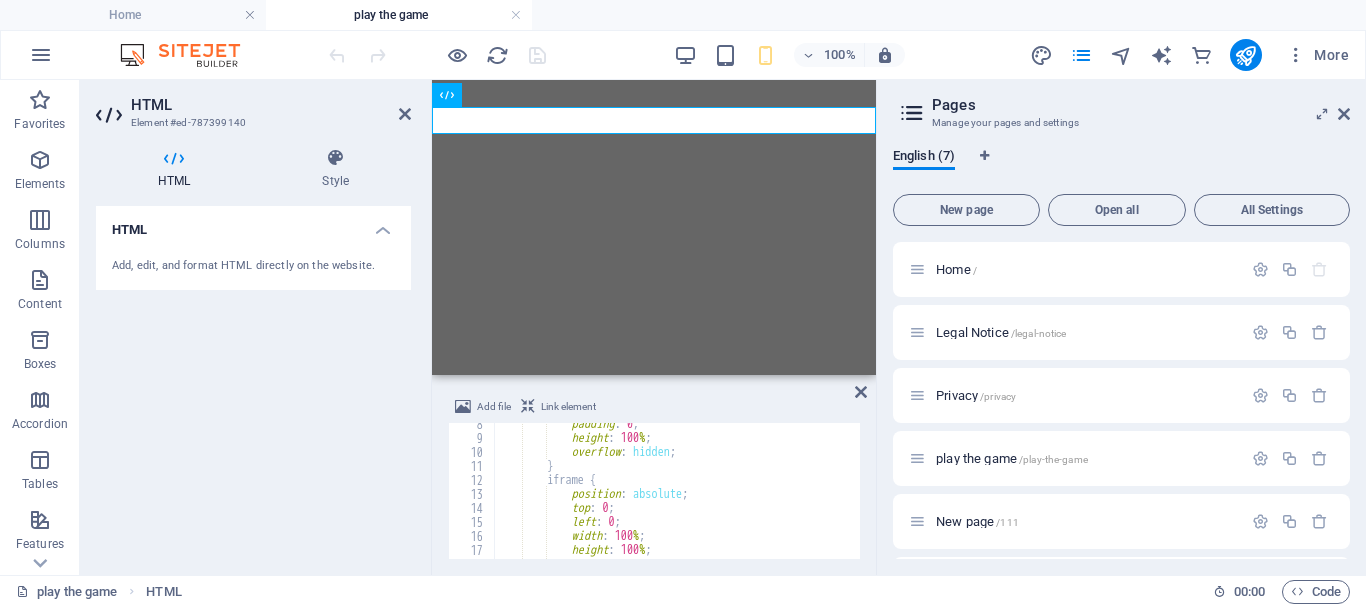 scroll, scrollTop: 104, scrollLeft: 0, axis: vertical 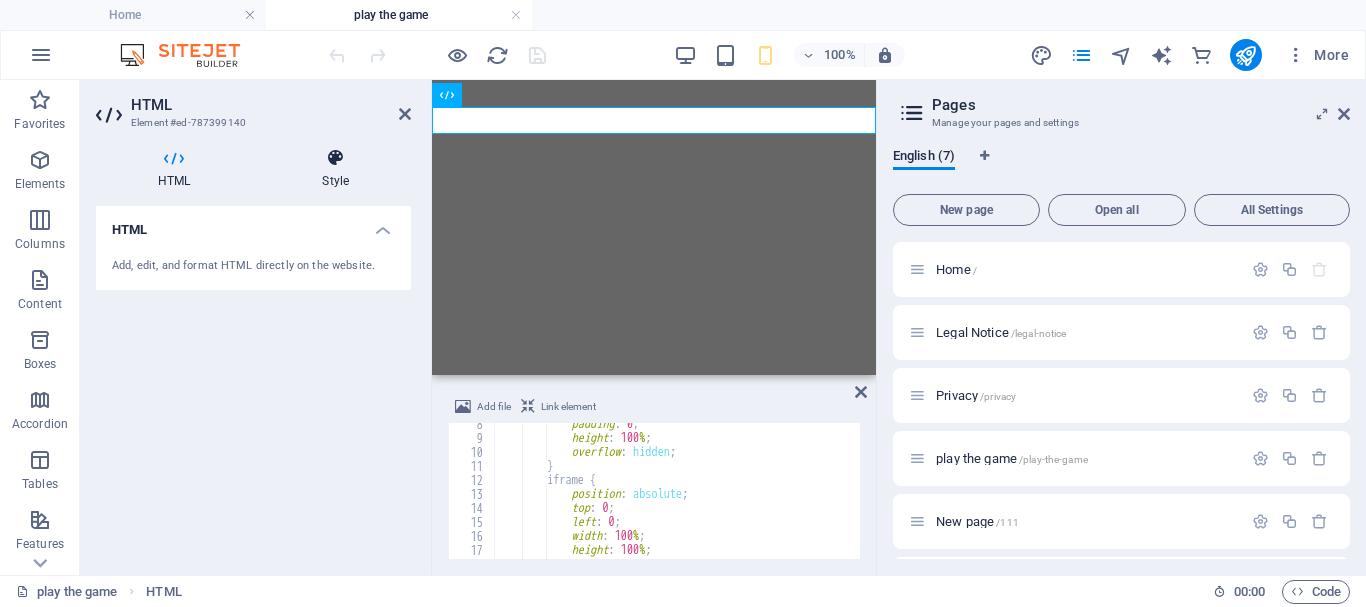 click at bounding box center [335, 158] 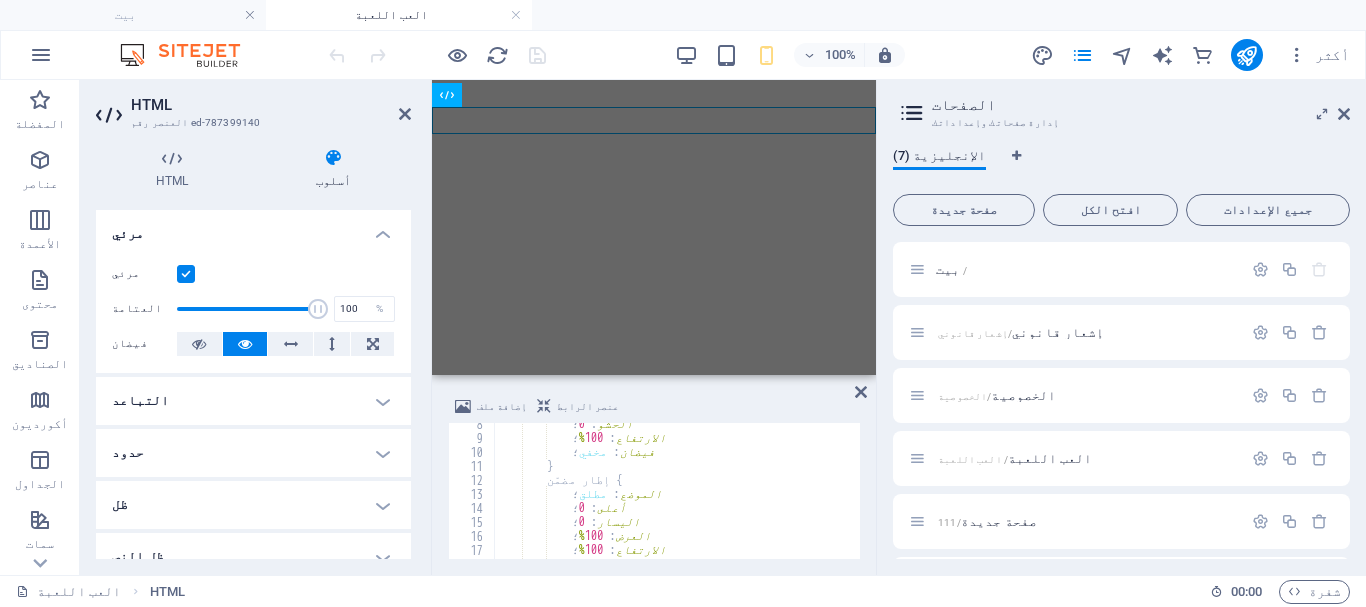 click on "التباعد" at bounding box center [253, 401] 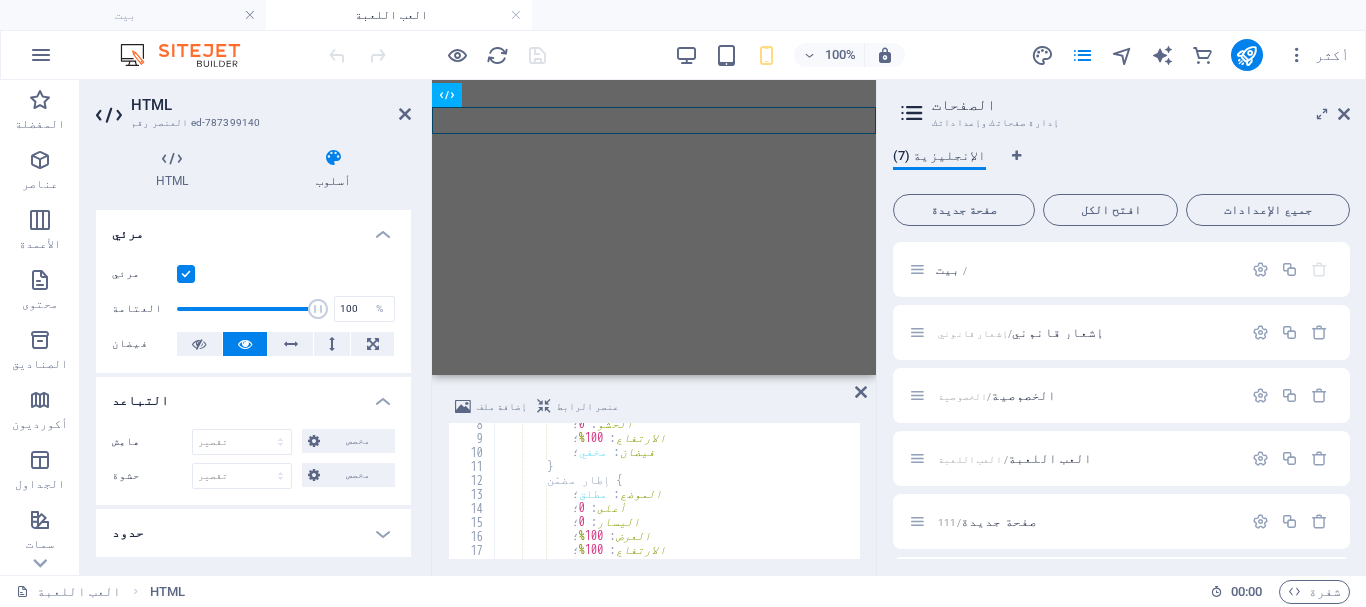 click on "التباعد" at bounding box center (253, 395) 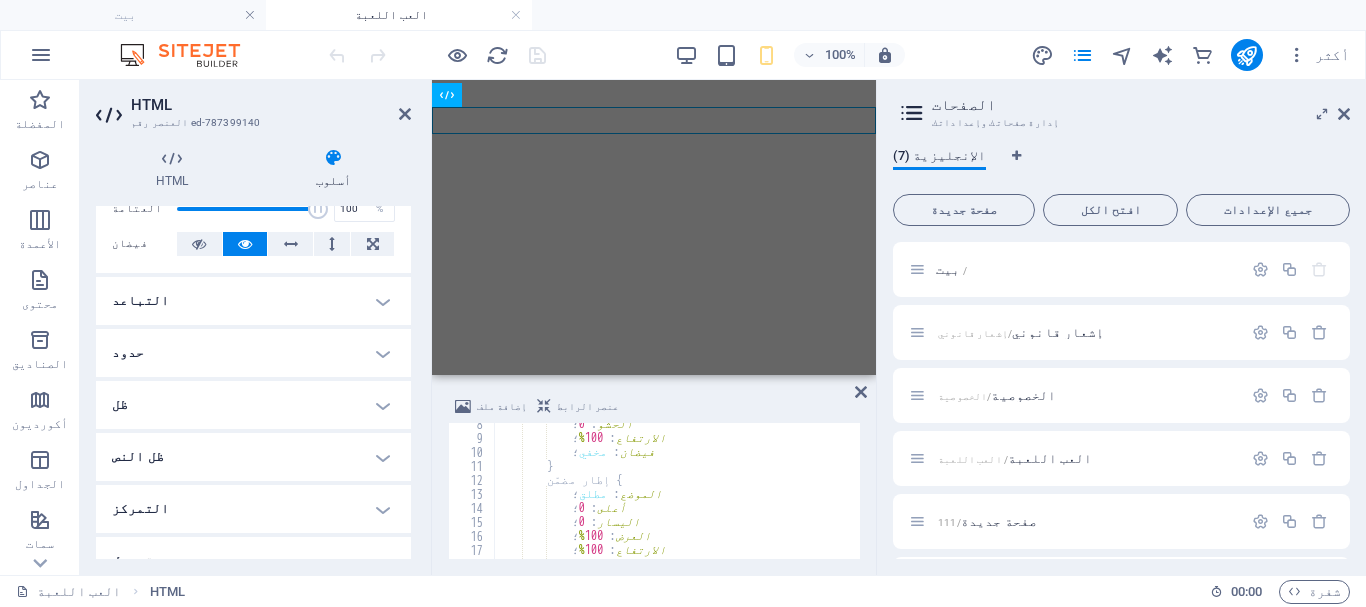scroll, scrollTop: 200, scrollLeft: 0, axis: vertical 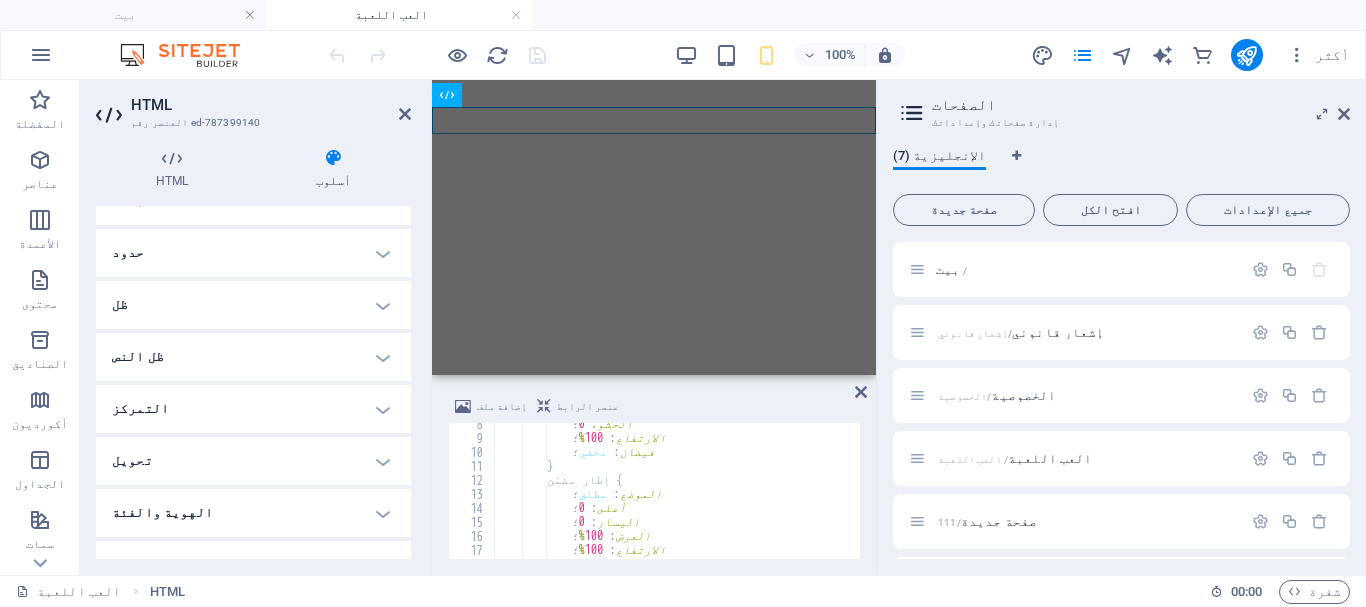 click on "التمركز" at bounding box center (253, 409) 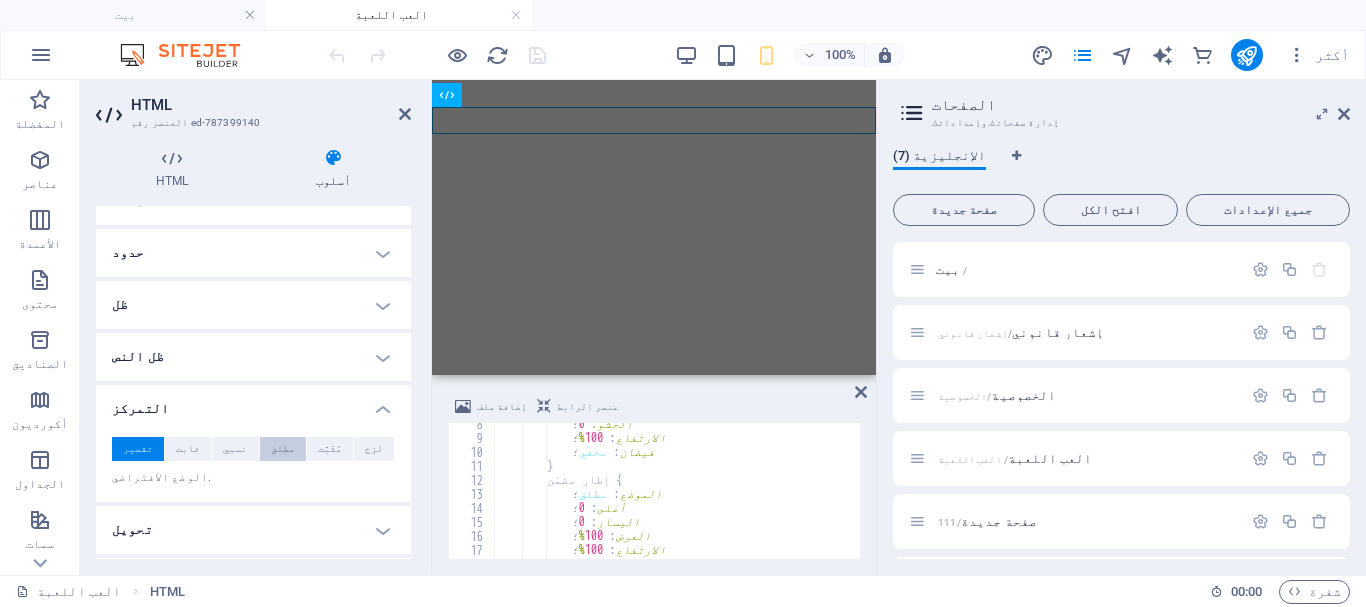 click on "مطلق" at bounding box center (283, 449) 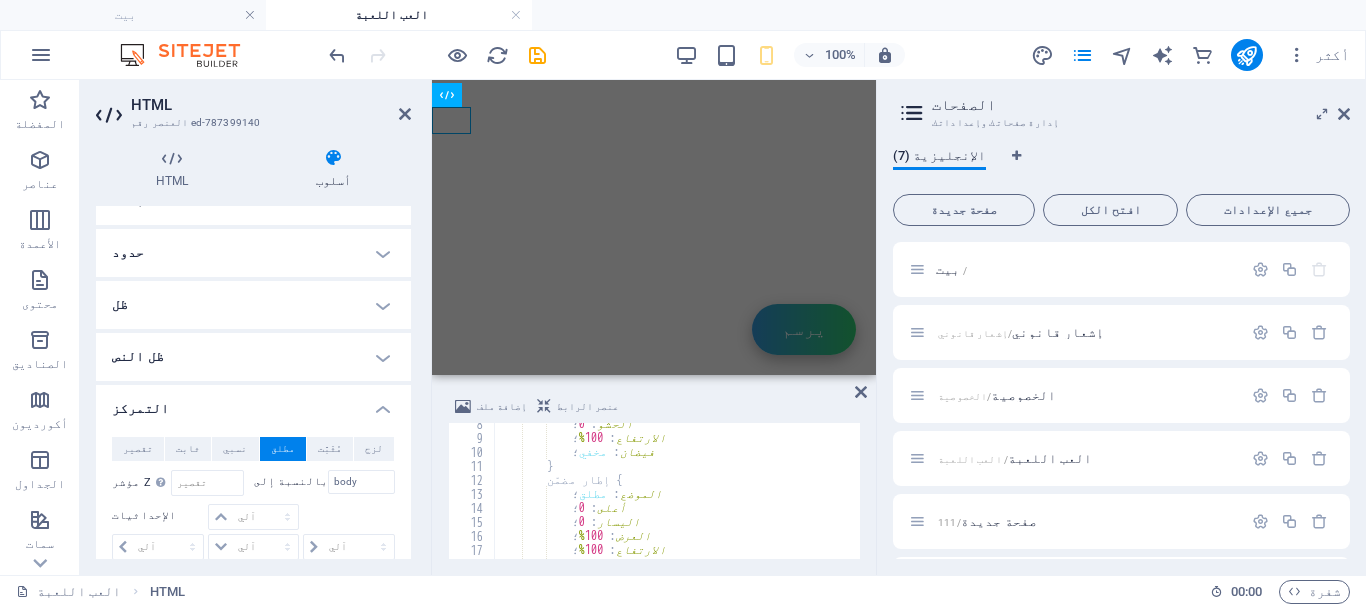 scroll, scrollTop: 0, scrollLeft: 0, axis: both 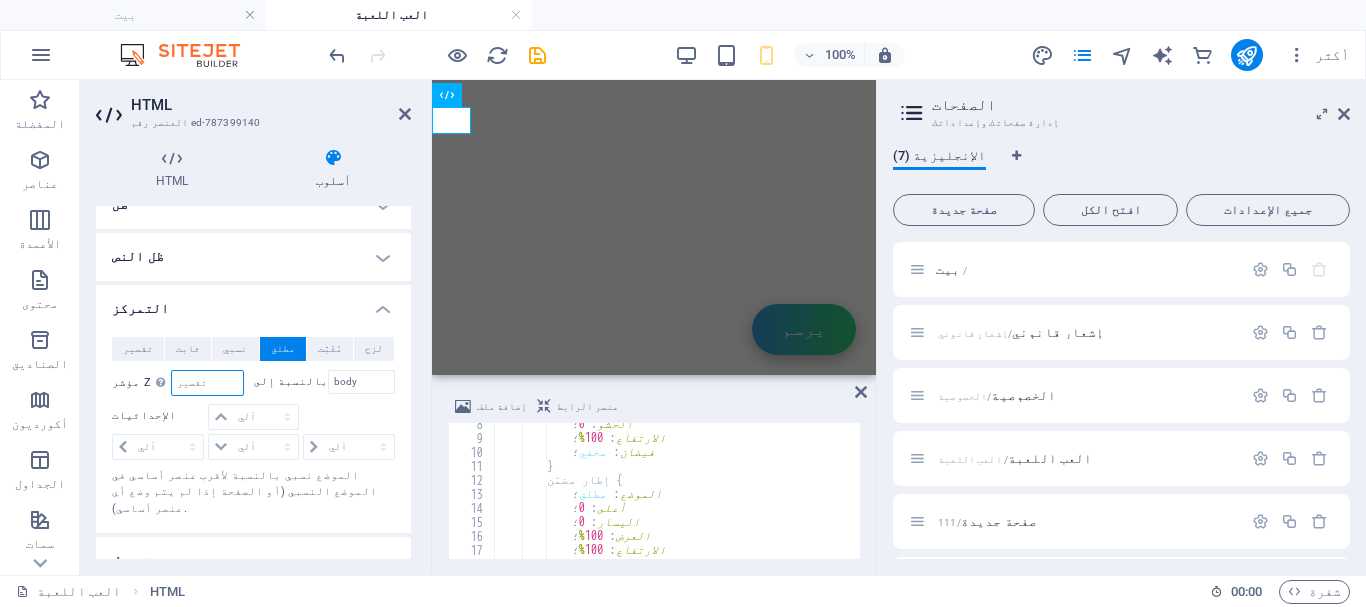 click at bounding box center (207, 383) 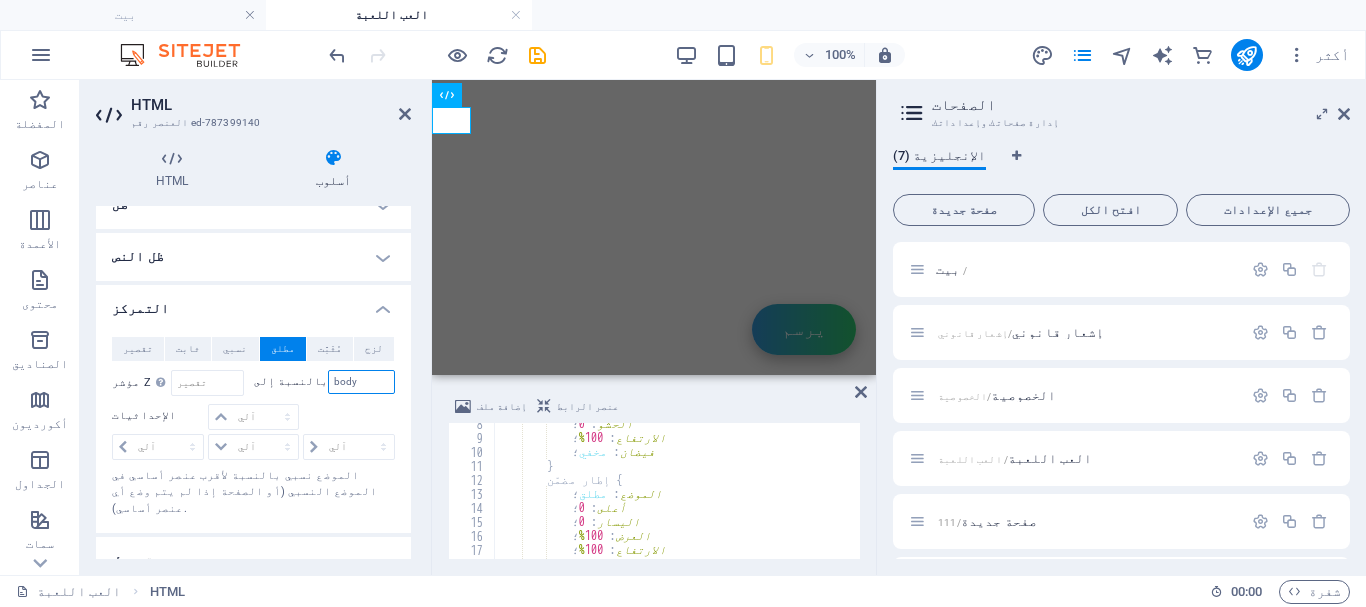 click on "body" at bounding box center [361, 382] 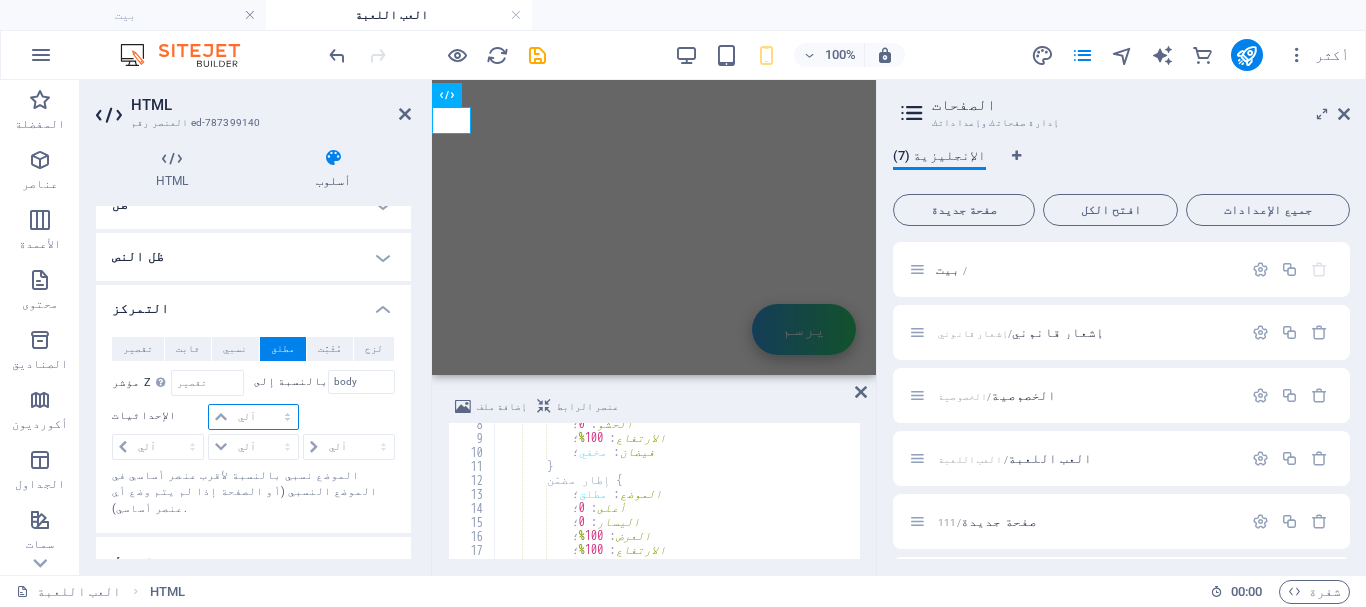 click on "آلي بكسل ريم % هم" at bounding box center [253, 417] 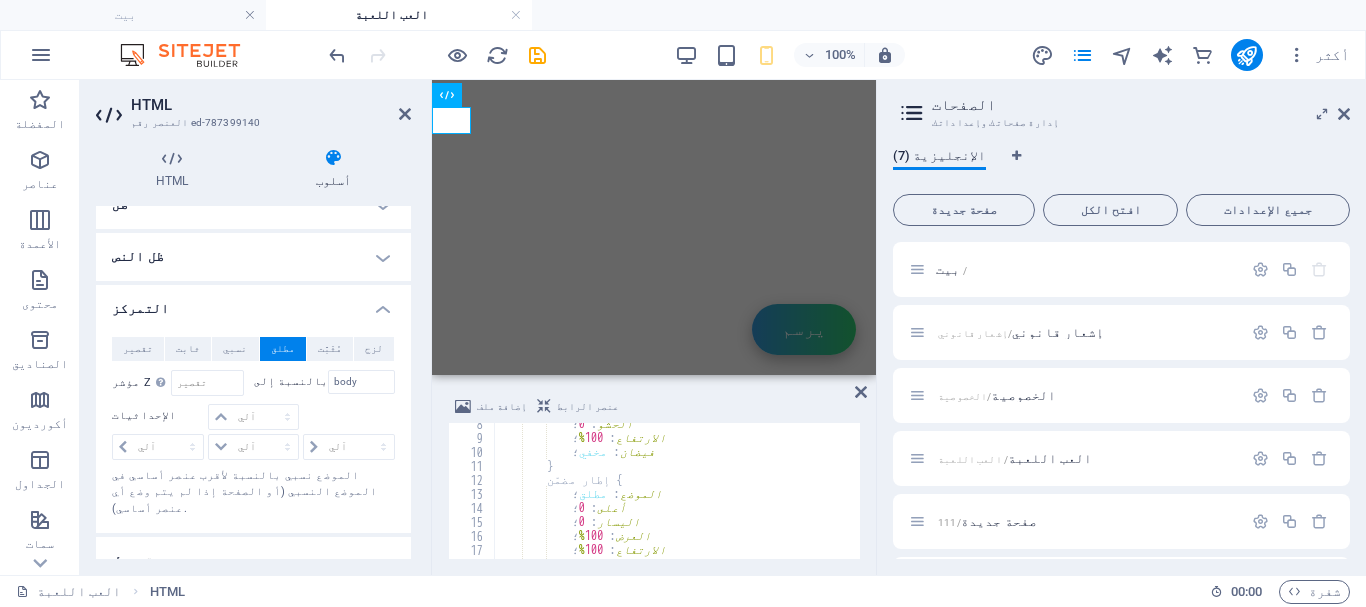 click at bounding box center (348, 418) 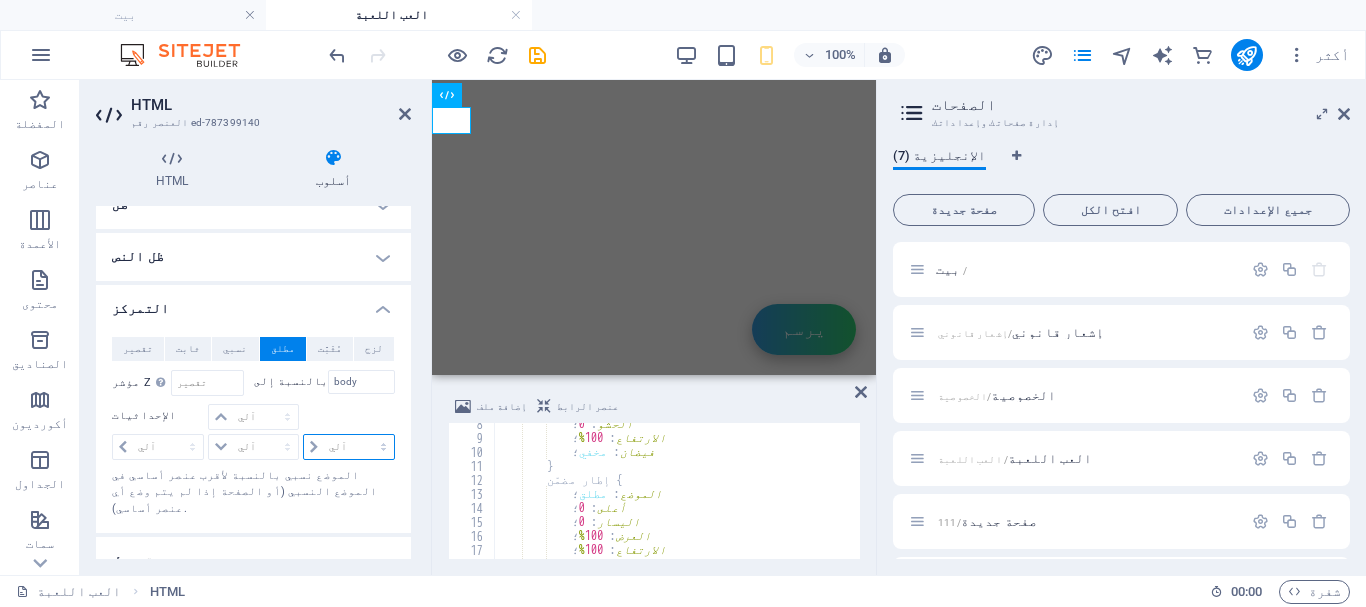 click on "آلي بكسل ريم % هم" at bounding box center (349, 447) 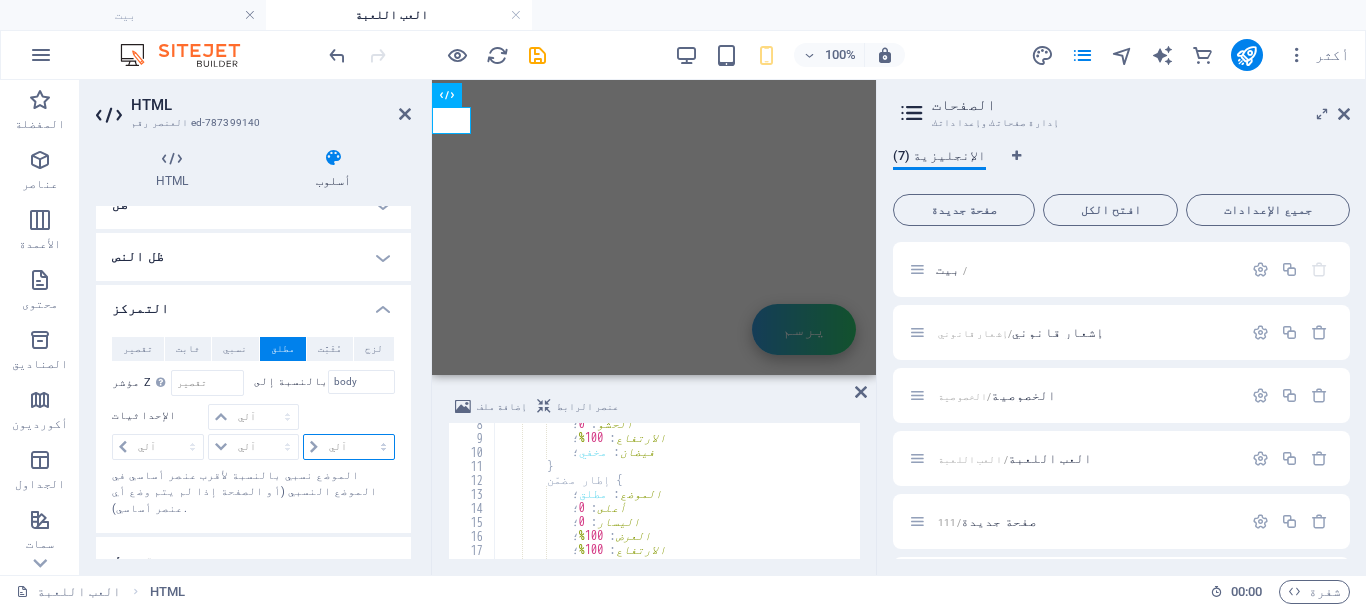click on "آلي بكسل ريم % هم" at bounding box center [349, 447] 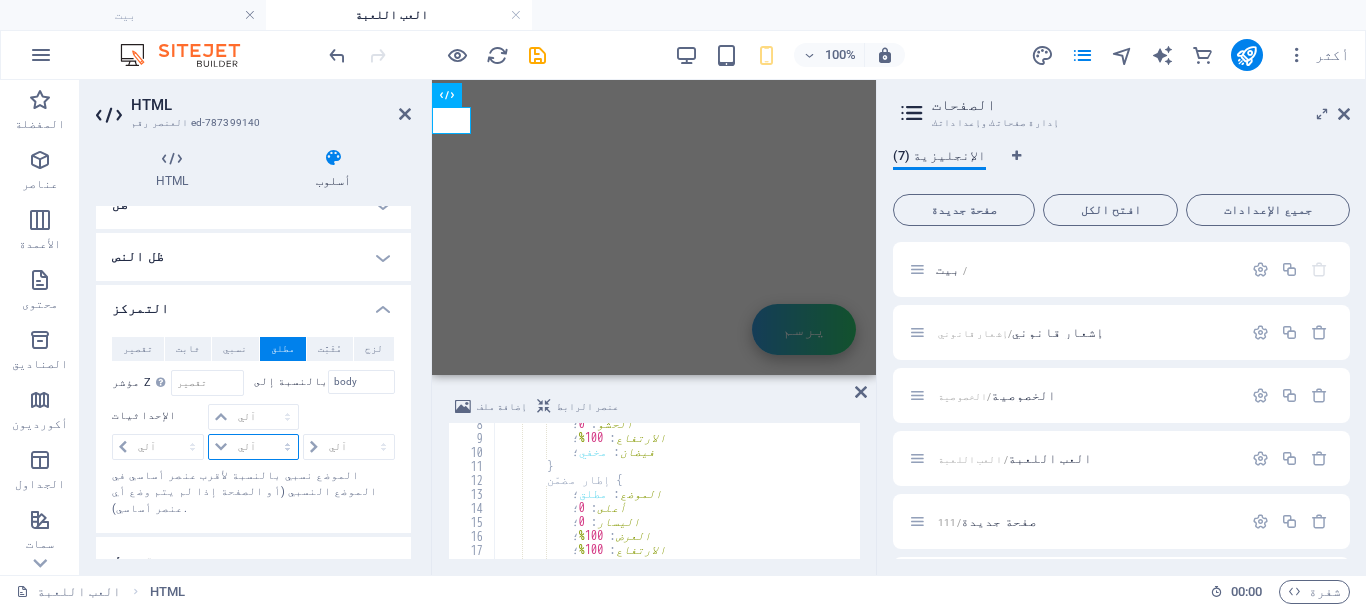 click on "آلي بكسل ريم % هم" at bounding box center (253, 447) 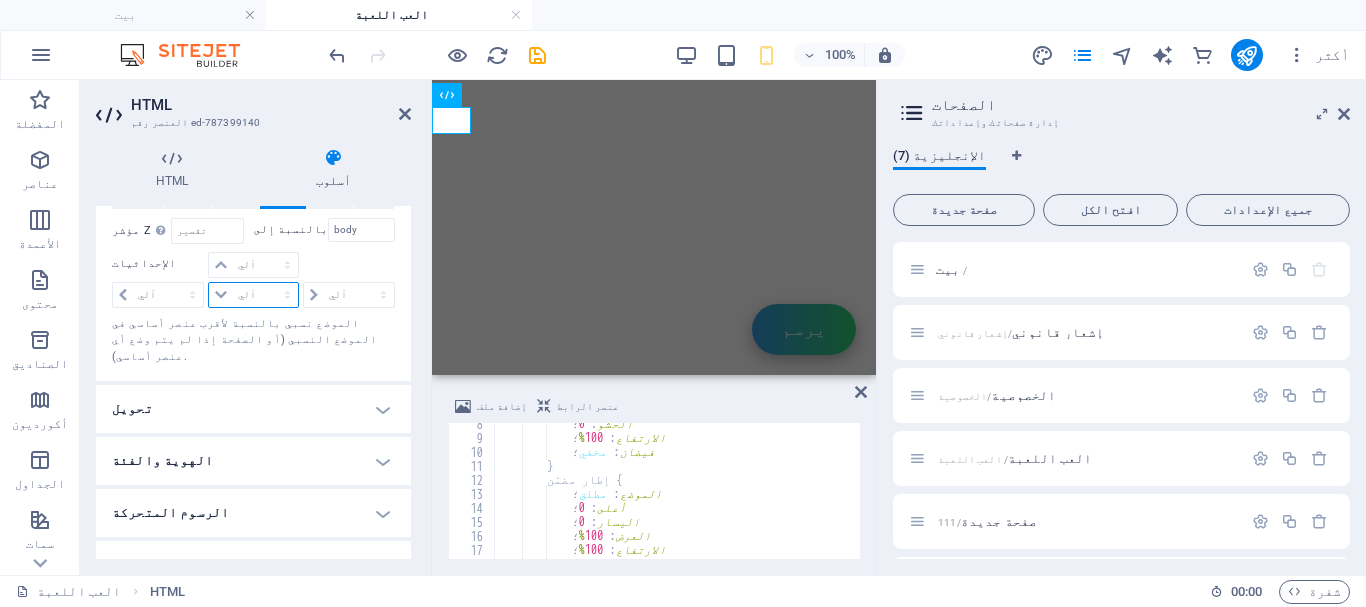 scroll, scrollTop: 466, scrollLeft: 0, axis: vertical 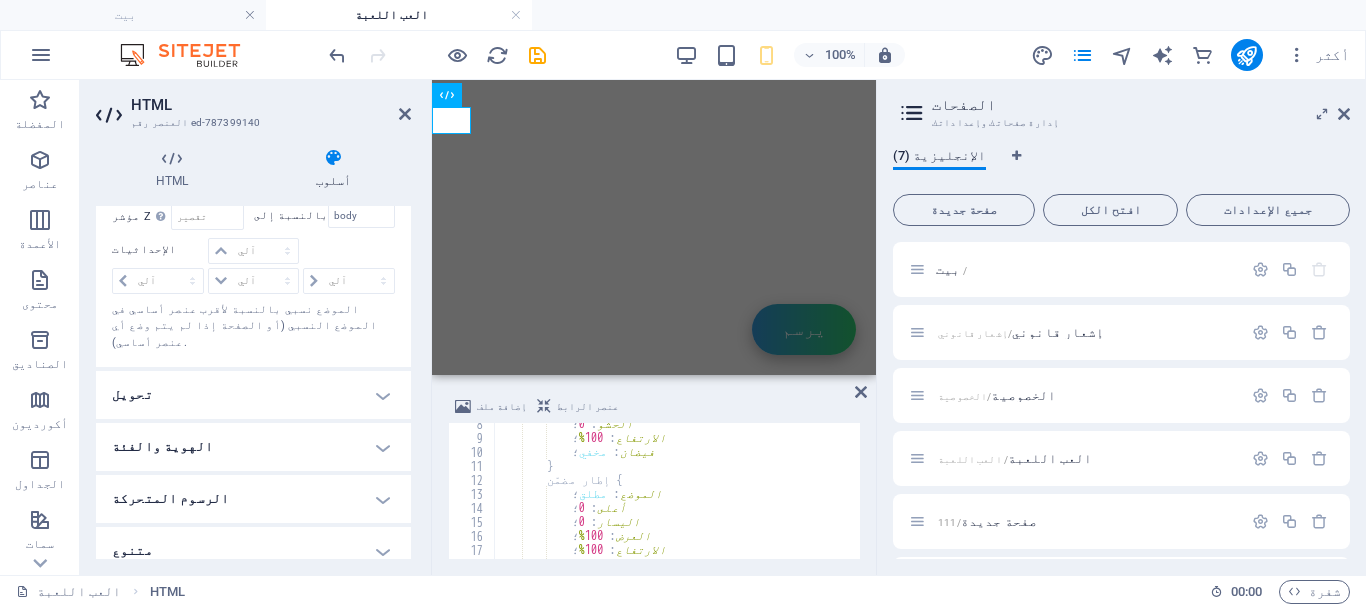 click on "تحويل" at bounding box center [253, 395] 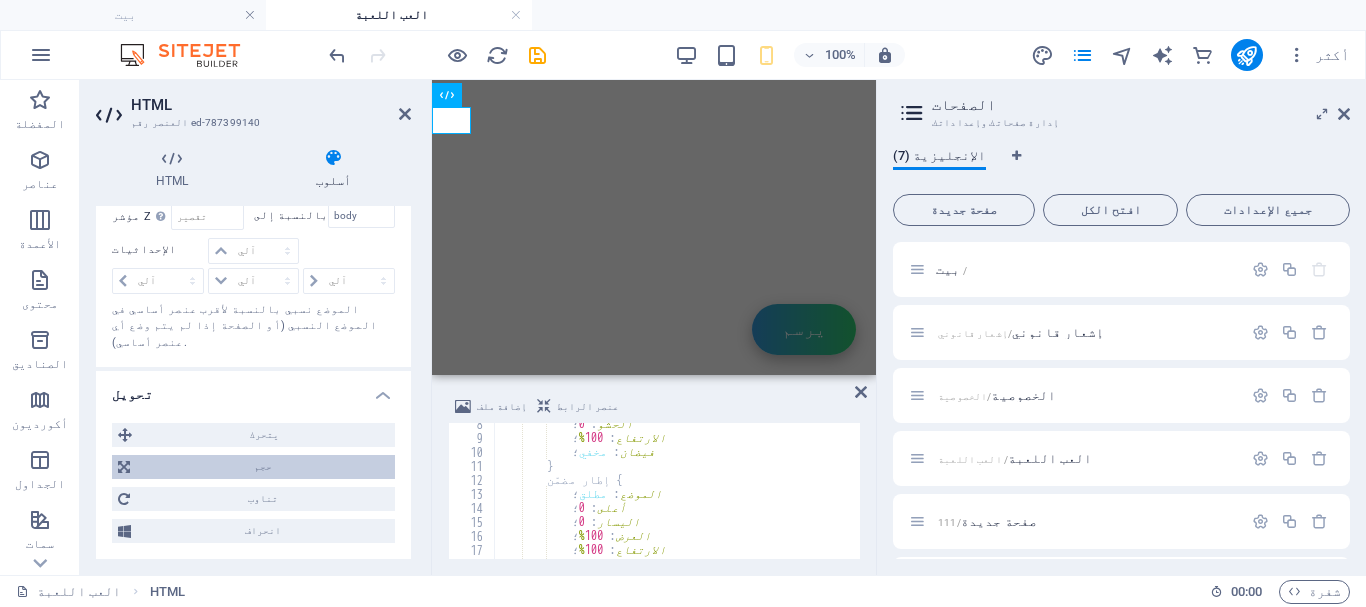 click on "حجم" at bounding box center (262, 467) 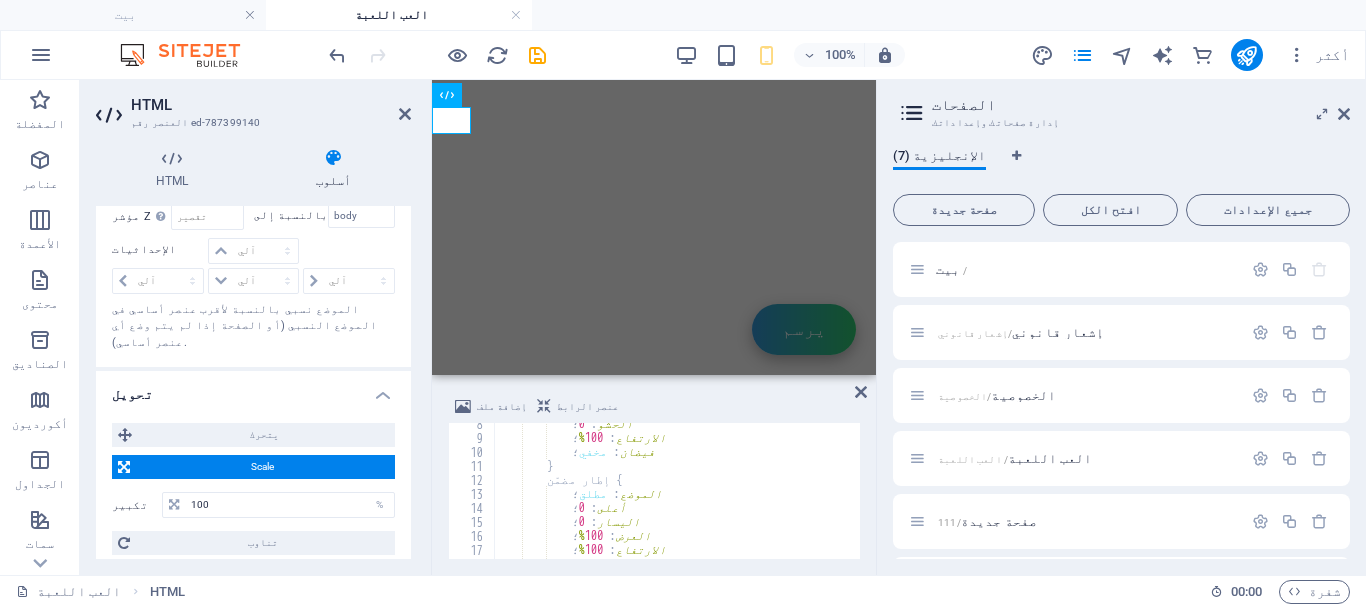 click on "Scale" at bounding box center [262, 467] 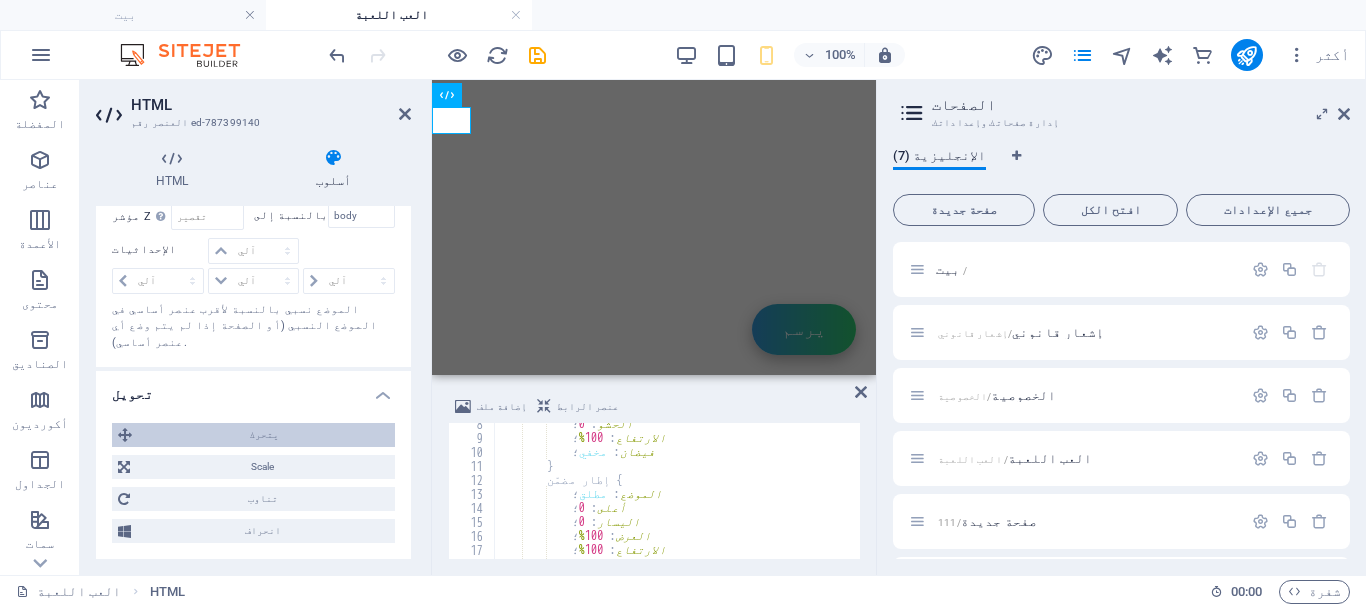 click on "يتحرك" at bounding box center [264, 434] 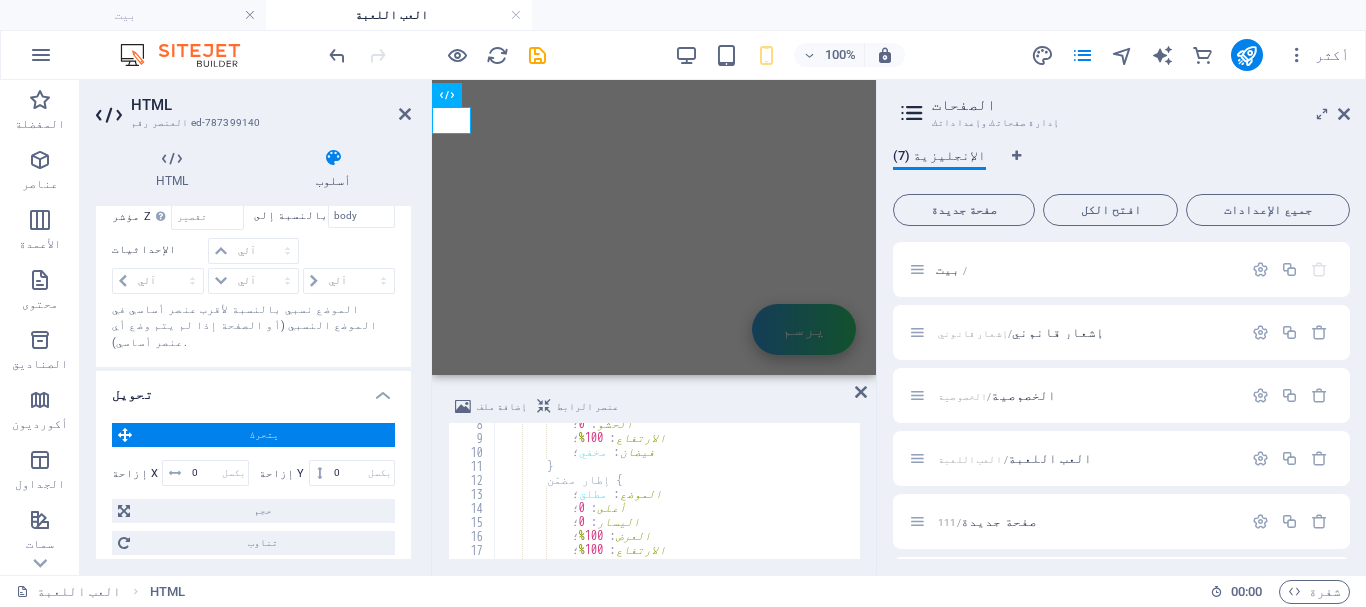 click on "يتحرك" at bounding box center (264, 434) 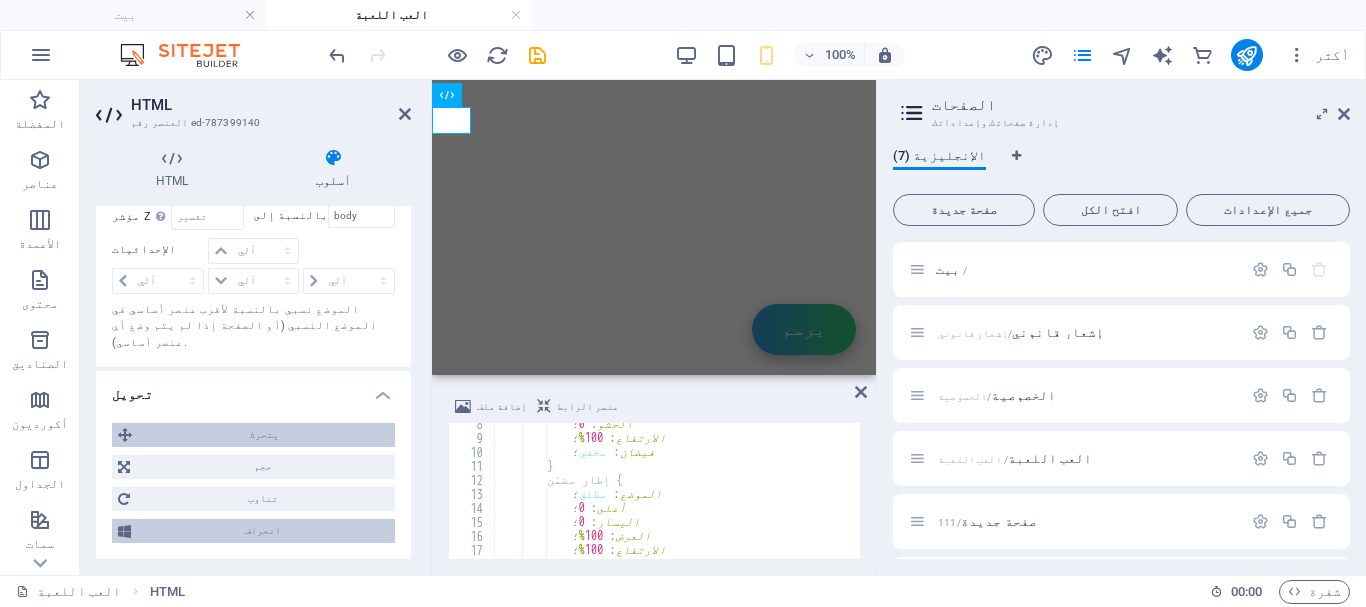 click on "انحراف" at bounding box center [263, 530] 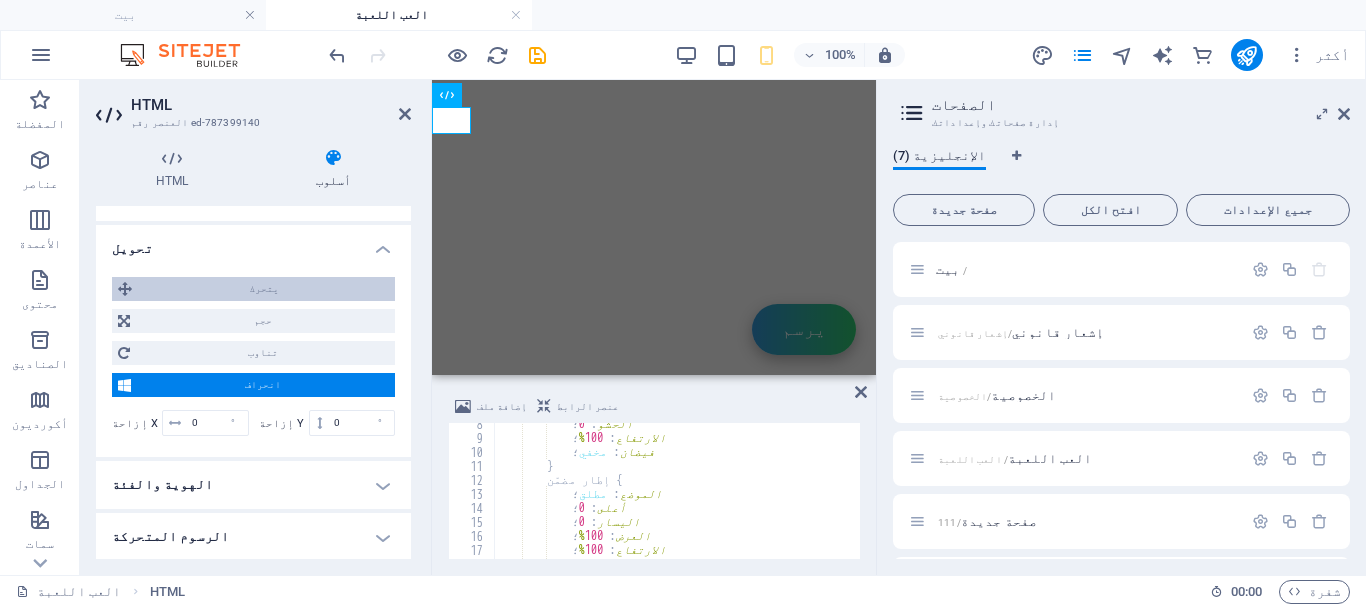 scroll, scrollTop: 650, scrollLeft: 0, axis: vertical 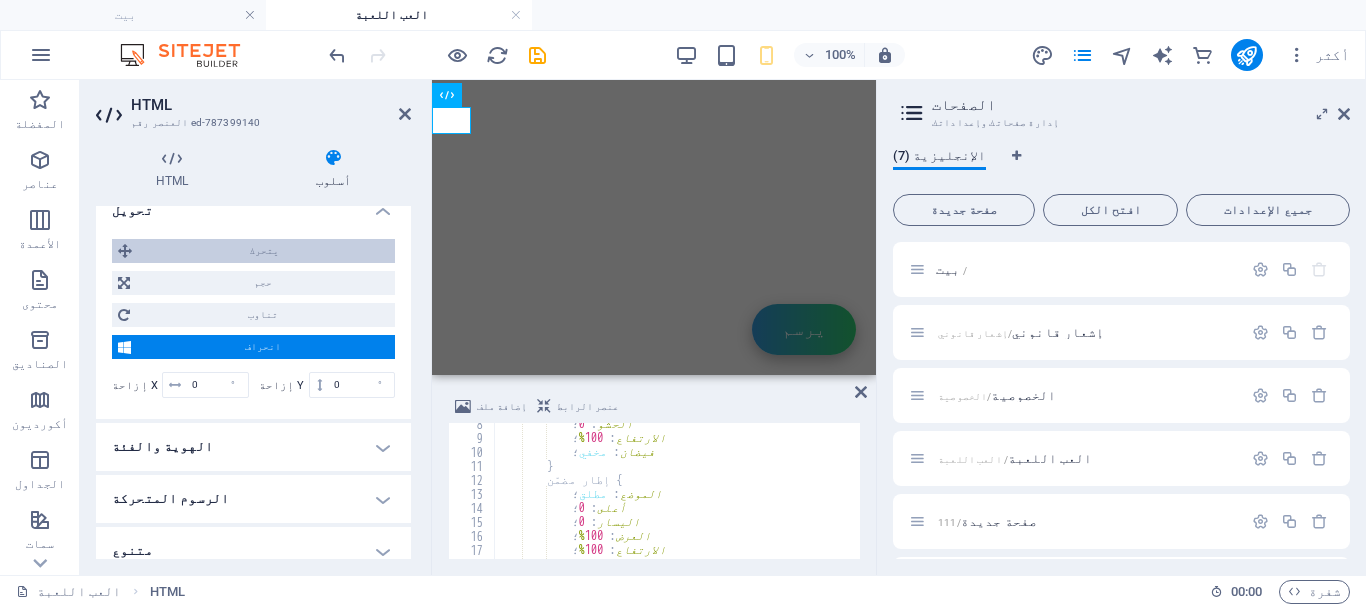 click on "انحراف" at bounding box center [263, 347] 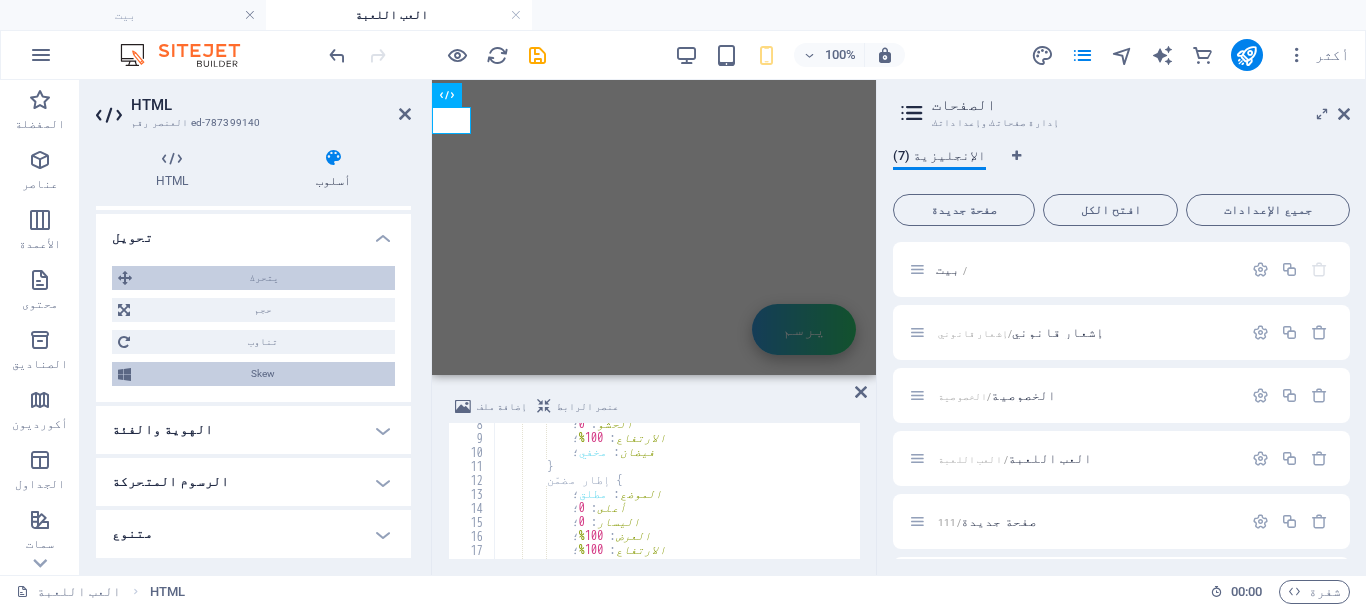scroll, scrollTop: 606, scrollLeft: 0, axis: vertical 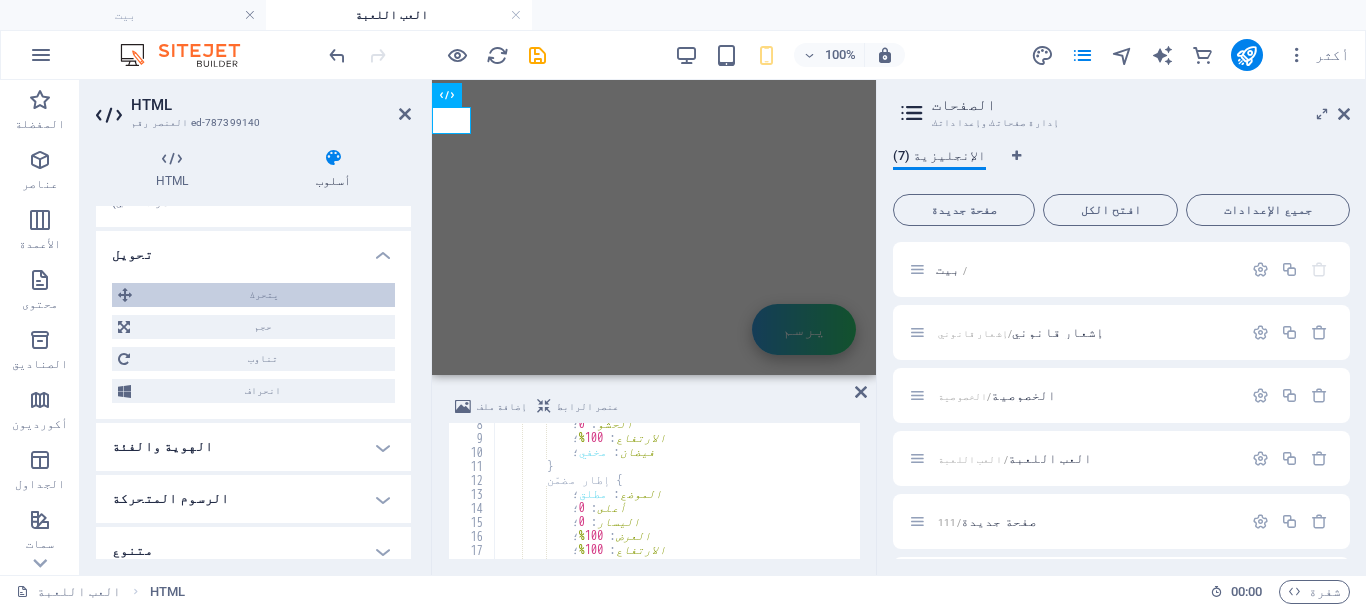 click on "الهوية والفئة" at bounding box center [253, 447] 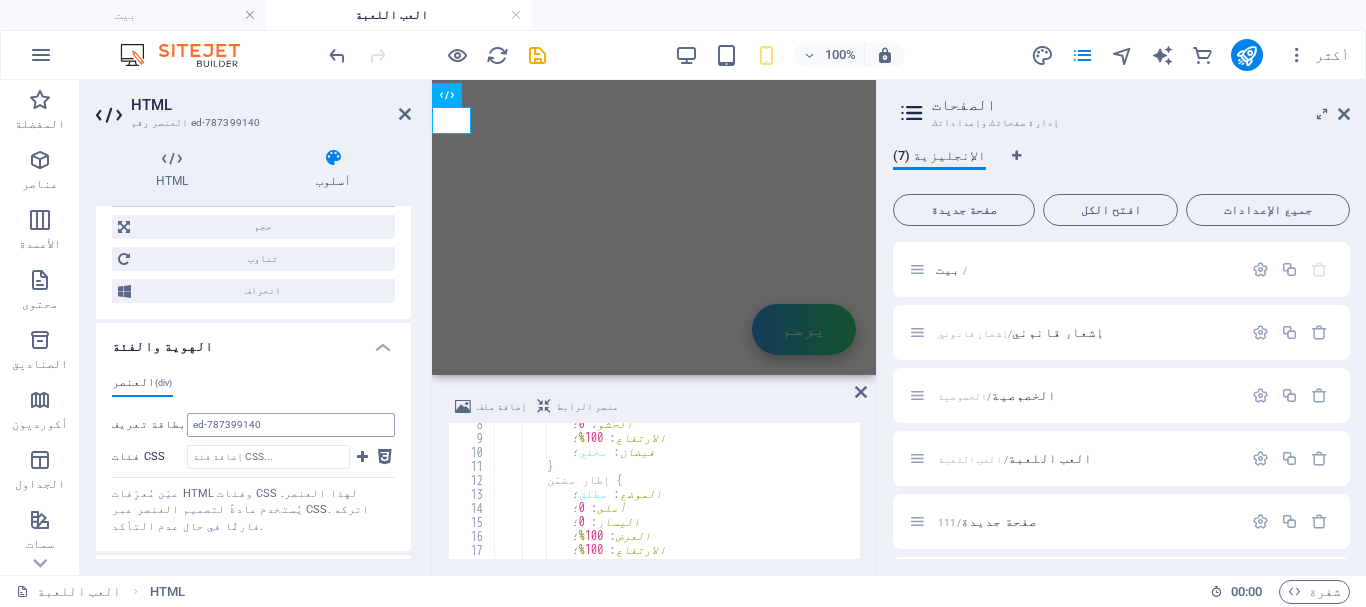 scroll, scrollTop: 769, scrollLeft: 0, axis: vertical 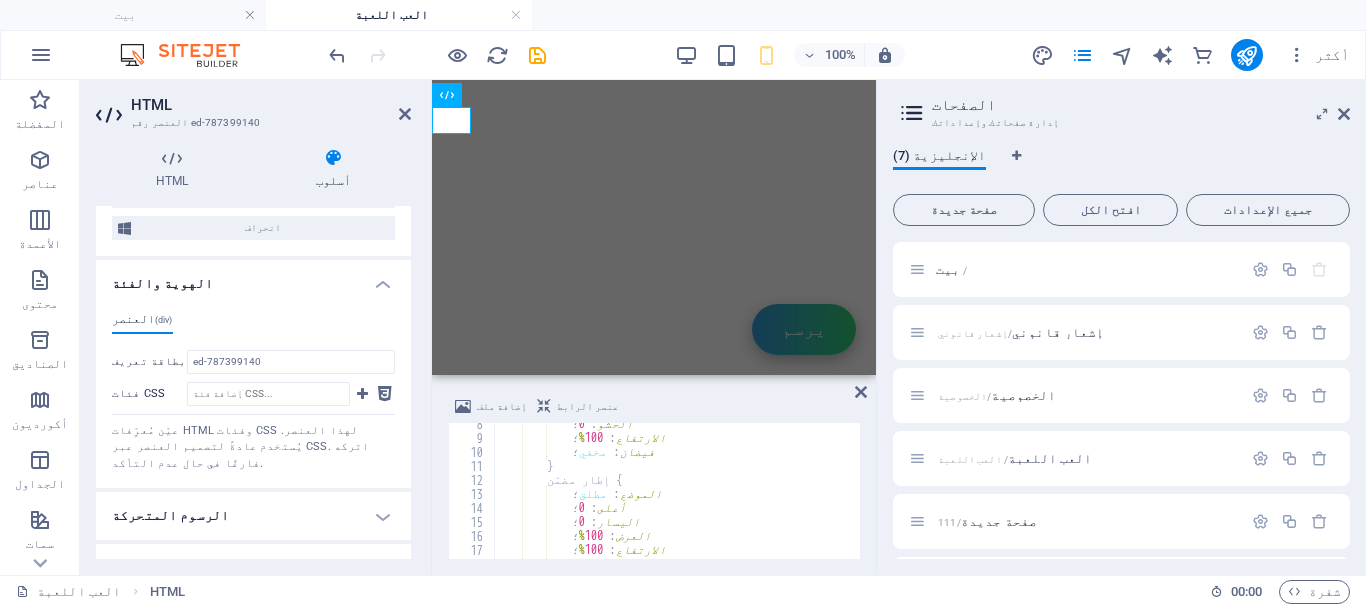 click on "الرسوم المتحركة" at bounding box center [253, 516] 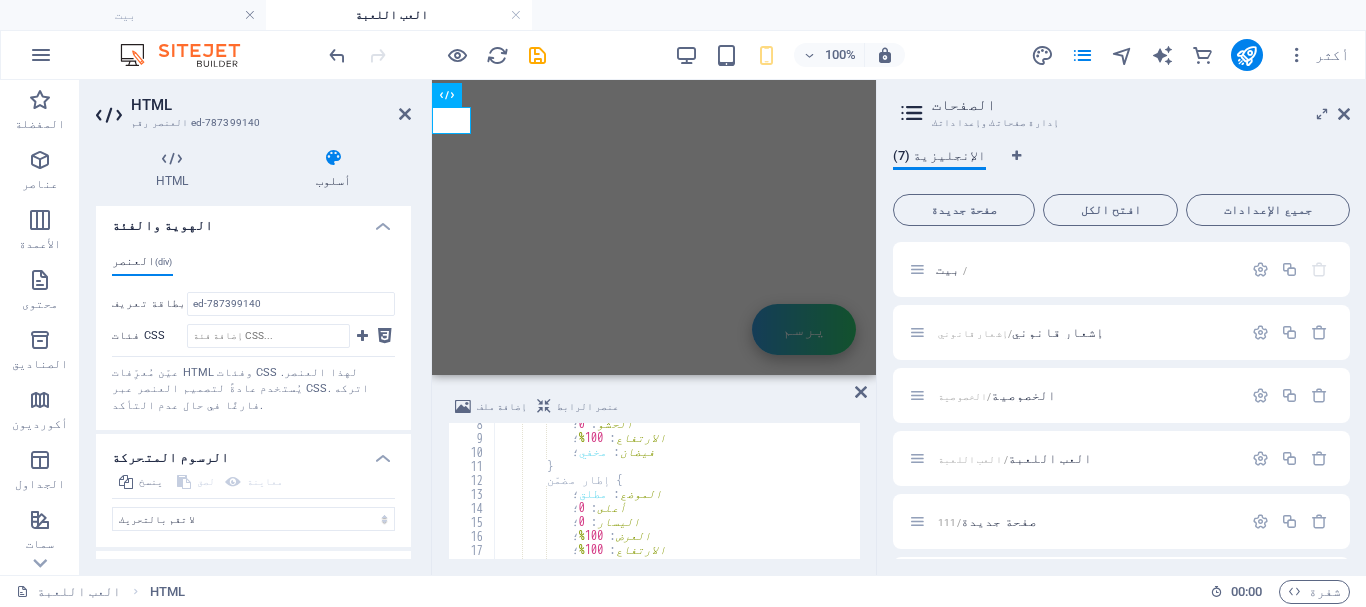 scroll, scrollTop: 834, scrollLeft: 0, axis: vertical 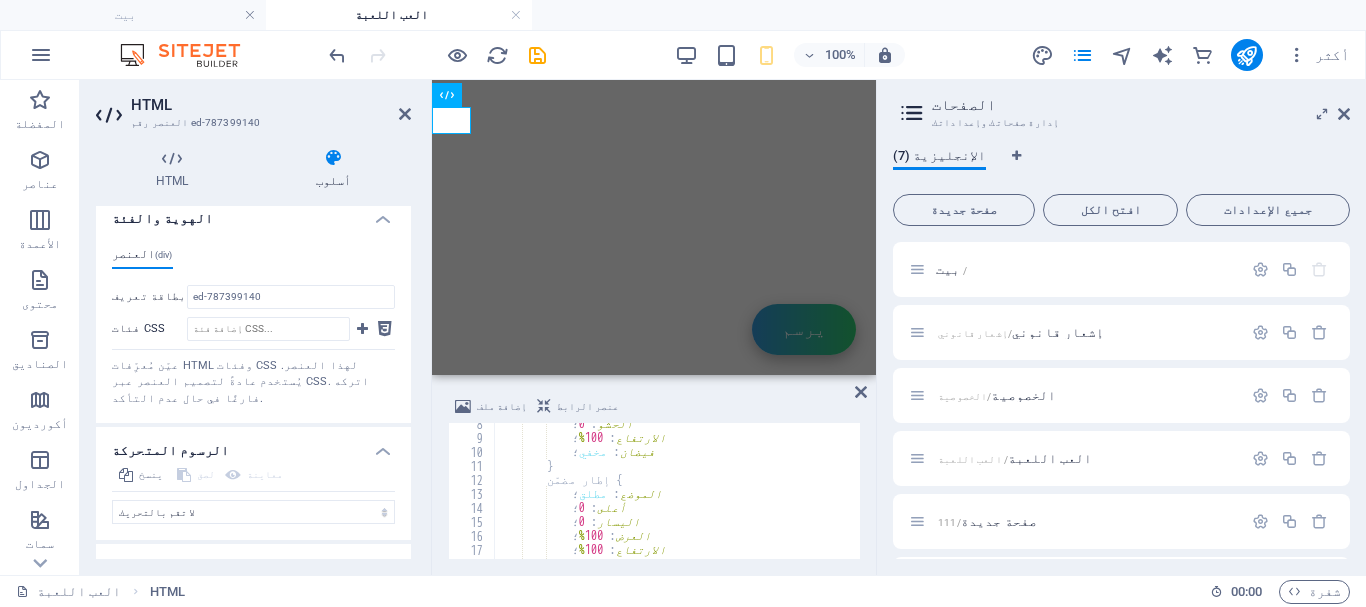 click on "متنوع" at bounding box center [253, 568] 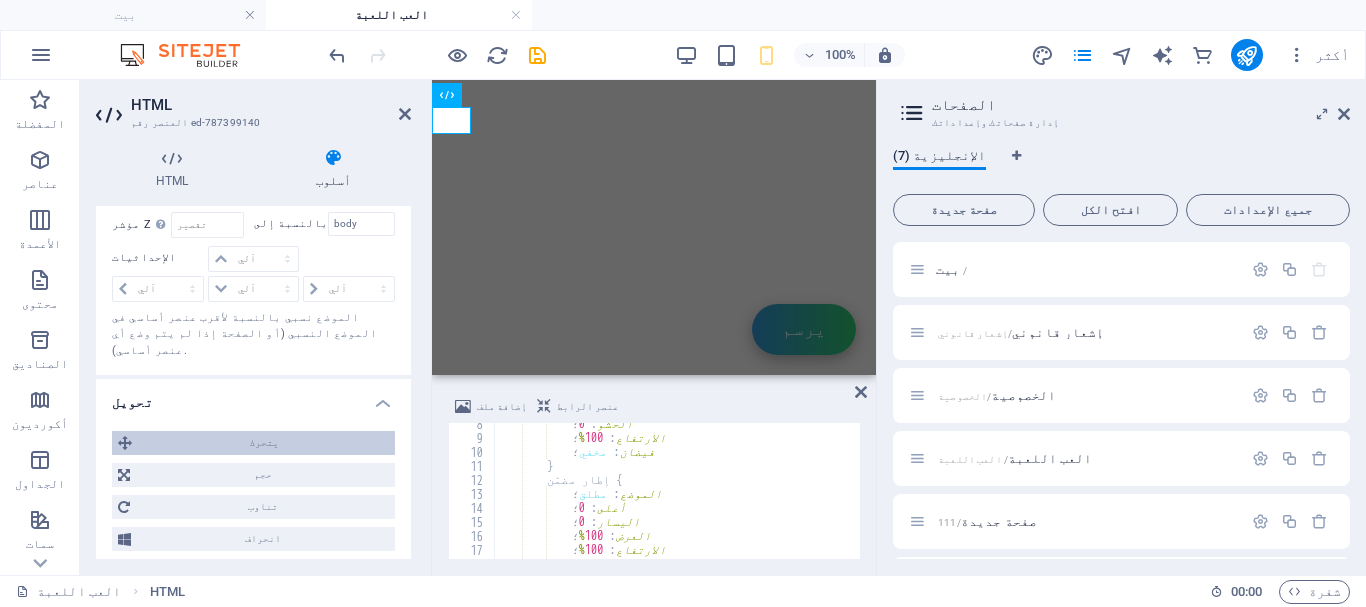 scroll, scrollTop: 0, scrollLeft: 0, axis: both 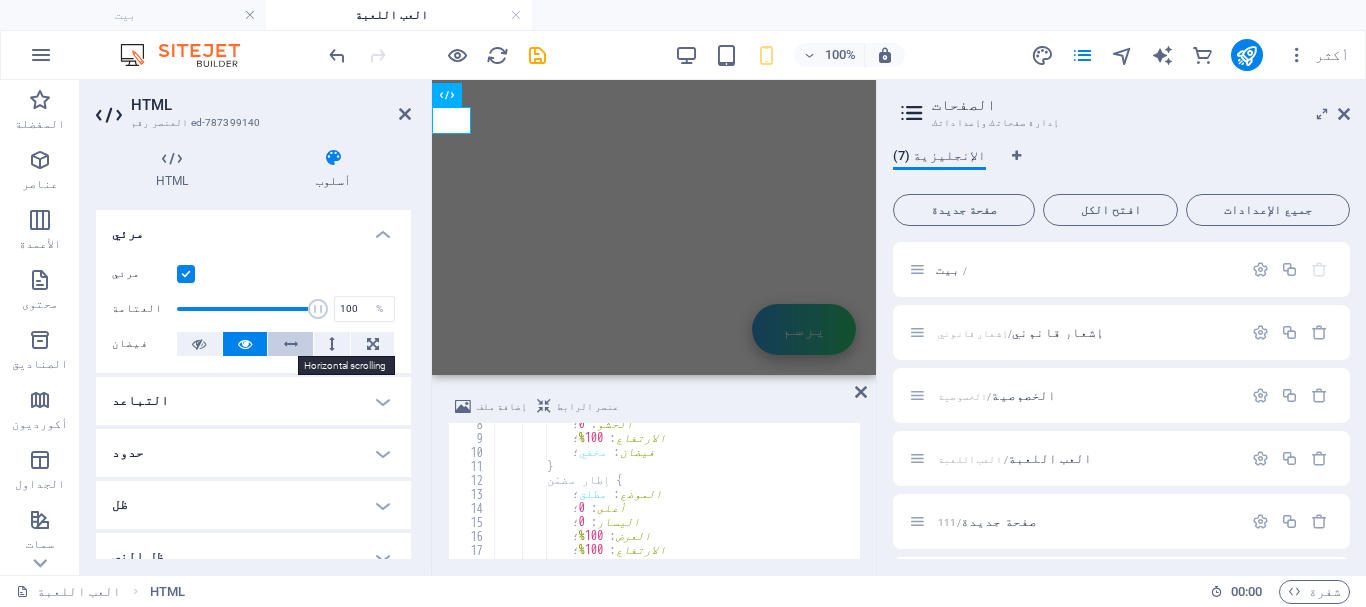 click at bounding box center [291, 344] 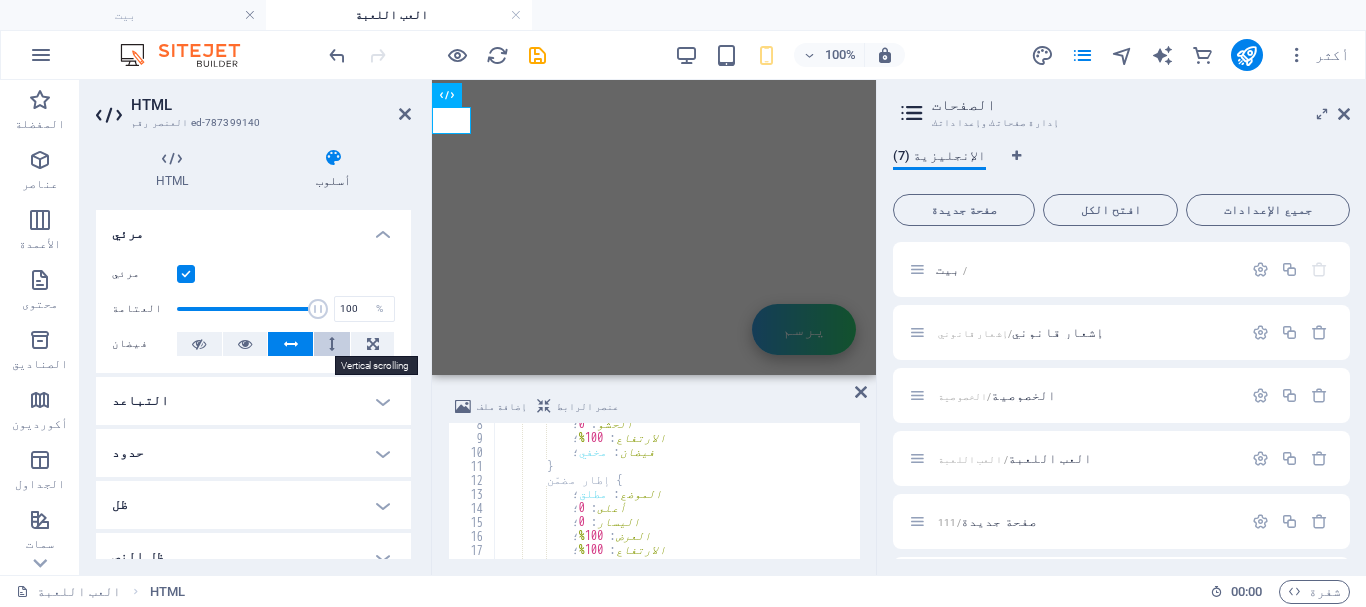 click at bounding box center [332, 344] 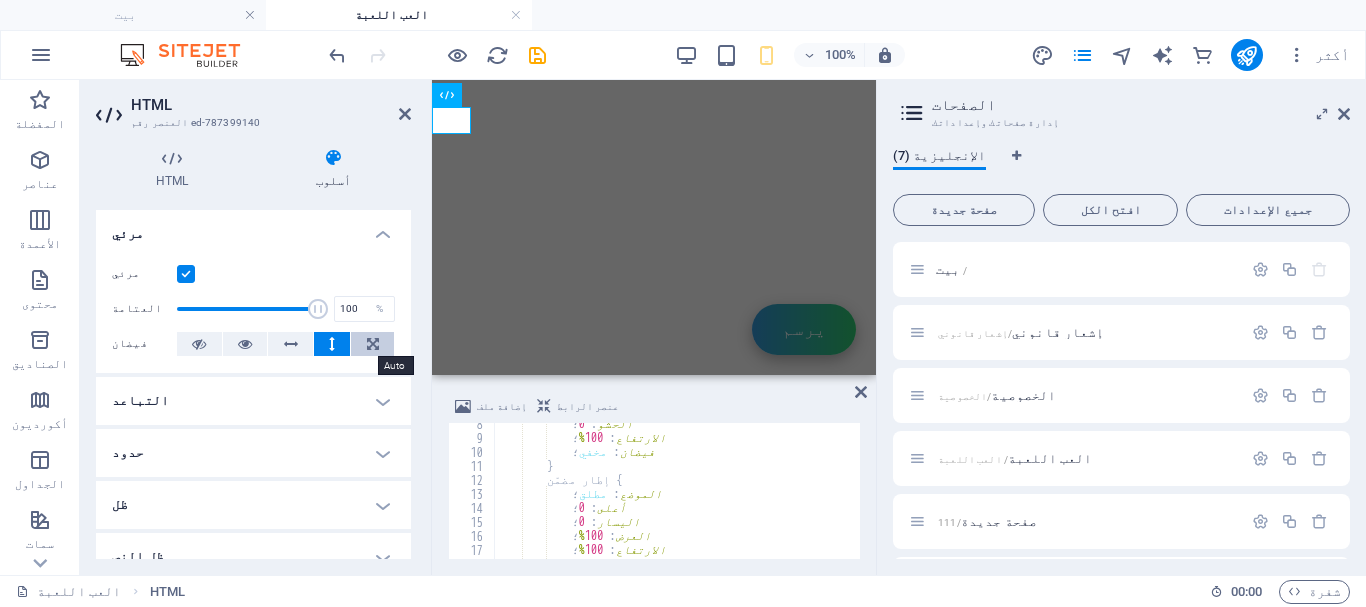 click at bounding box center [373, 344] 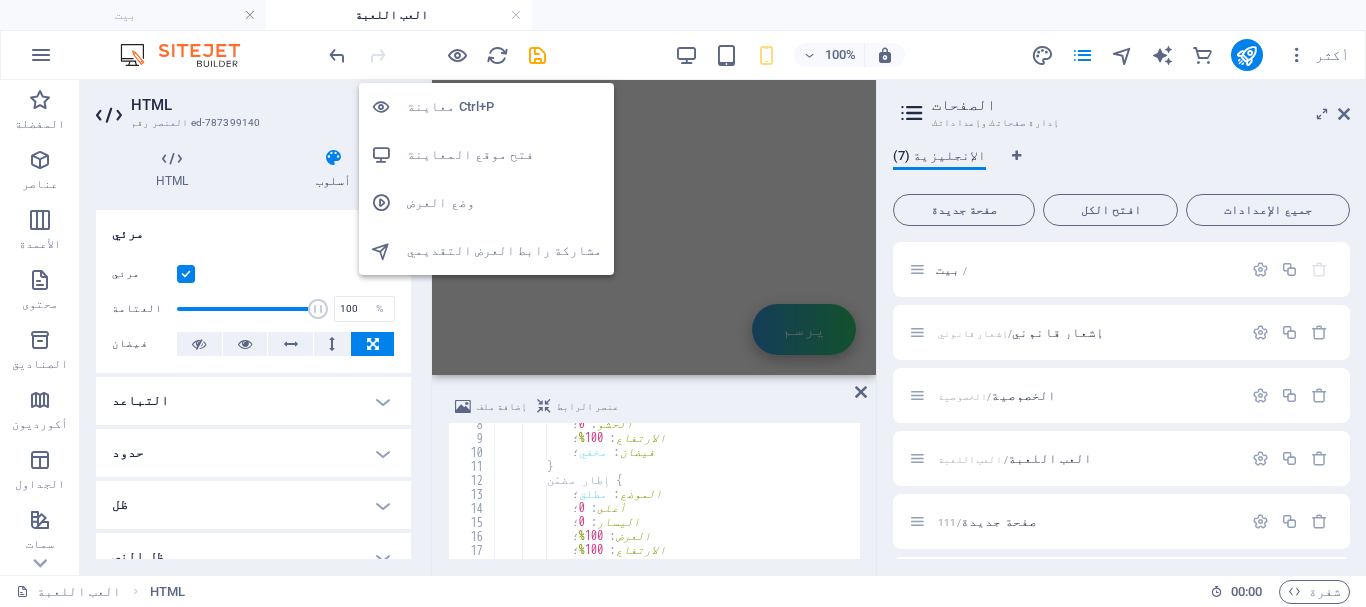 click on "معاينة Ctrl+P" at bounding box center (450, 106) 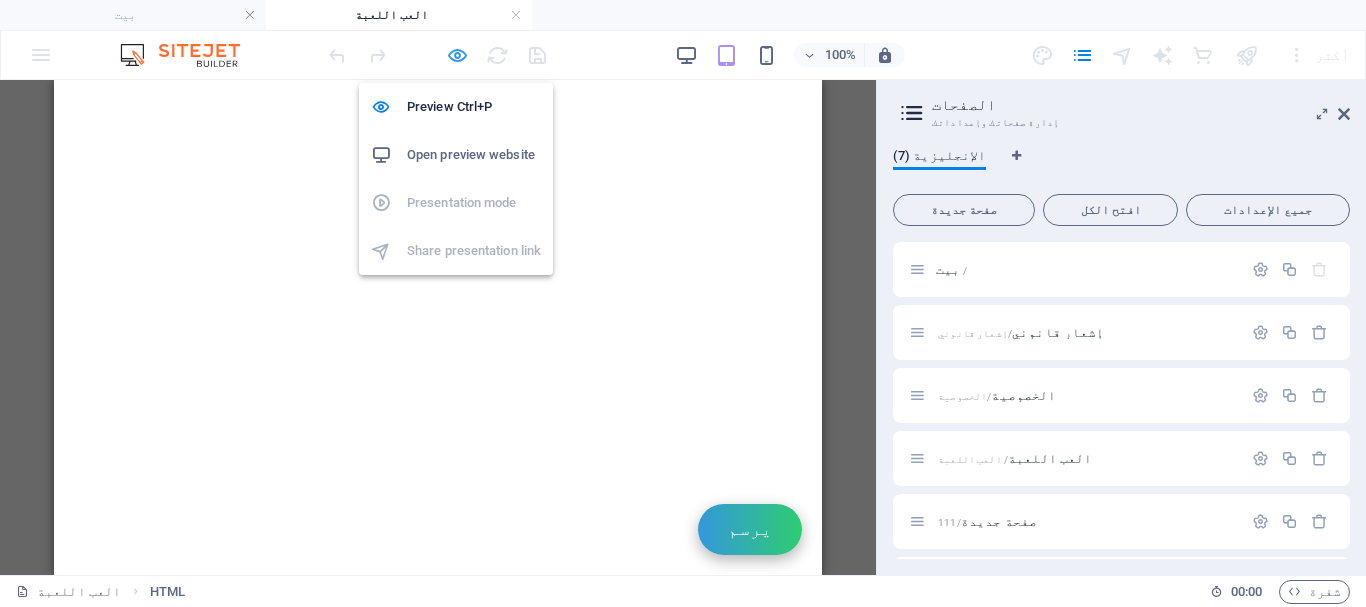 click at bounding box center (457, 55) 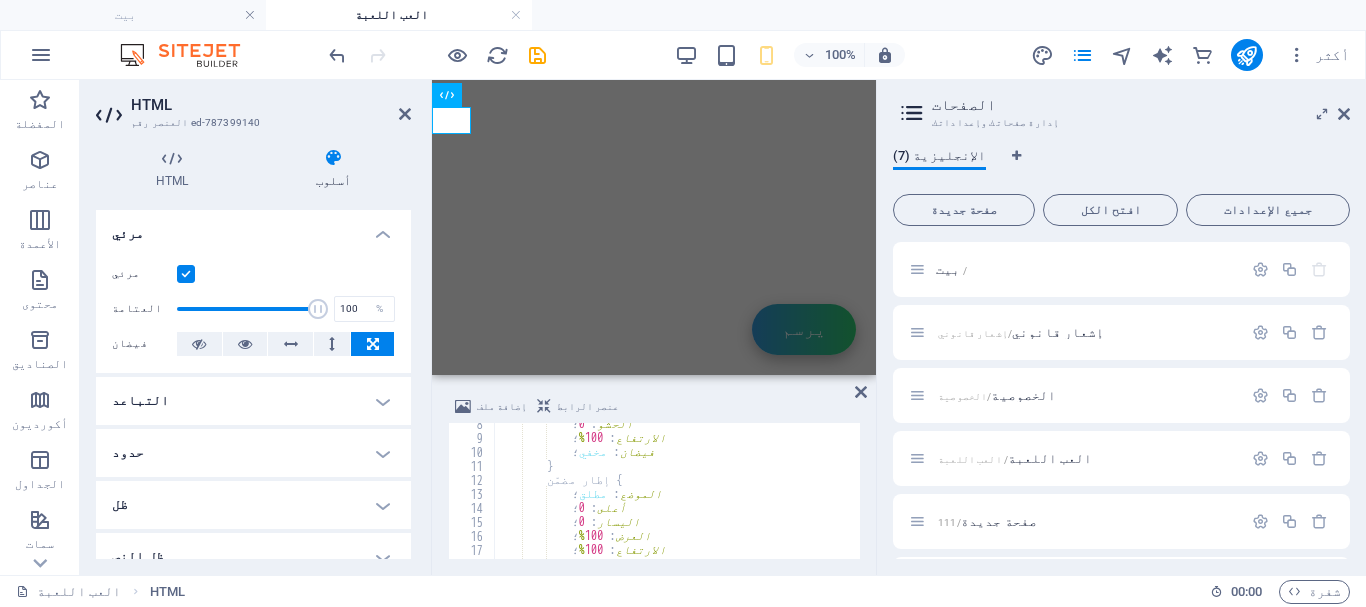 click at bounding box center [186, 274] 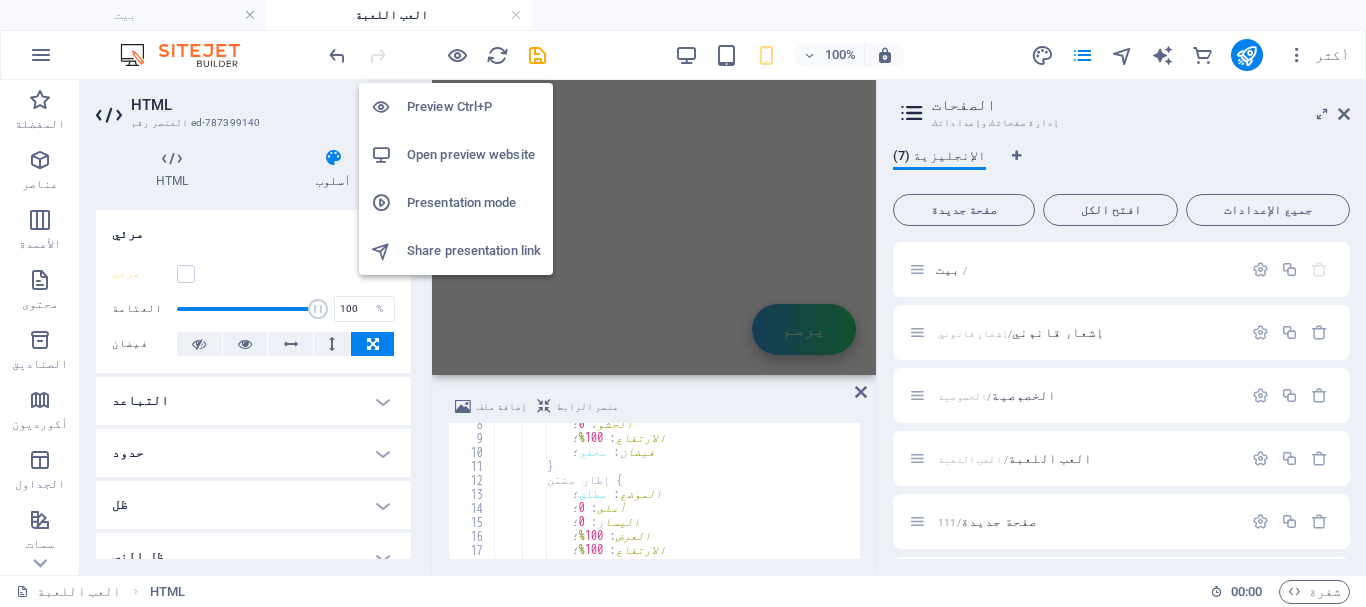 click on "Preview Ctrl+P" at bounding box center [474, 107] 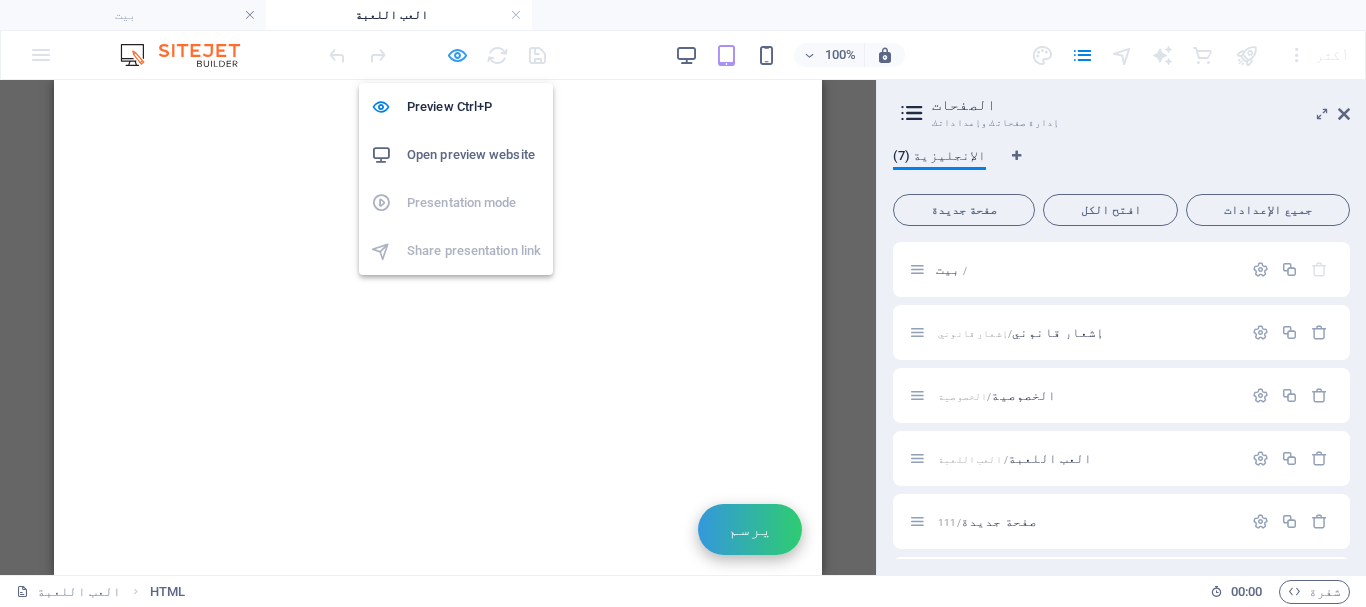 click at bounding box center [457, 55] 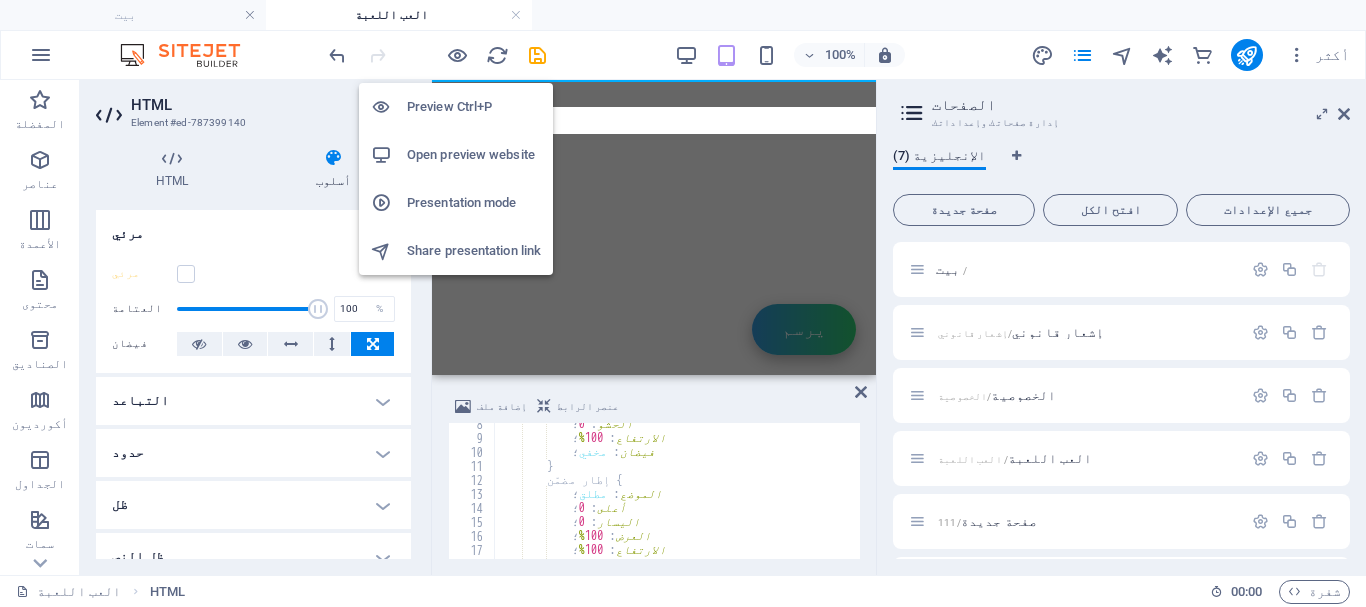 click on "Preview Ctrl+P" at bounding box center [474, 107] 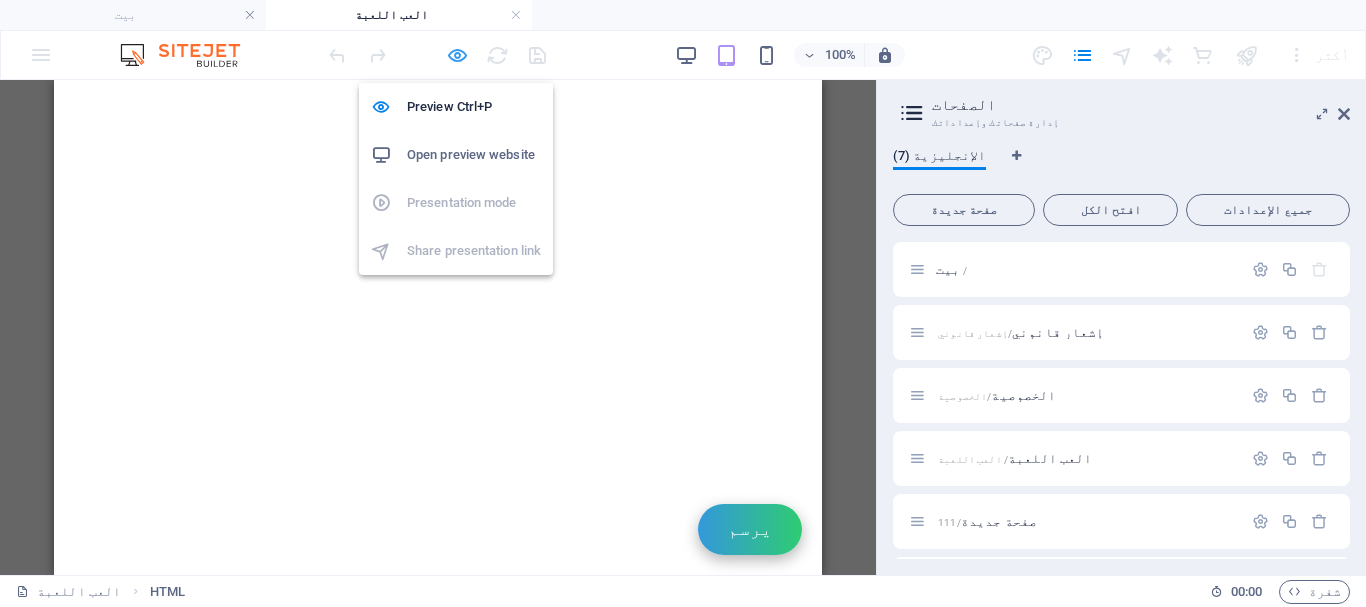 click at bounding box center (457, 55) 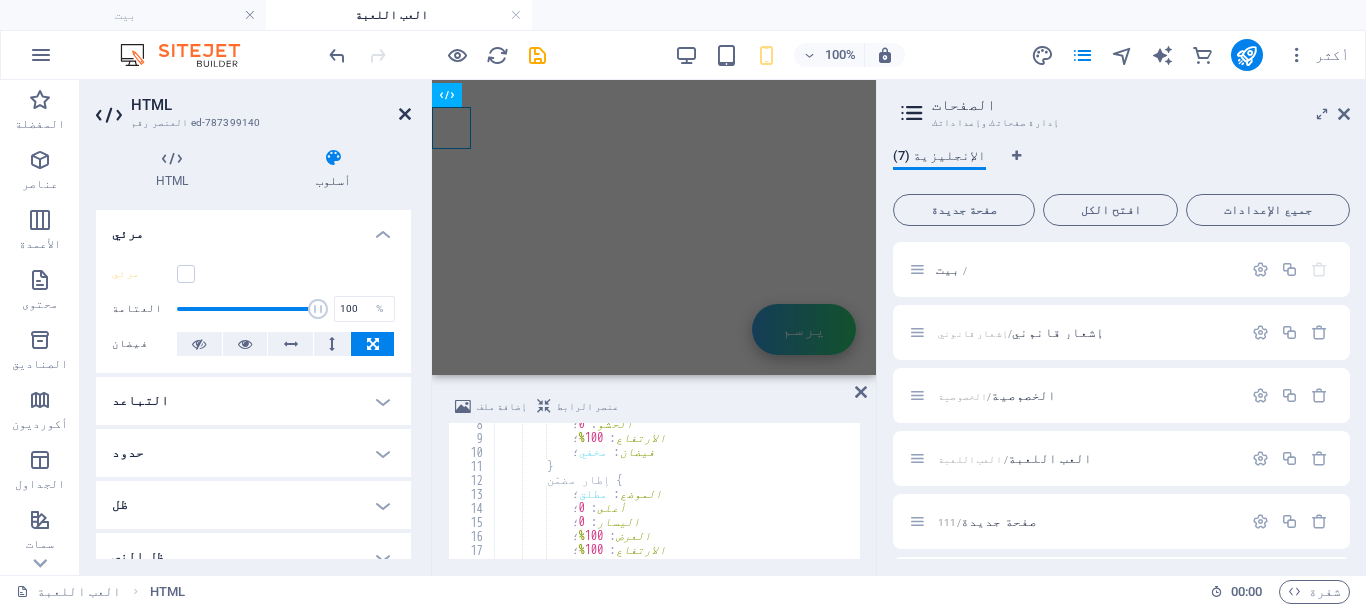 click at bounding box center (405, 114) 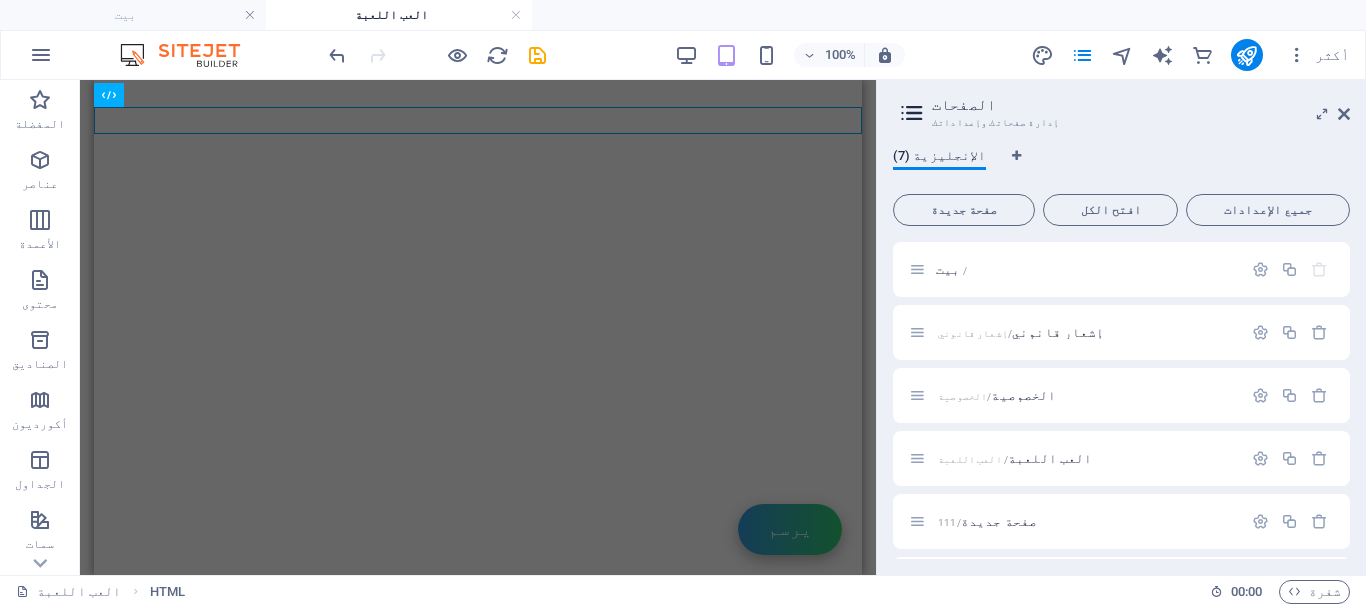 click on "Game Ad System
يرسم
To continue playing and  claim your rewards , please support us by clicking on any ad inside the box below.
Your support helps us keep the game free and add more exciting features!
👆  Click any ad above  to close this and continue playing 👆
iframe كامل الصفحة مع إعادة تحميل" at bounding box center (478, 327) 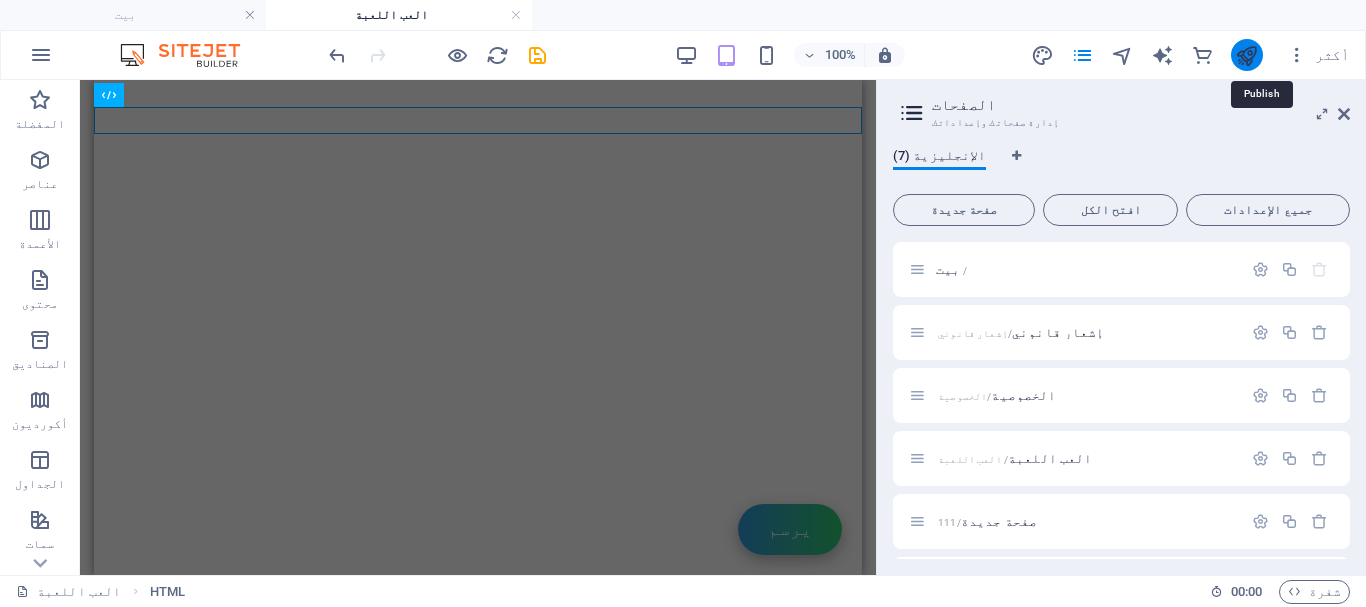 click at bounding box center (1246, 55) 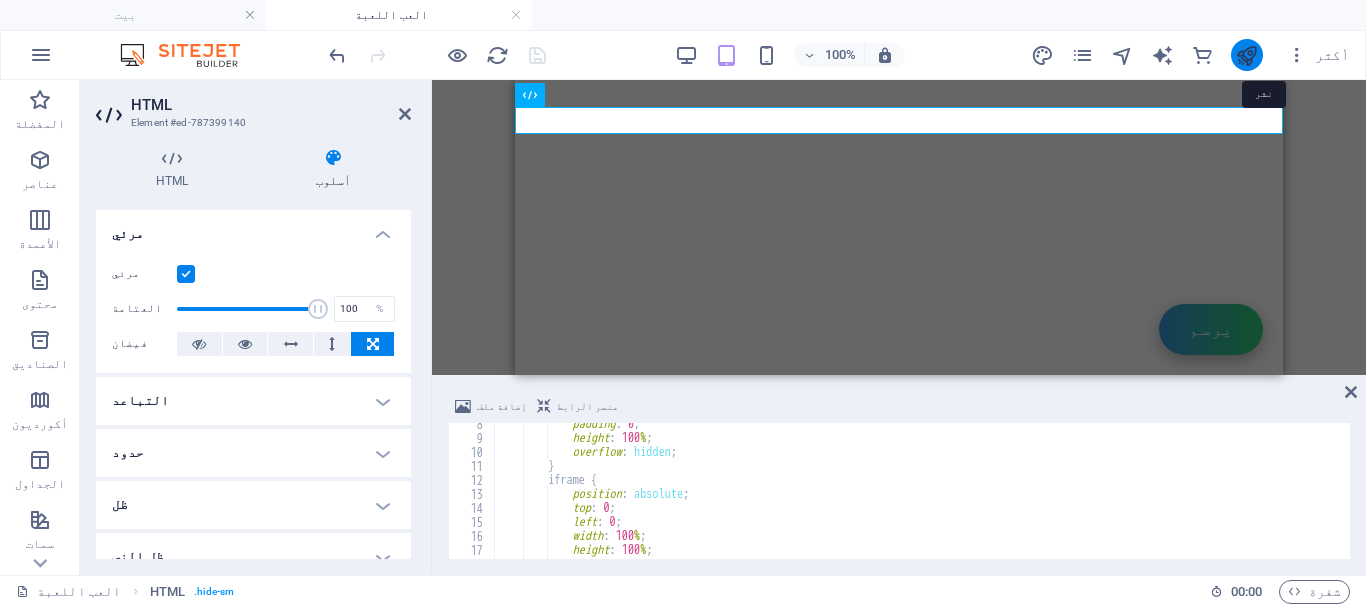 scroll, scrollTop: 104, scrollLeft: 0, axis: vertical 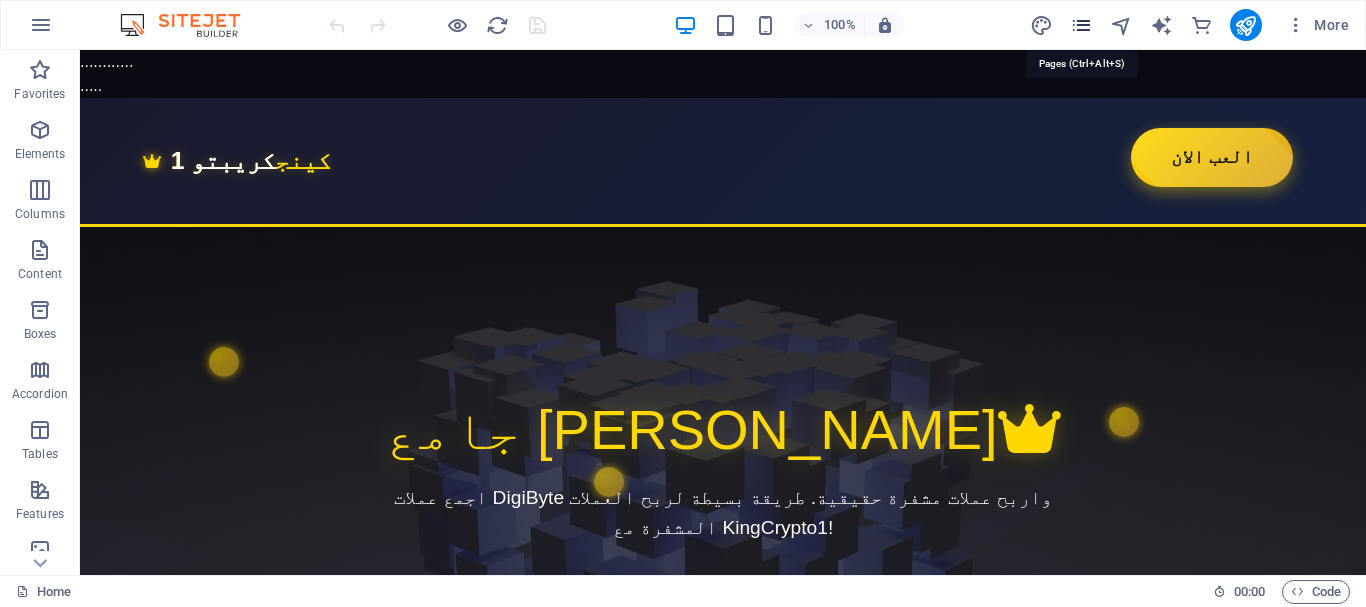click at bounding box center [1081, 25] 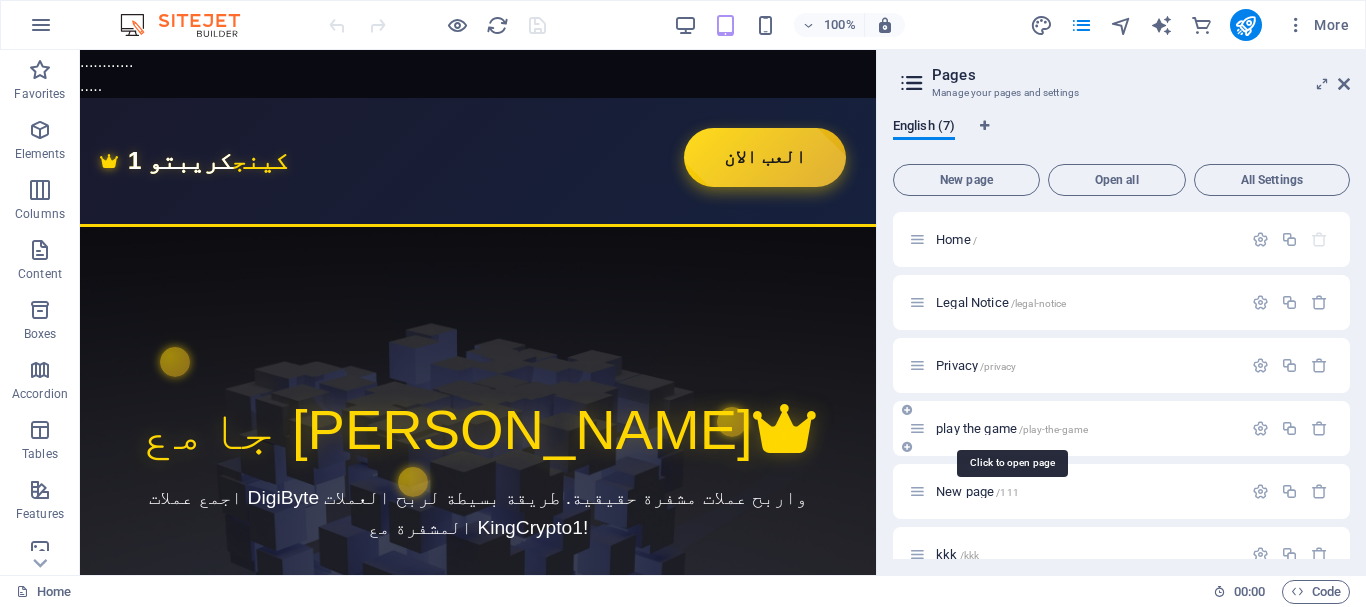 click on "play the game /play-the-game" at bounding box center [1012, 428] 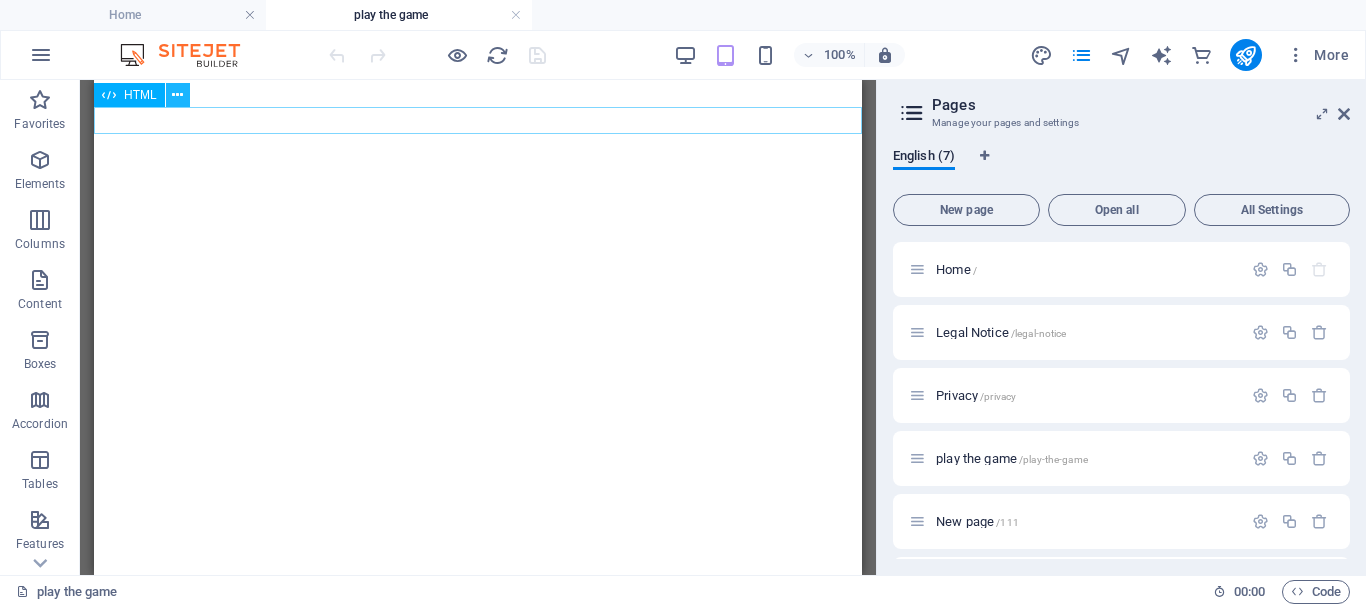 click at bounding box center [178, 95] 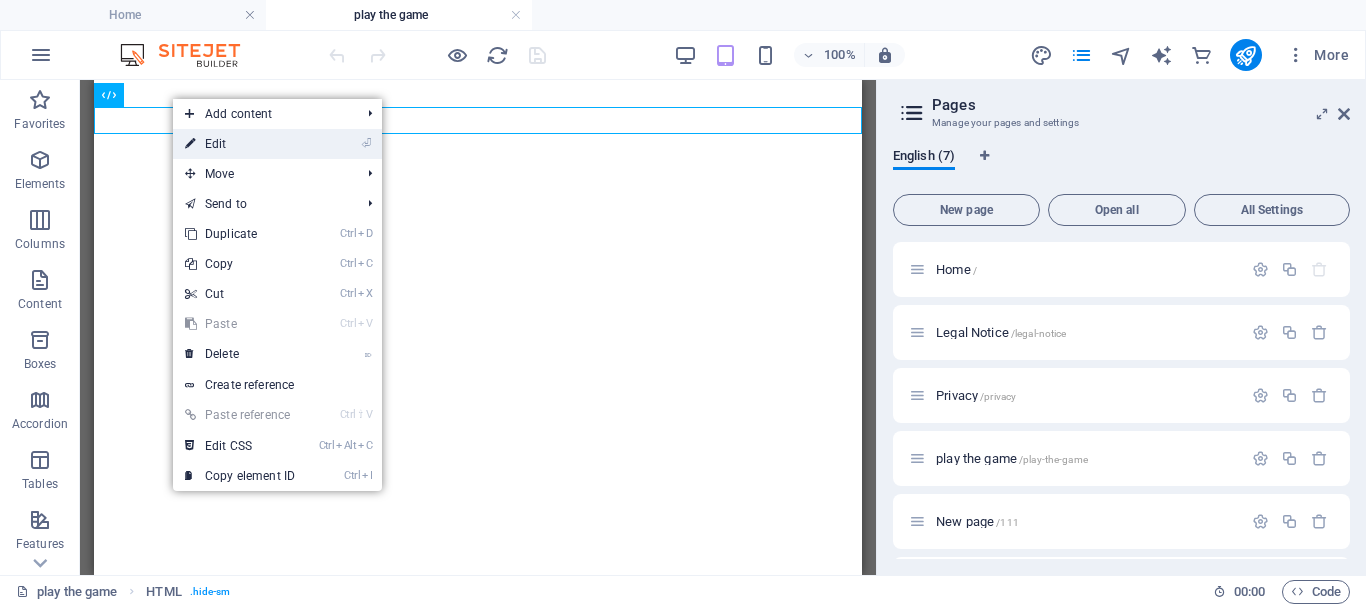 click on "⏎  Edit" at bounding box center (240, 144) 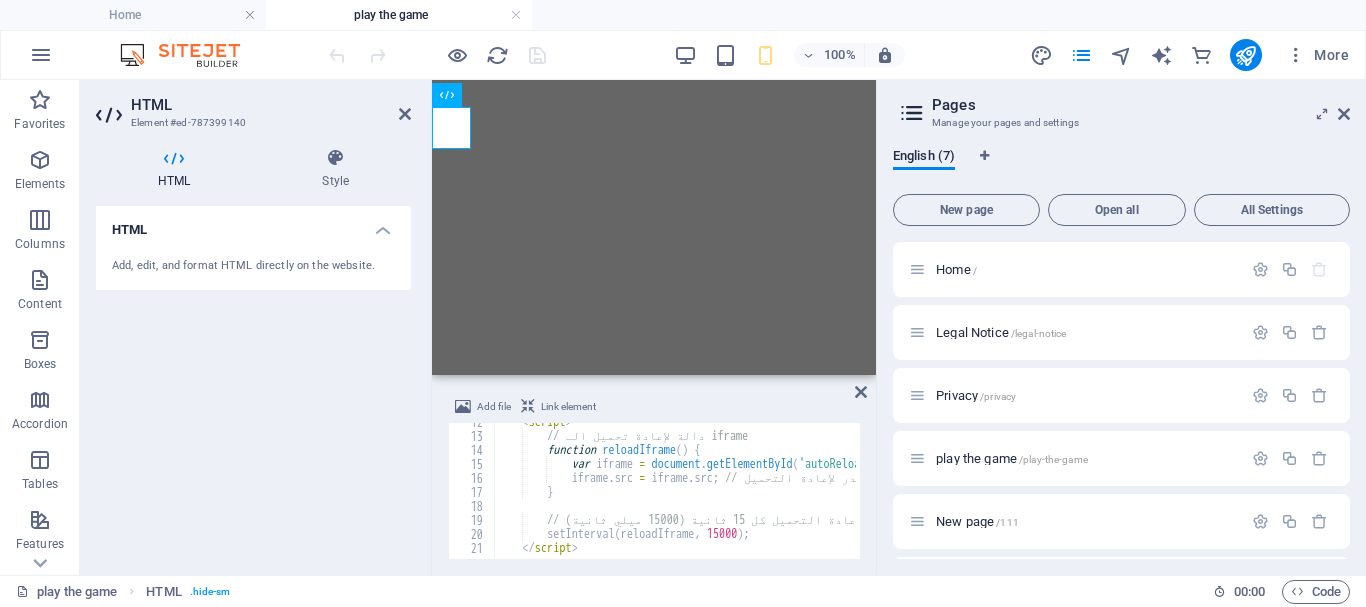 scroll, scrollTop: 162, scrollLeft: 0, axis: vertical 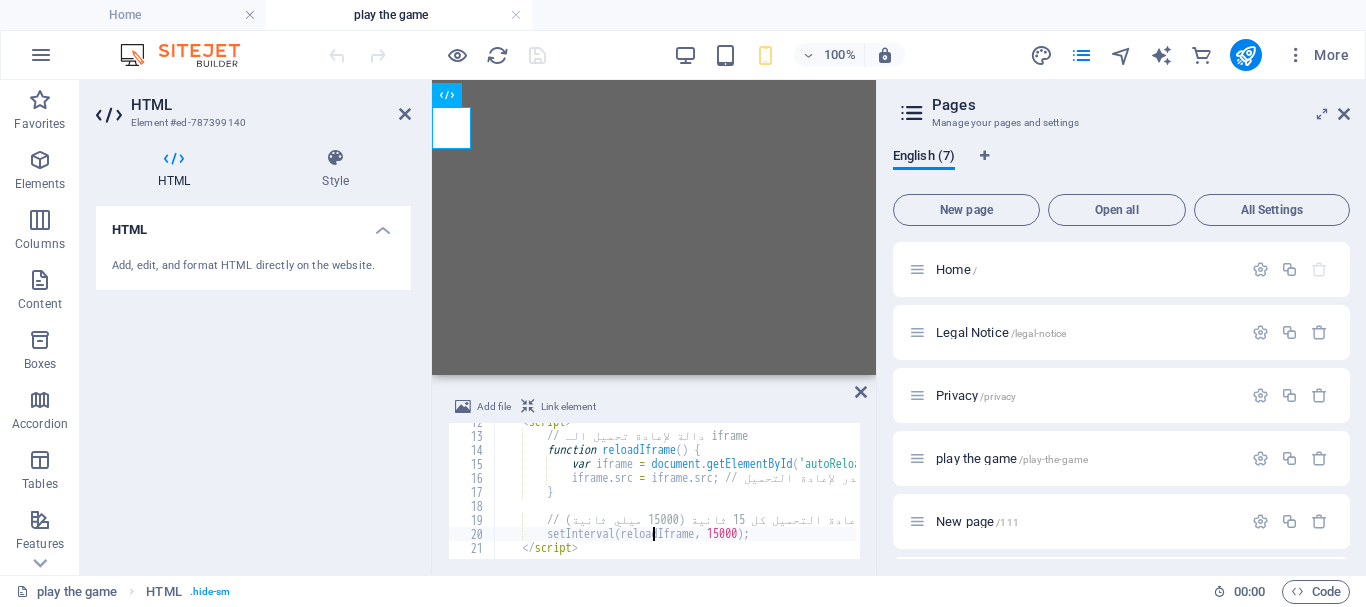 type on "setInterval(reloadIframe, 15000);
</script>" 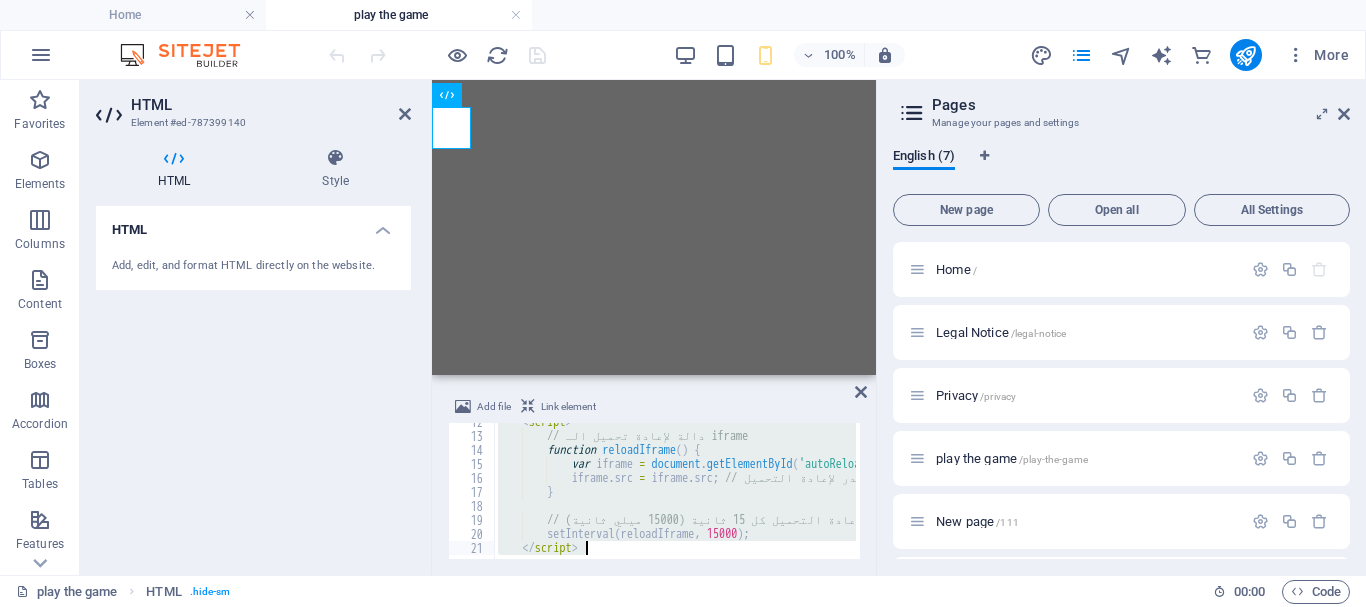 type 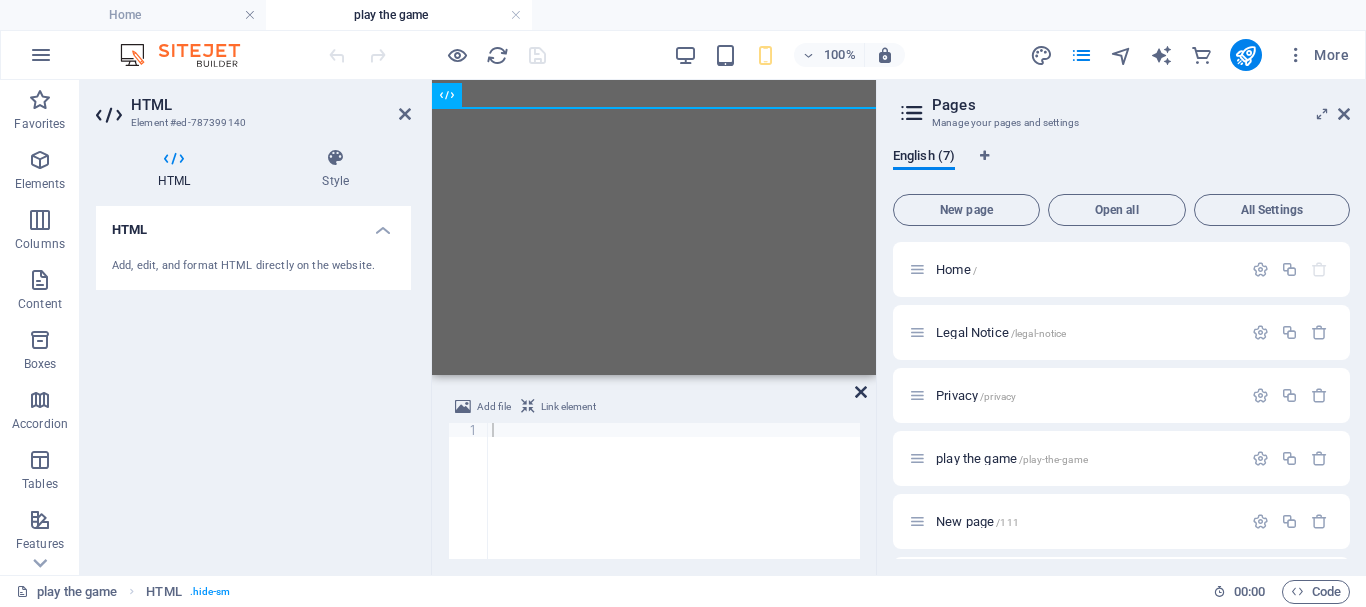 click at bounding box center [861, 392] 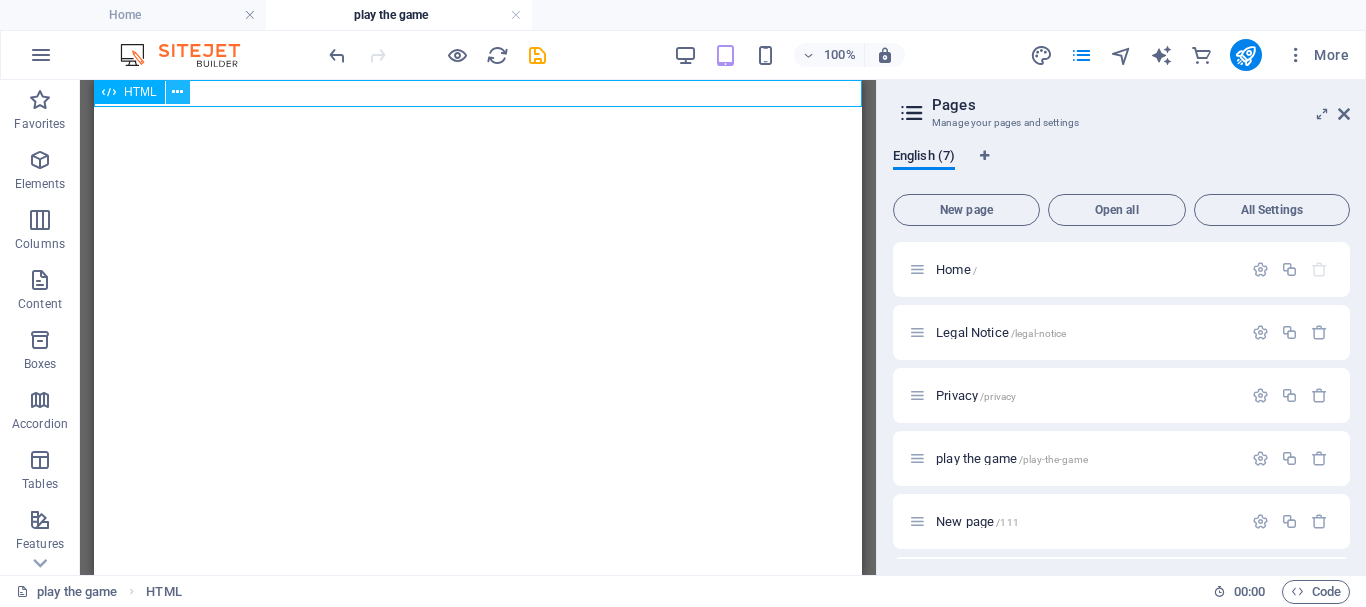 click at bounding box center (178, 92) 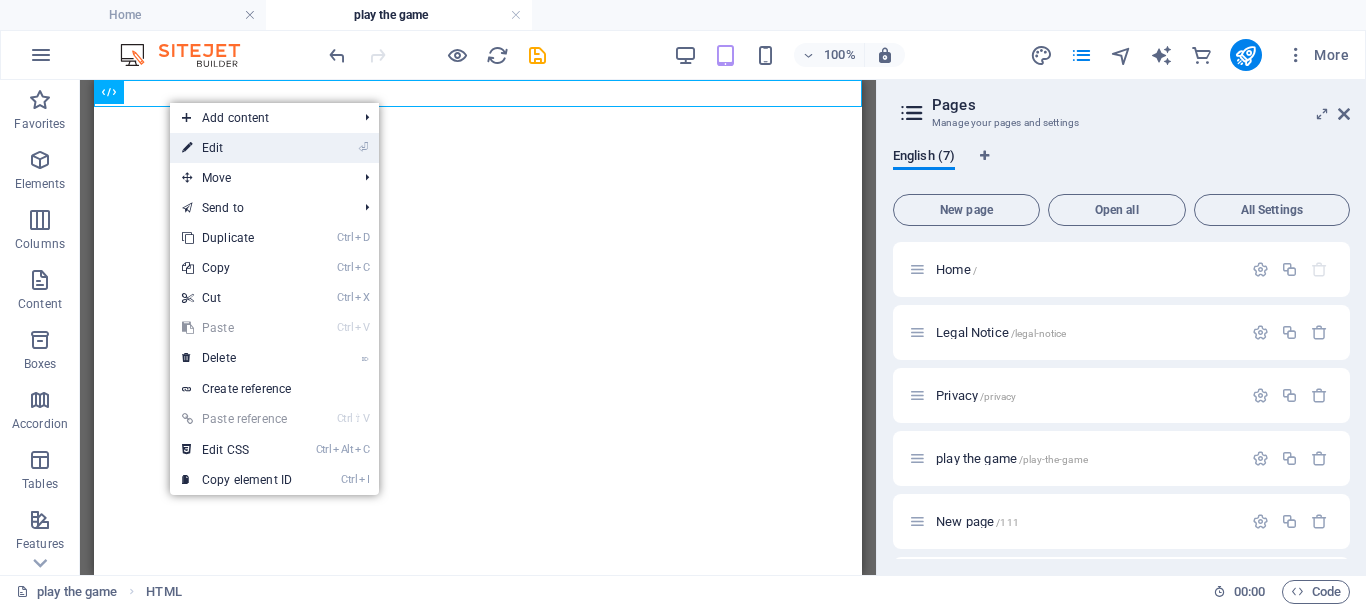 click on "⏎  Edit" at bounding box center [237, 148] 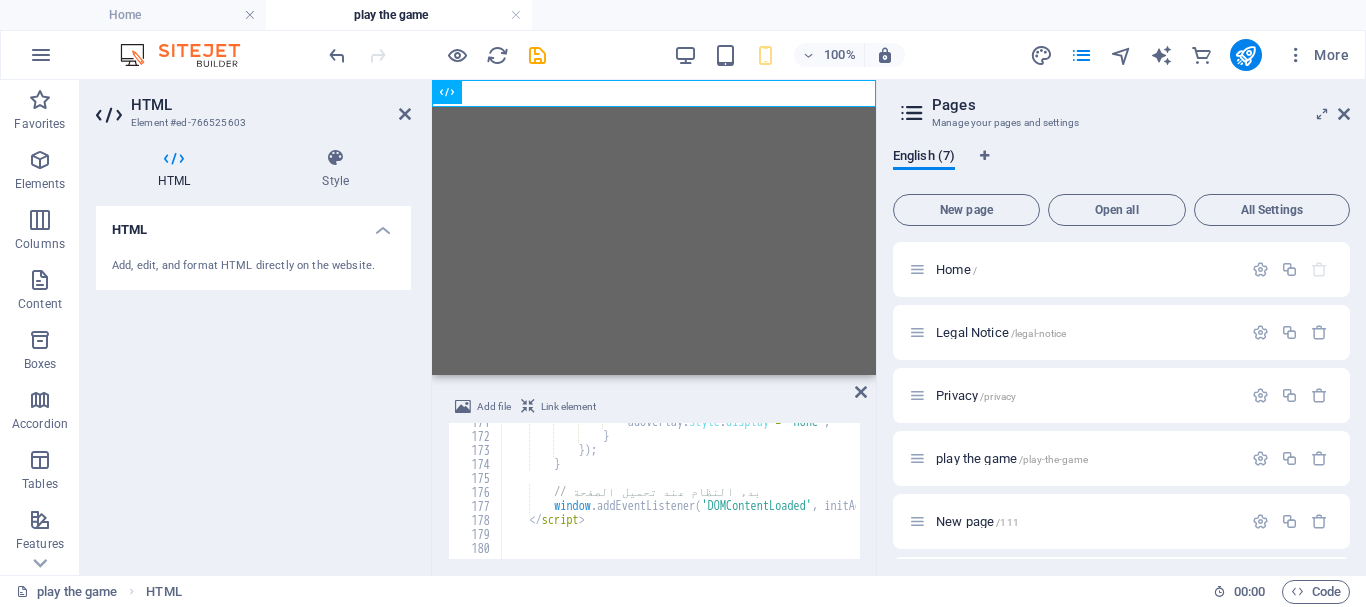 scroll, scrollTop: 2388, scrollLeft: 0, axis: vertical 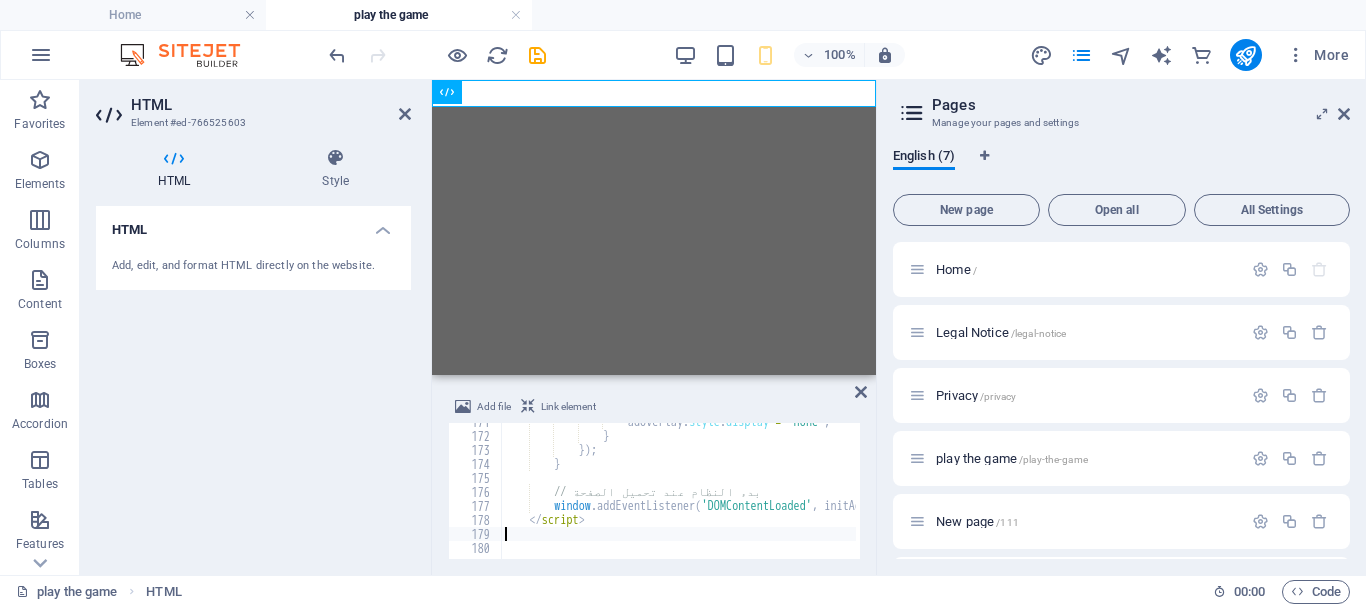 click on "adOverlay . style . display   =   'none' ;                     }                }) ;           }           // بدء النظام عند تحميل الصفحة           window . addEventListener ( 'DOMContentLoaded' ,   initAdSystem ) ;      </ script >" at bounding box center [1034, 495] 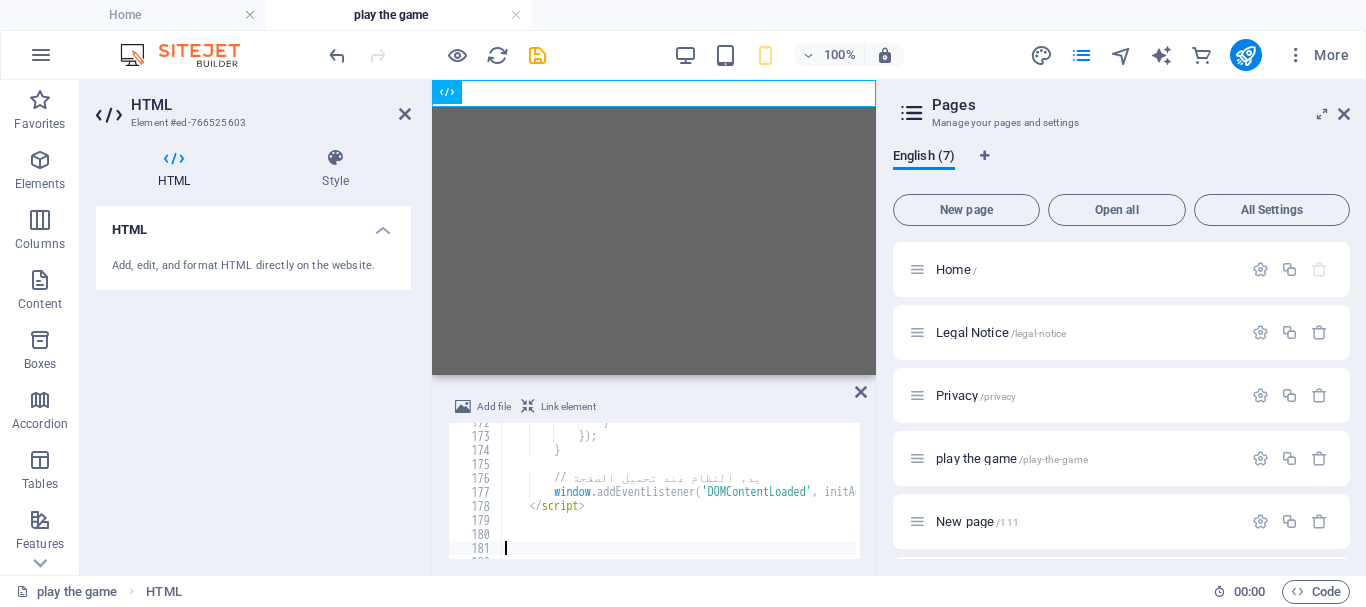 scroll, scrollTop: 2402, scrollLeft: 0, axis: vertical 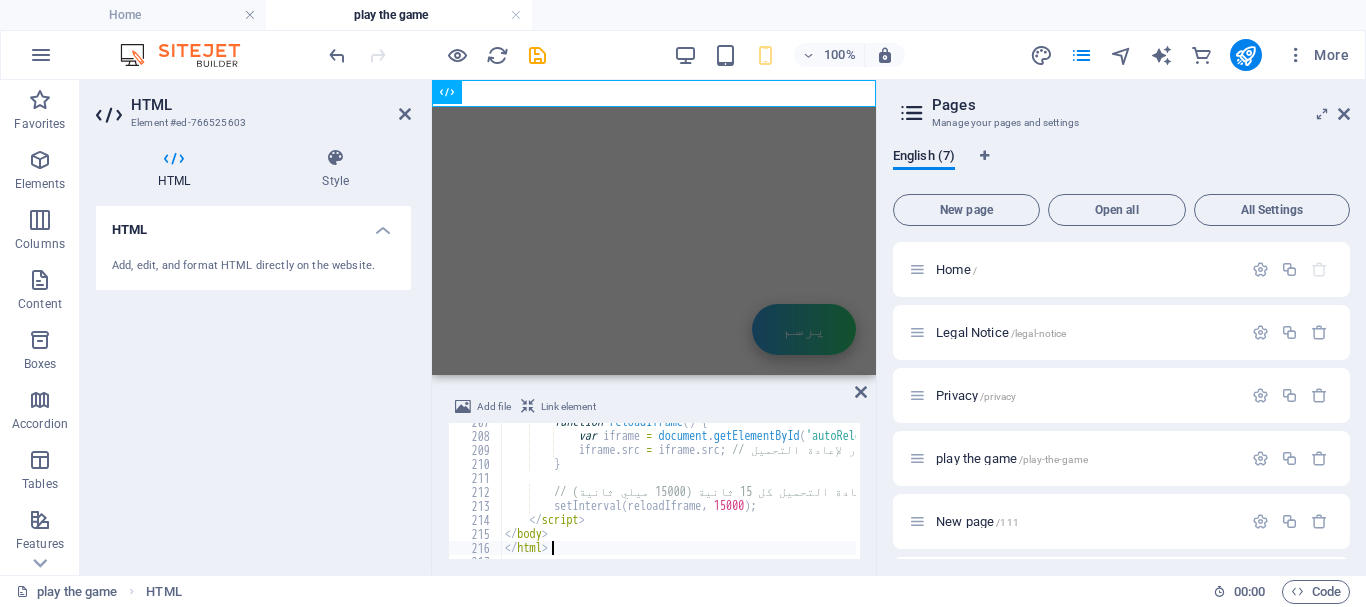 type on "</html>" 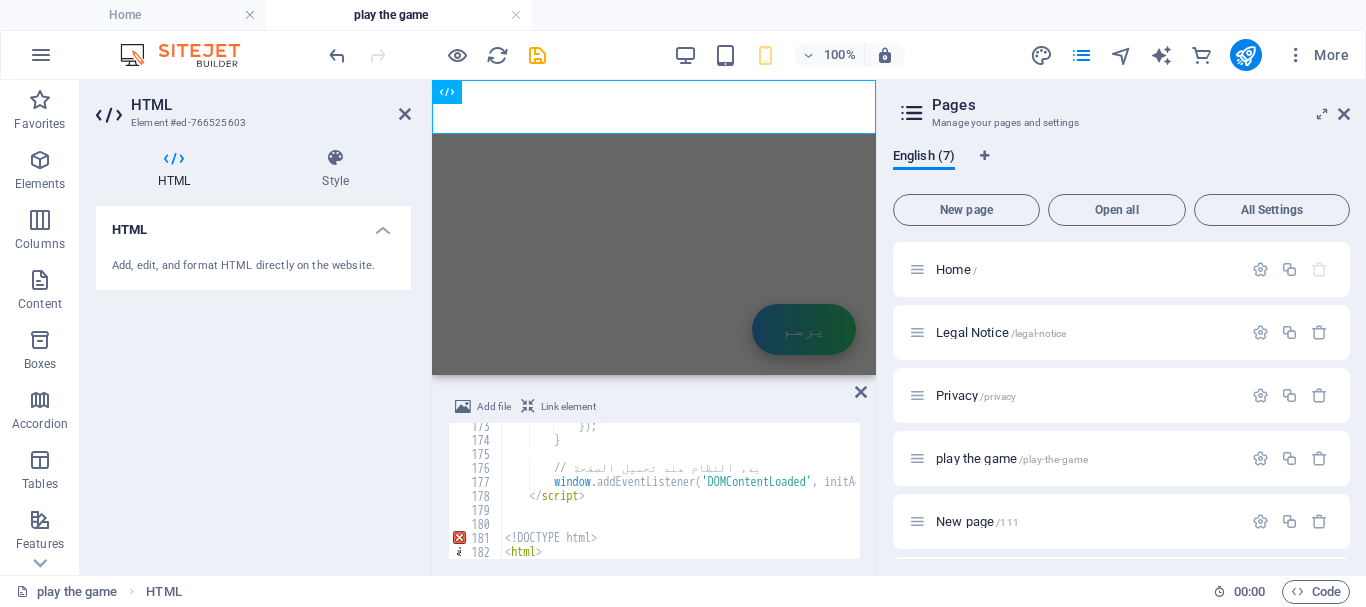 scroll, scrollTop: 2472, scrollLeft: 0, axis: vertical 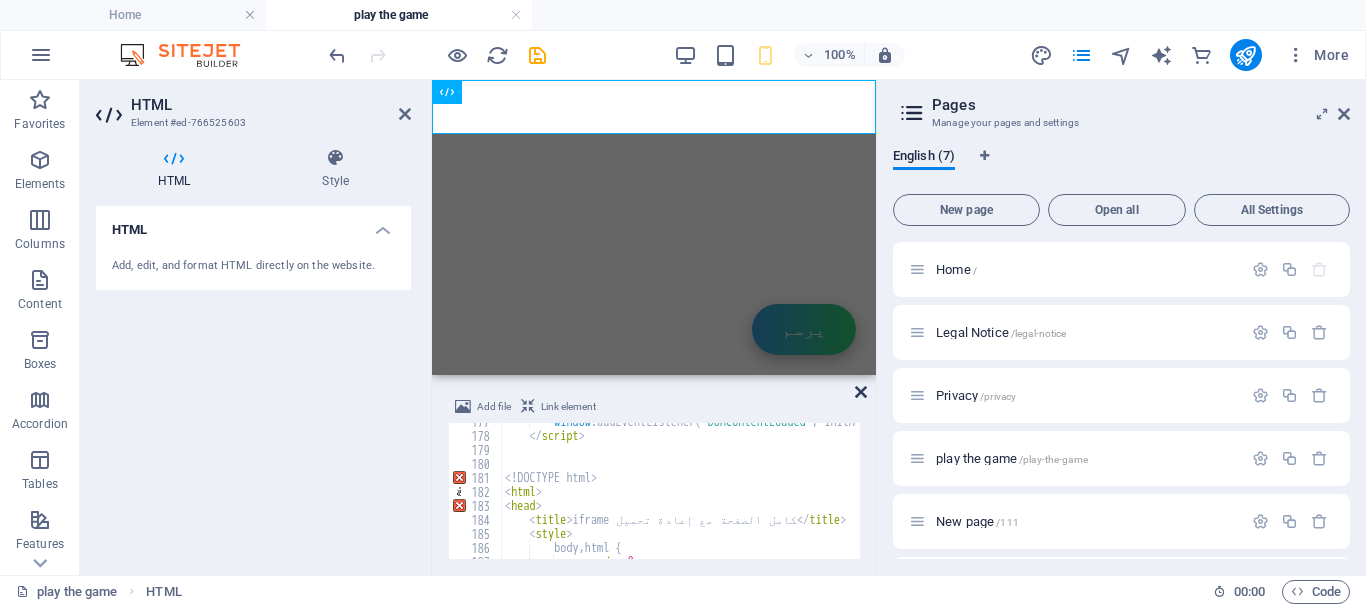 click at bounding box center [861, 392] 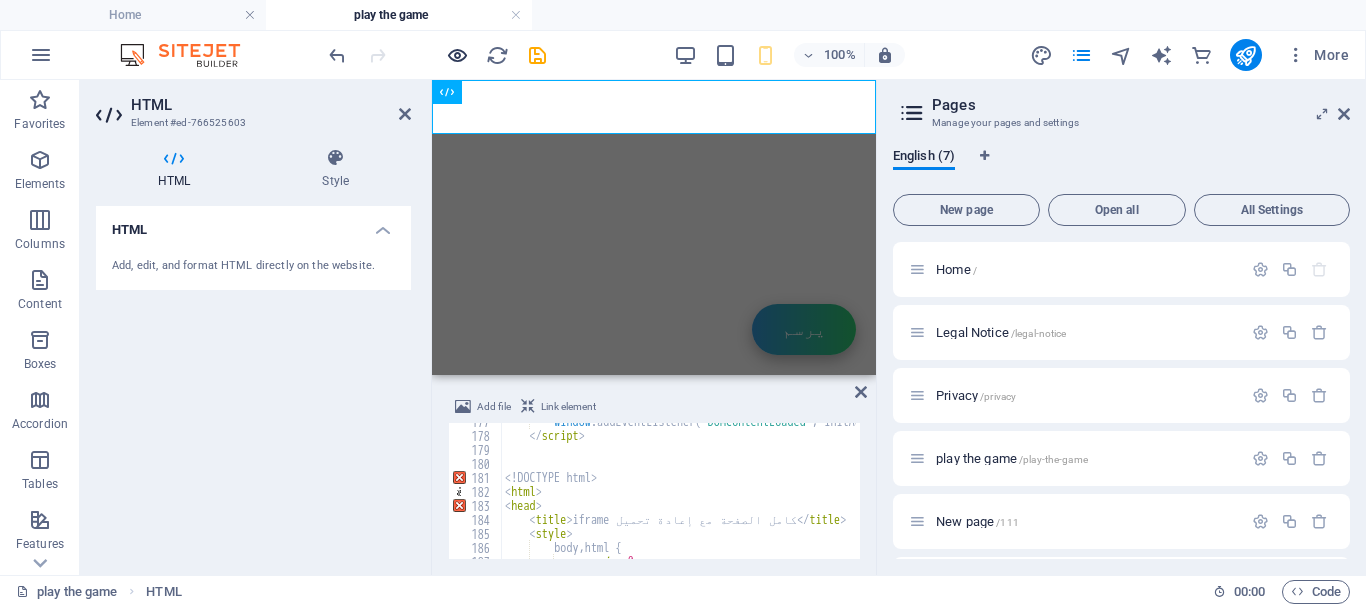 click at bounding box center (457, 55) 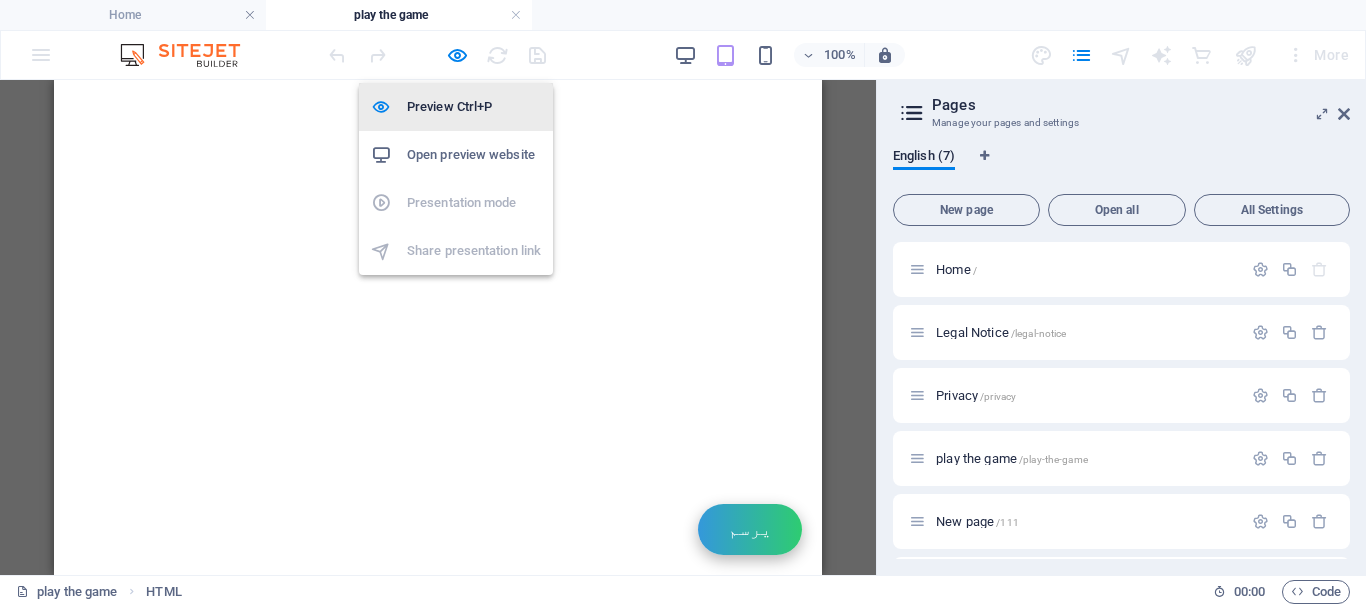 click on "Preview Ctrl+P" at bounding box center [474, 107] 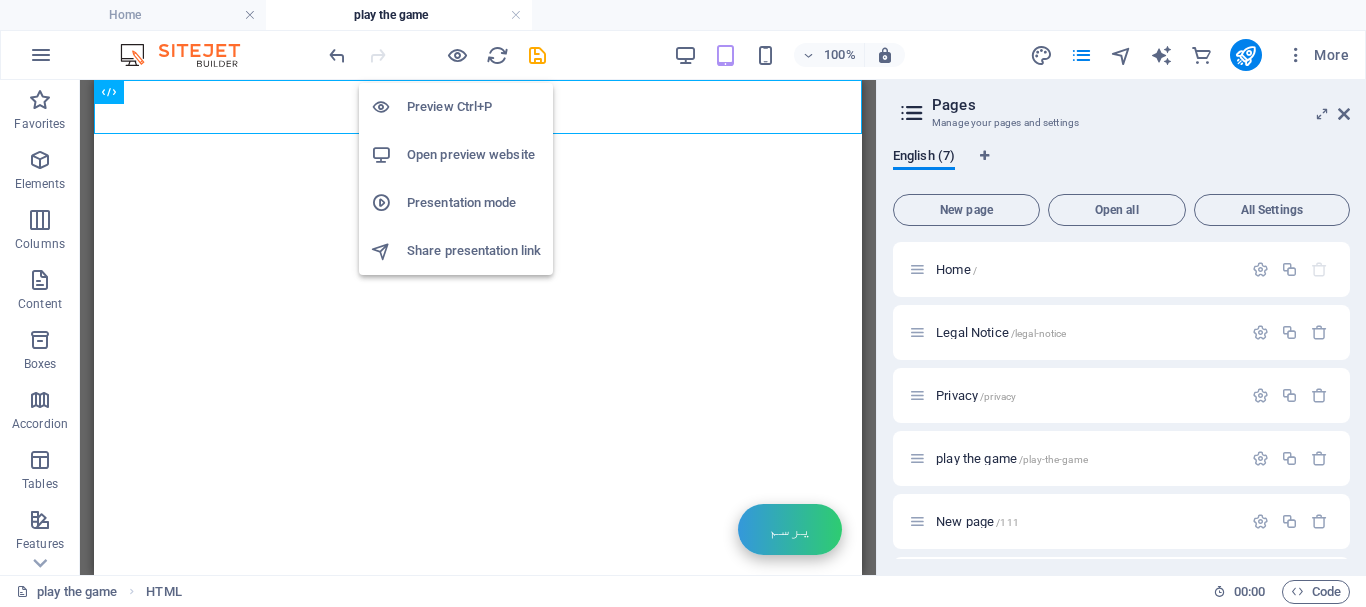 click on "Preview Ctrl+P" at bounding box center (474, 107) 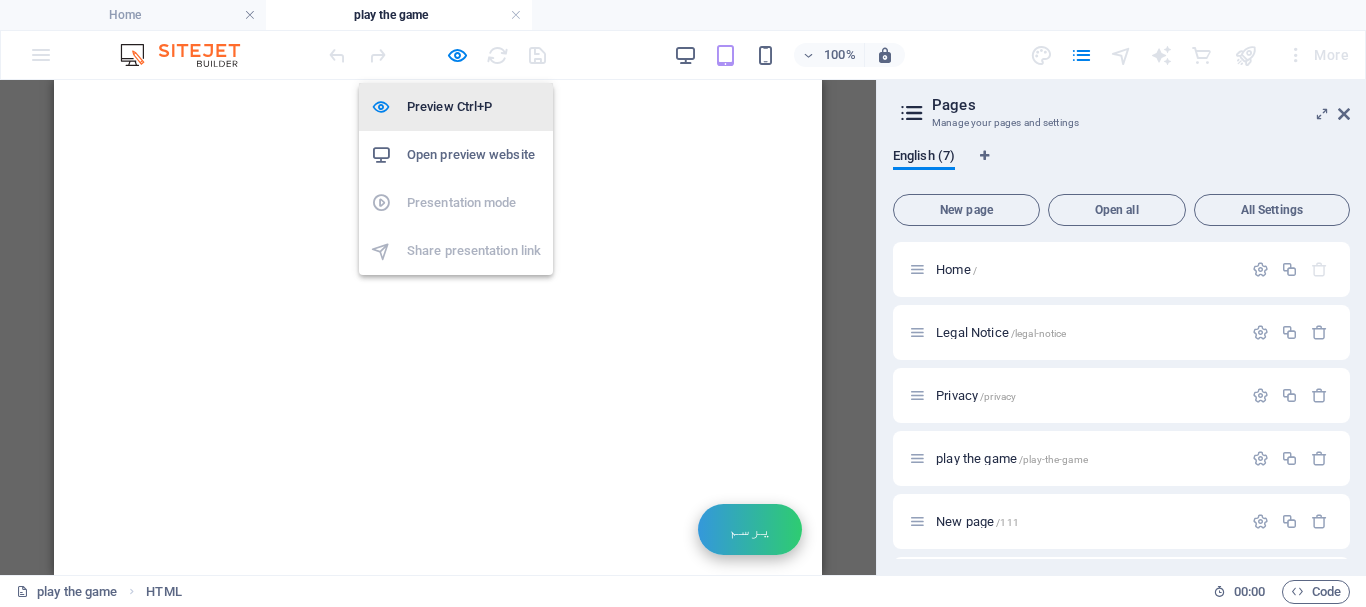 click on "Preview Ctrl+P" at bounding box center [456, 107] 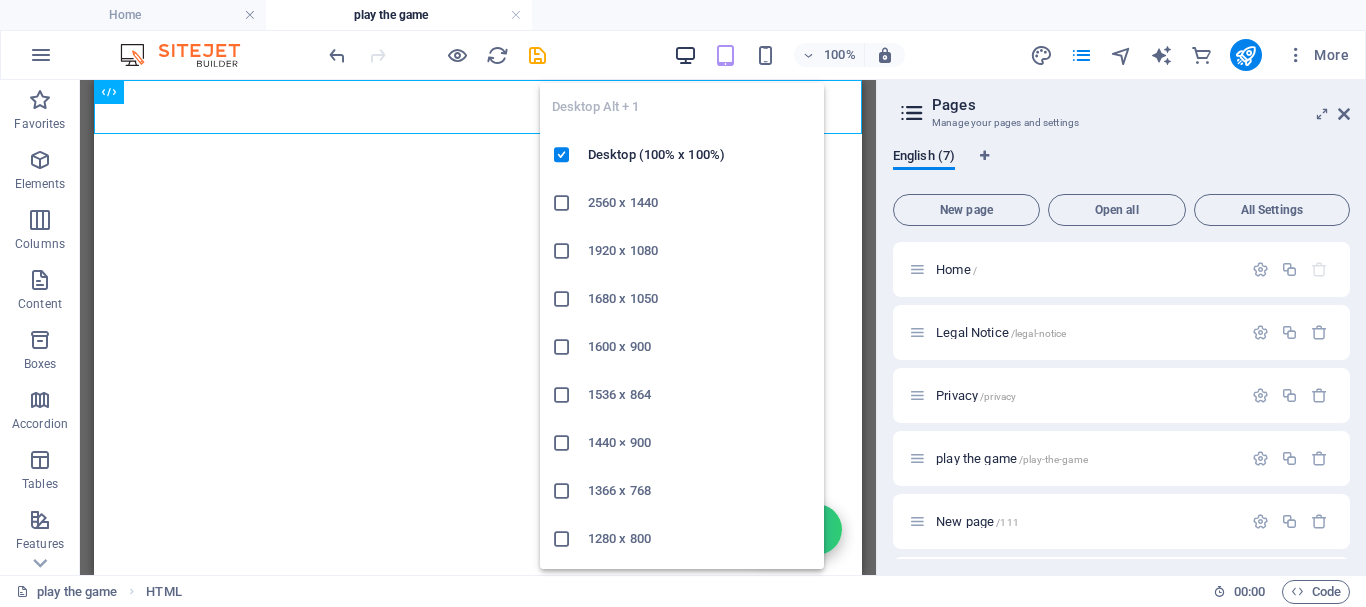 click at bounding box center (685, 55) 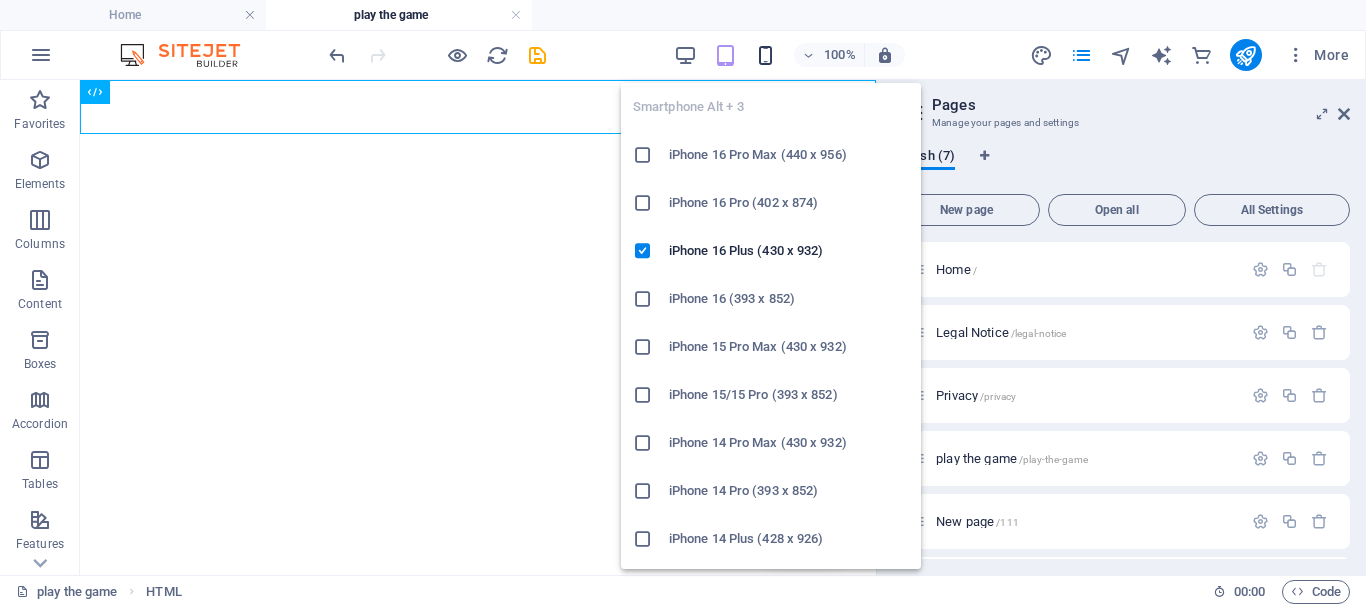 click at bounding box center (765, 55) 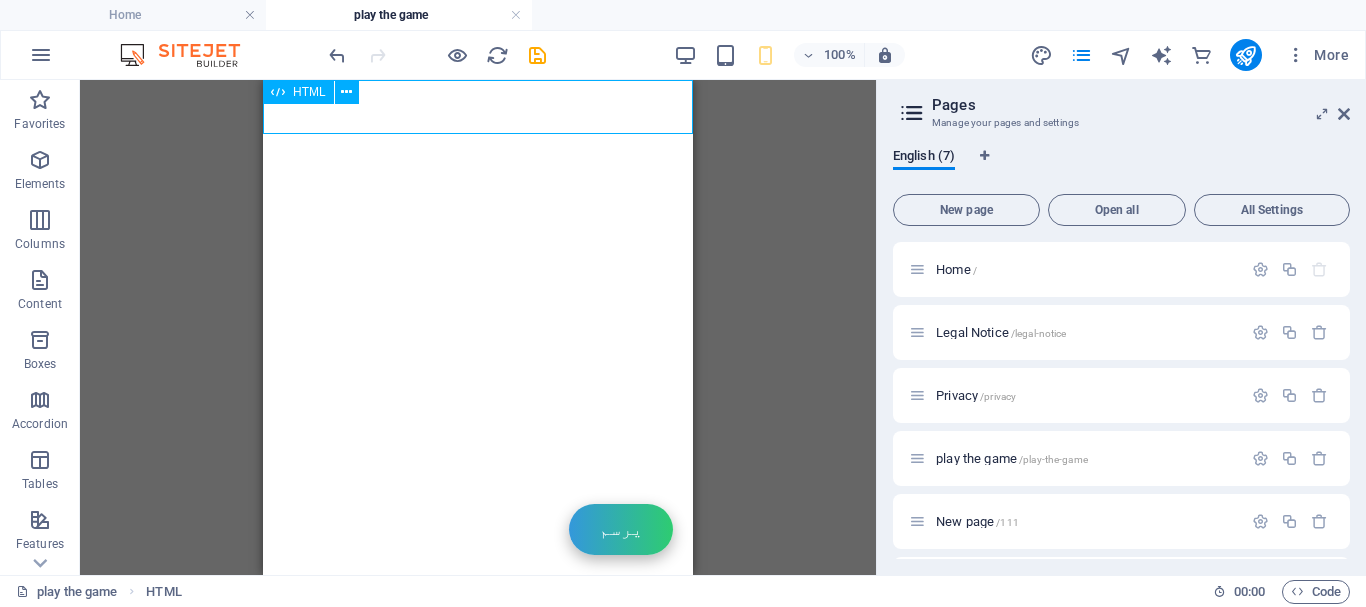 click on "HTML" at bounding box center (309, 92) 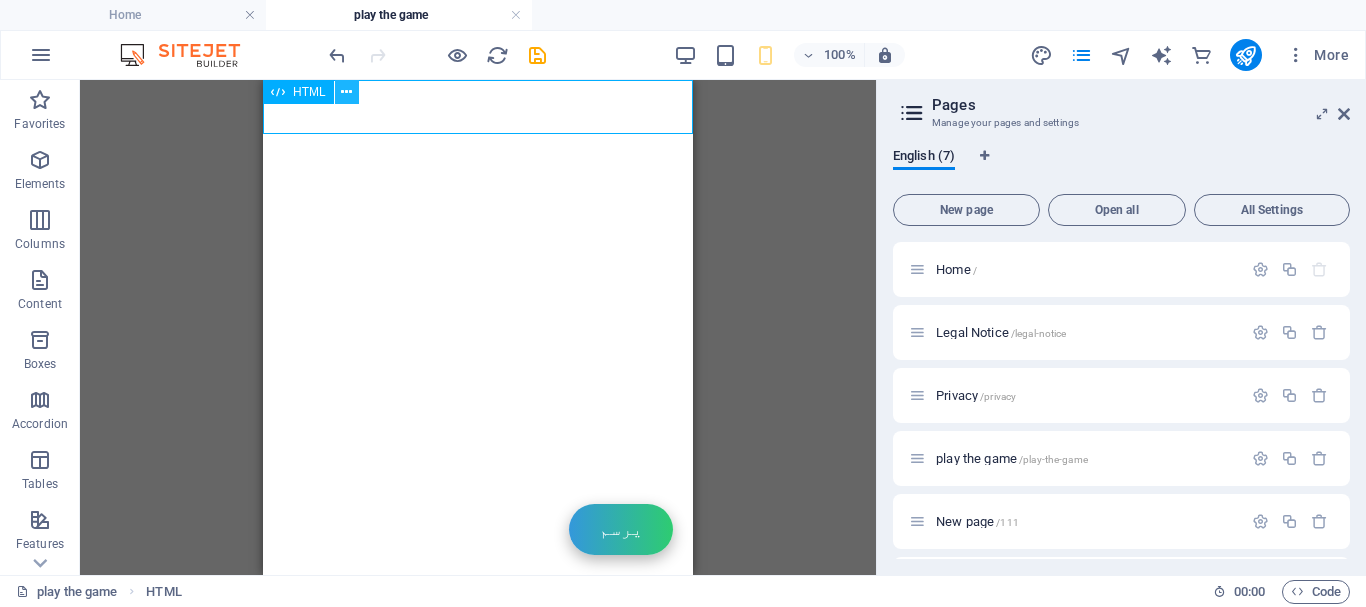 click at bounding box center (346, 92) 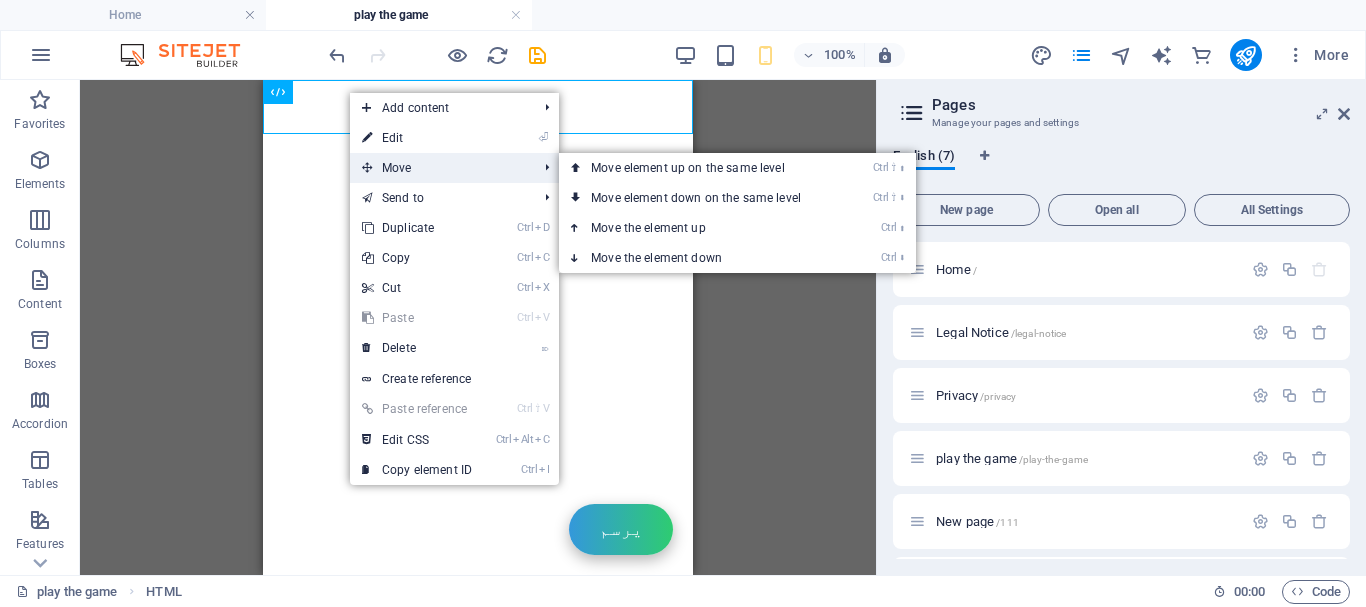 click on "Move" at bounding box center [439, 168] 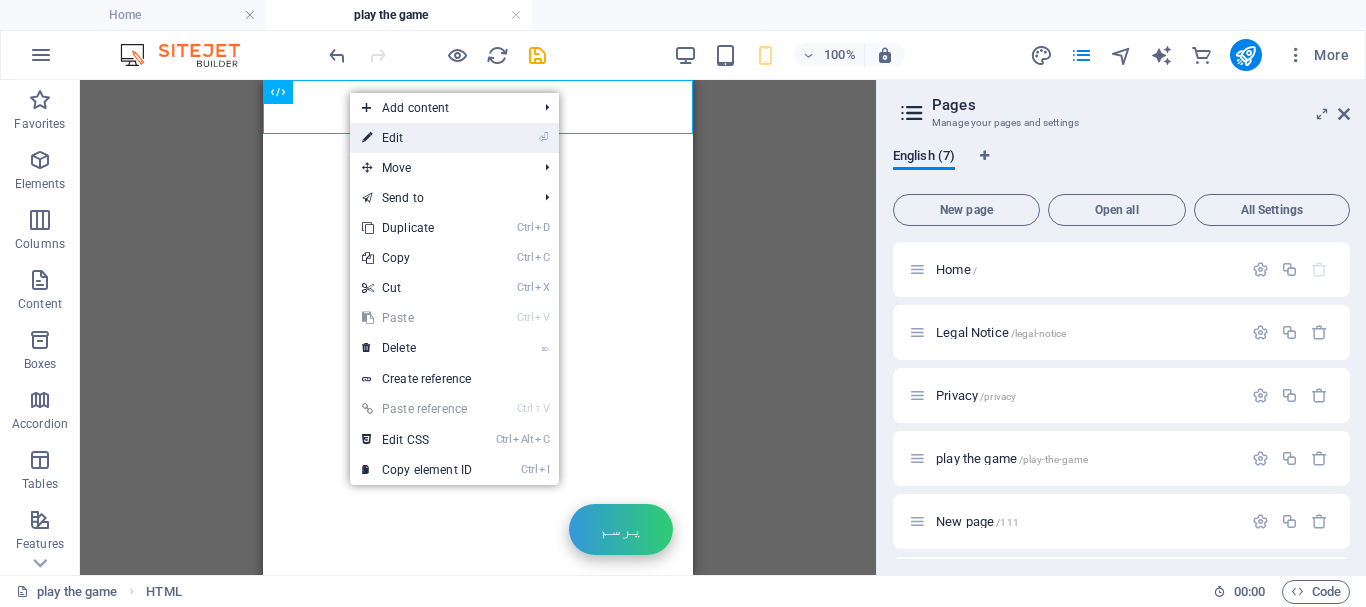 click on "⏎  Edit" at bounding box center [417, 138] 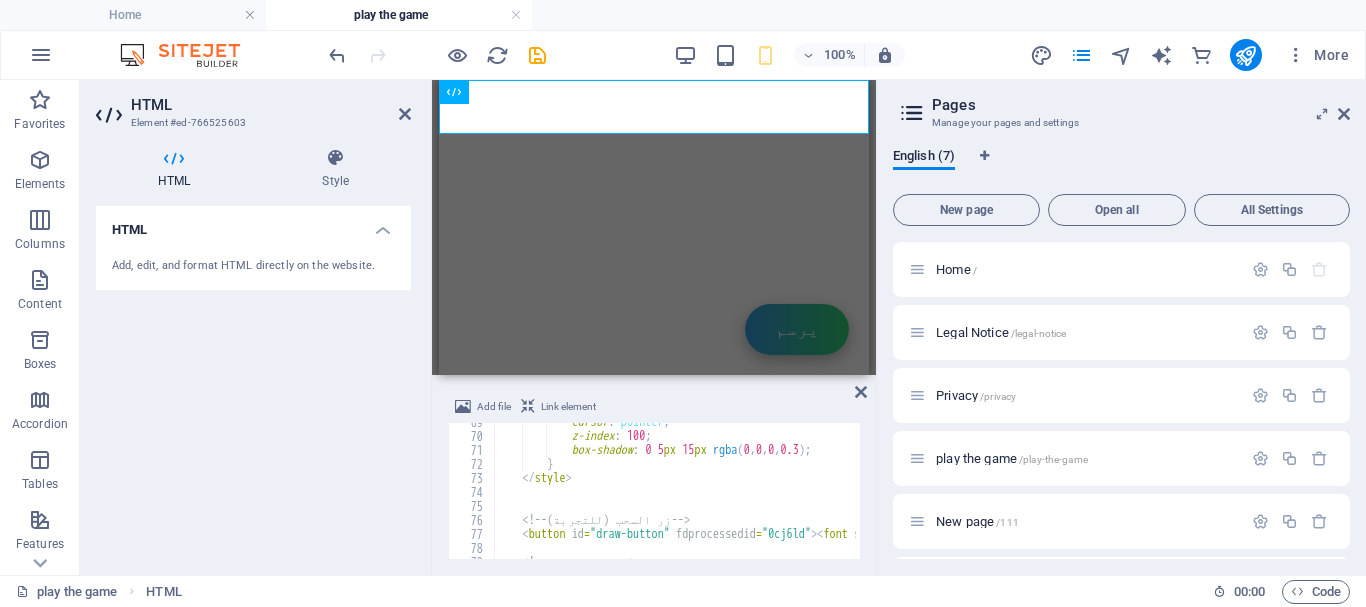 scroll, scrollTop: 960, scrollLeft: 0, axis: vertical 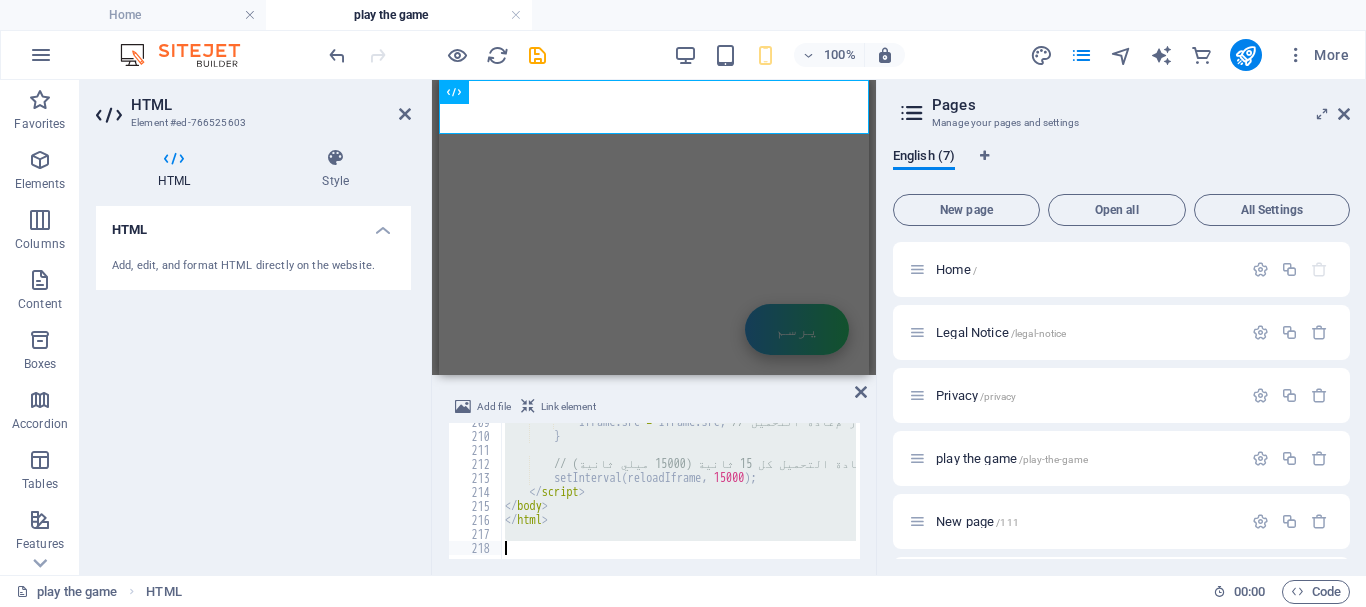 drag, startPoint x: 506, startPoint y: 507, endPoint x: 705, endPoint y: 609, distance: 223.61798 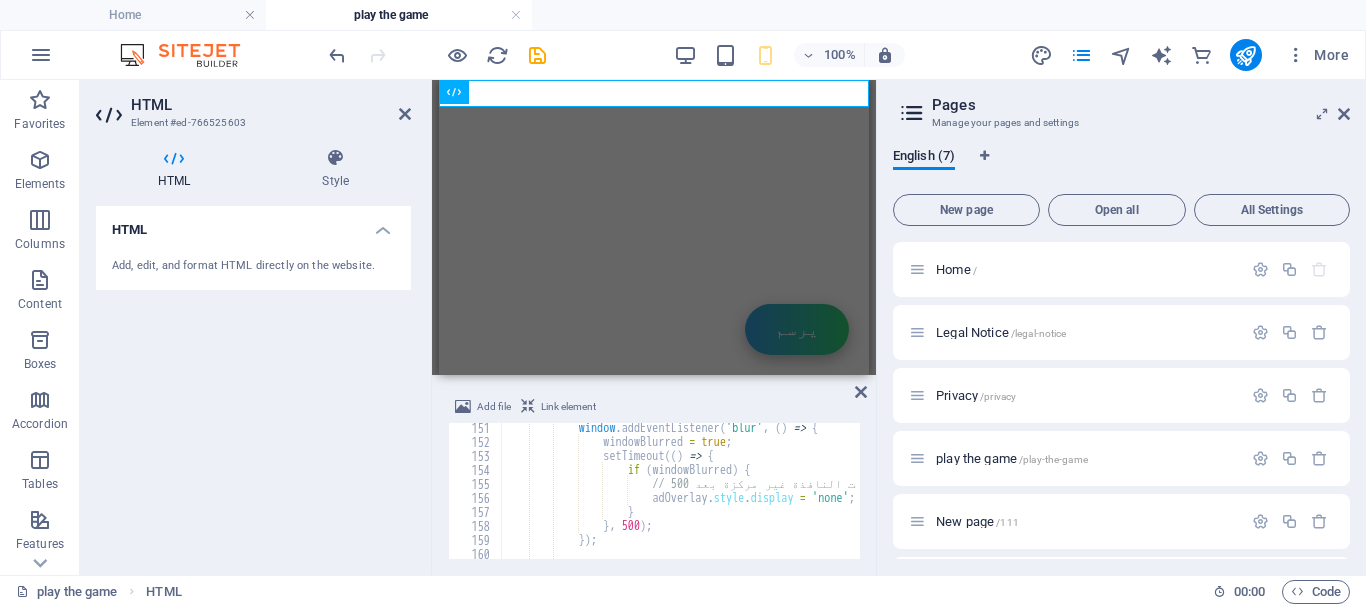 scroll, scrollTop: 2042, scrollLeft: 0, axis: vertical 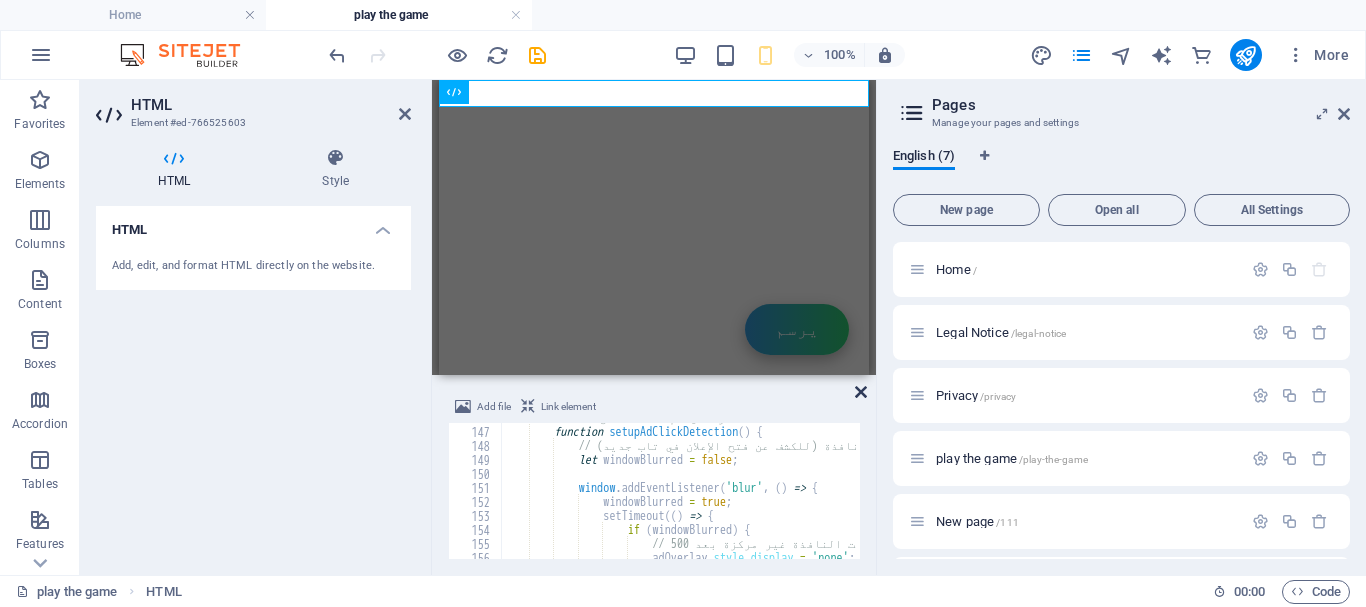 click at bounding box center [861, 392] 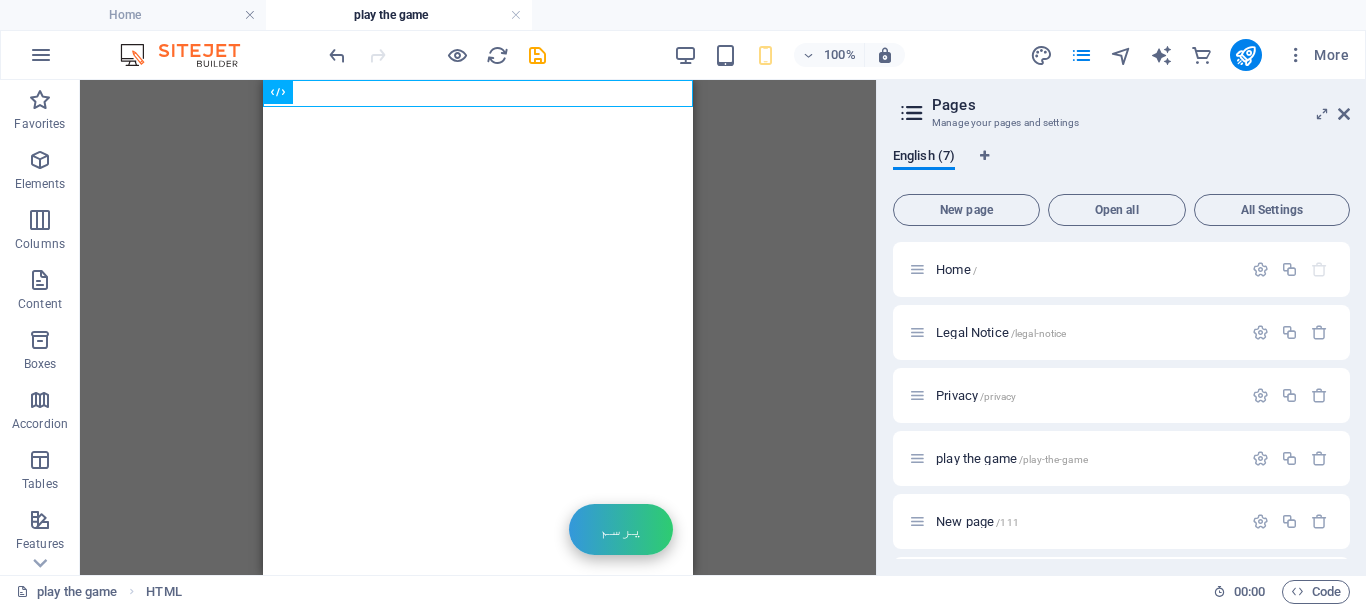 click on "Game Ad System
يرسم
To continue playing and  claim your rewards , please support us by clicking on any ad inside the box below.
Your support helps us keep the game free and add more exciting features!
👆  Click any ad above  to close this and continue playing 👆" at bounding box center [478, 84] 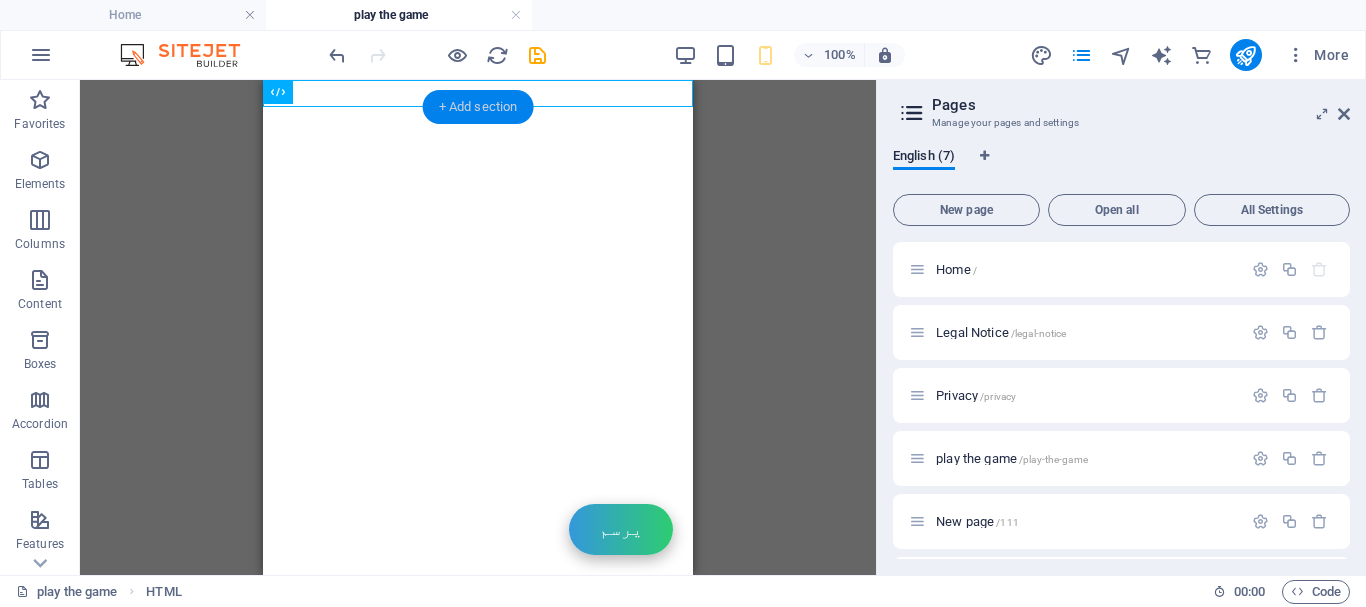 click on "+ Add section" at bounding box center (478, 107) 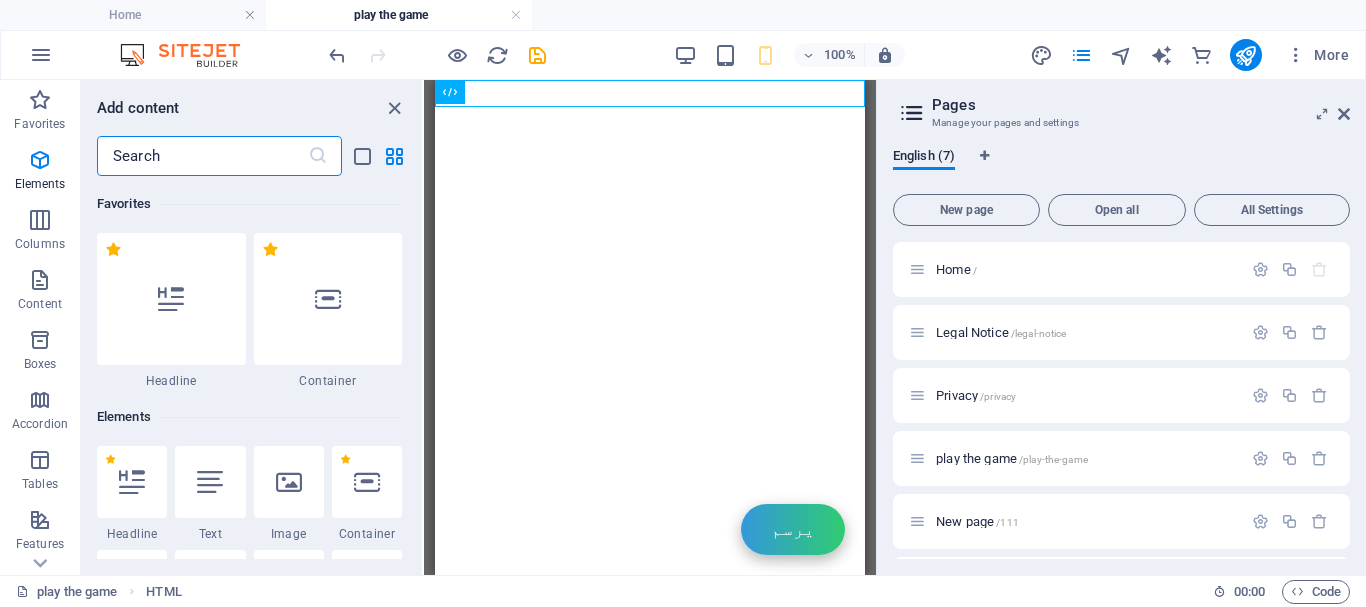 scroll, scrollTop: 3499, scrollLeft: 0, axis: vertical 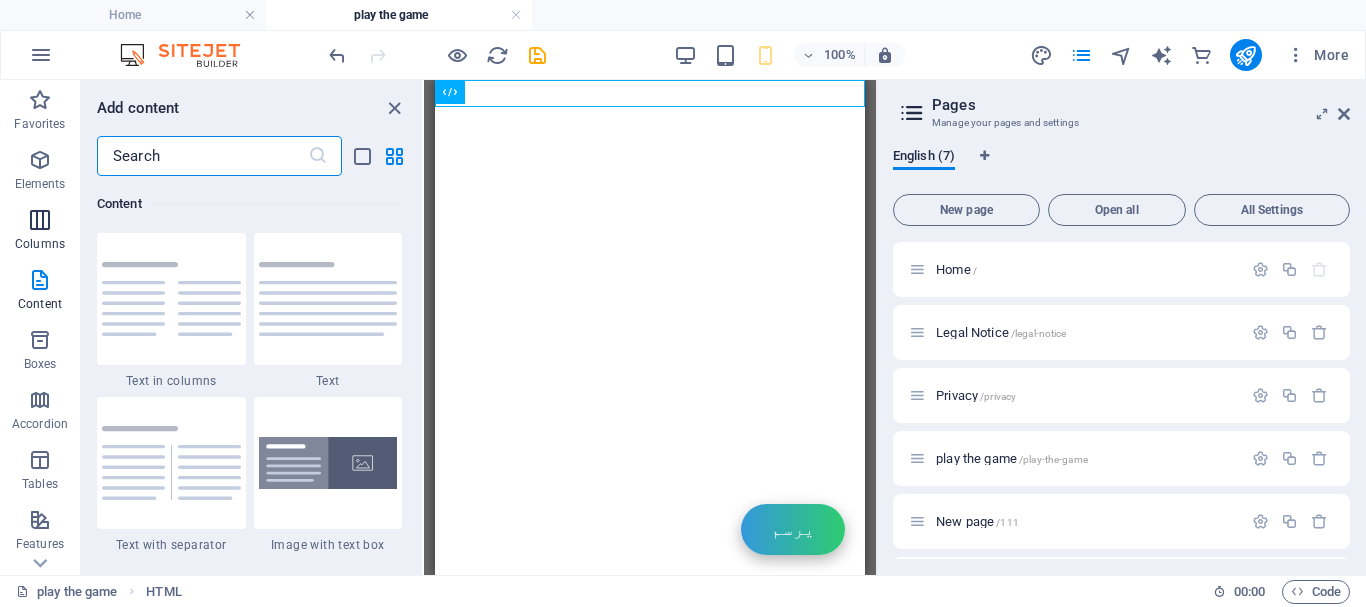 click at bounding box center (40, 220) 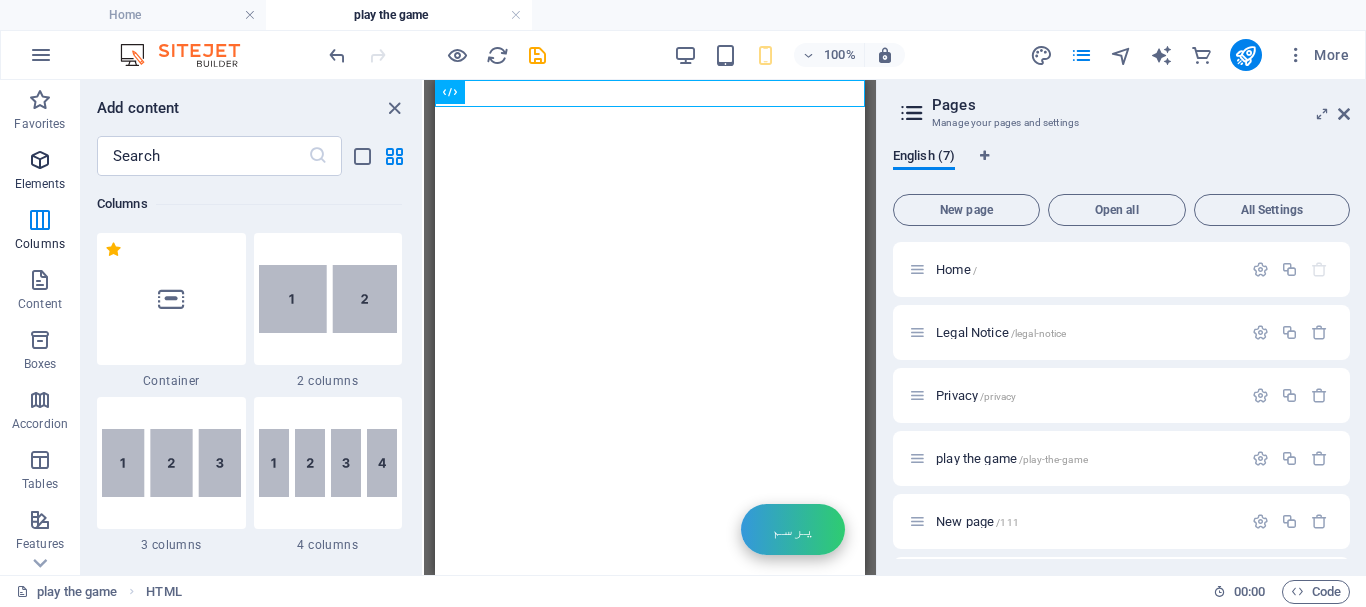click at bounding box center [40, 160] 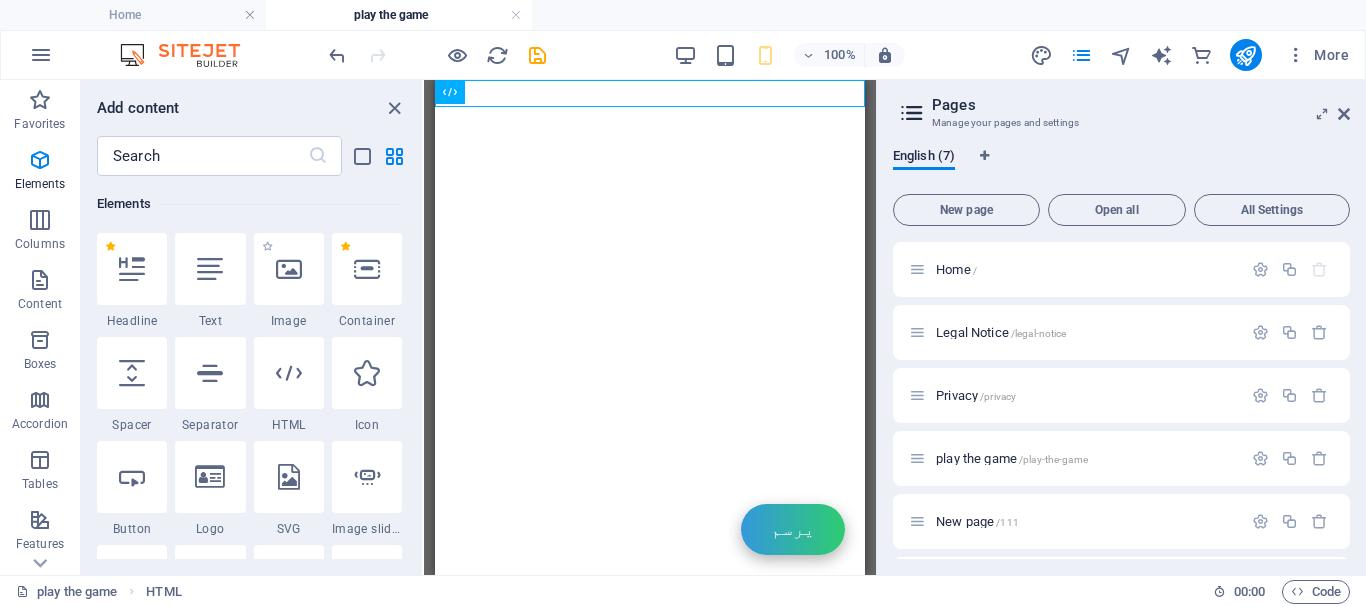 scroll, scrollTop: 213, scrollLeft: 0, axis: vertical 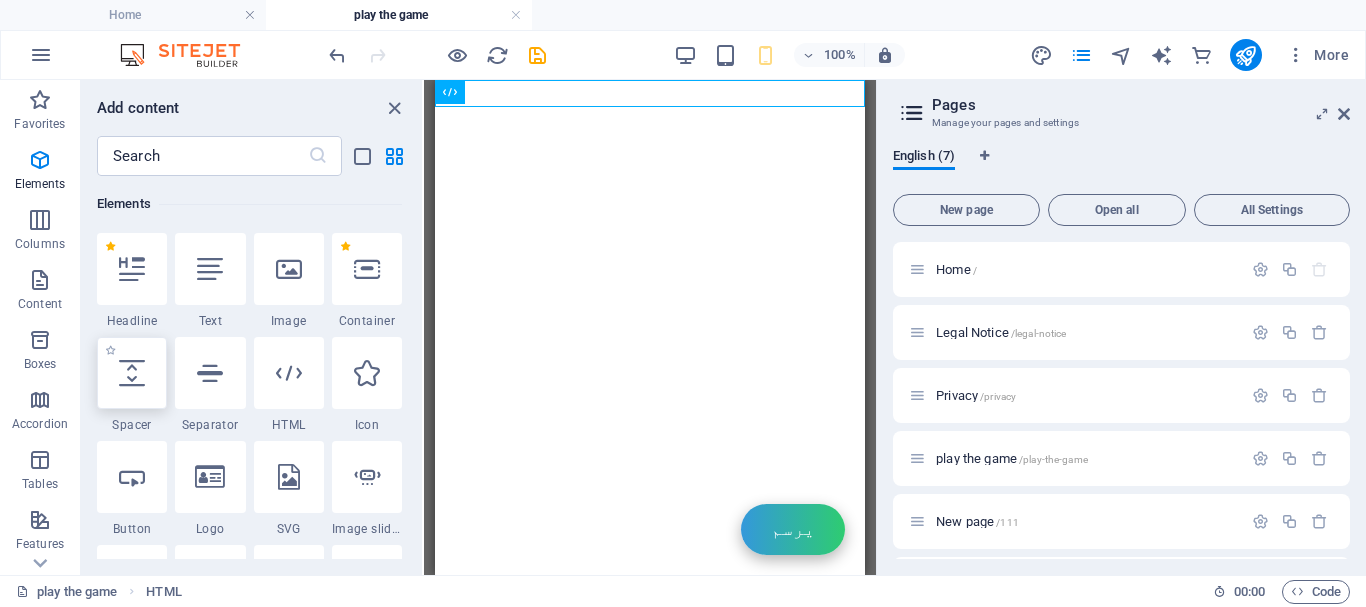 click at bounding box center (132, 373) 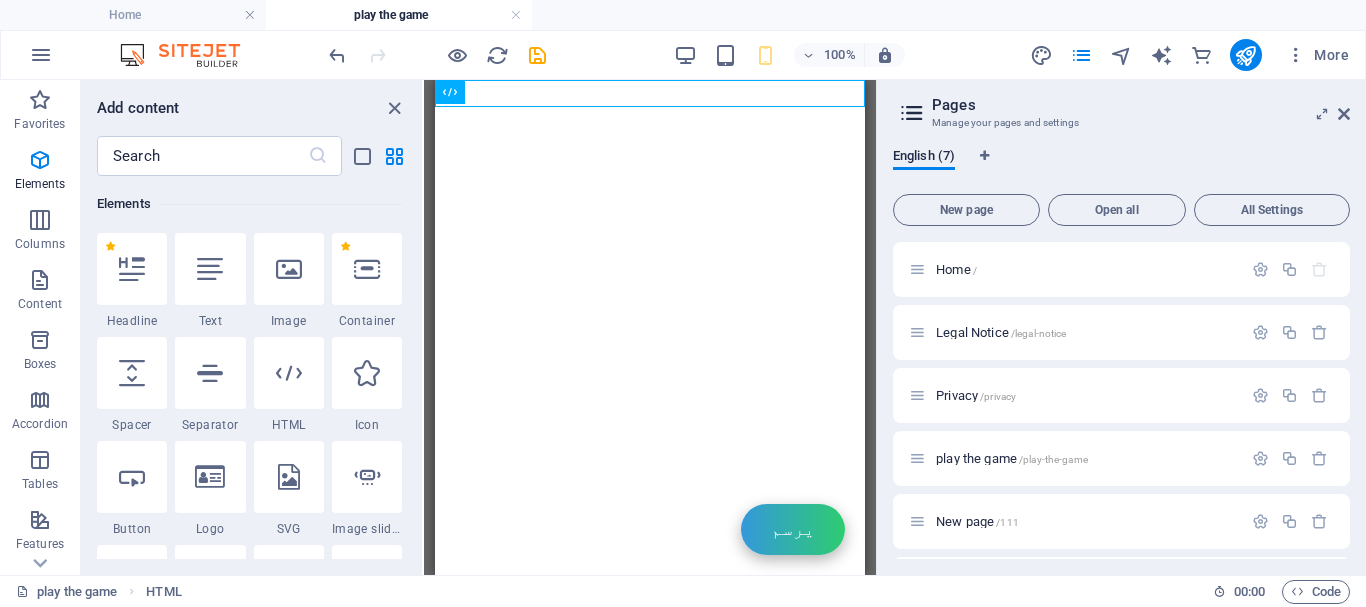 select on "px" 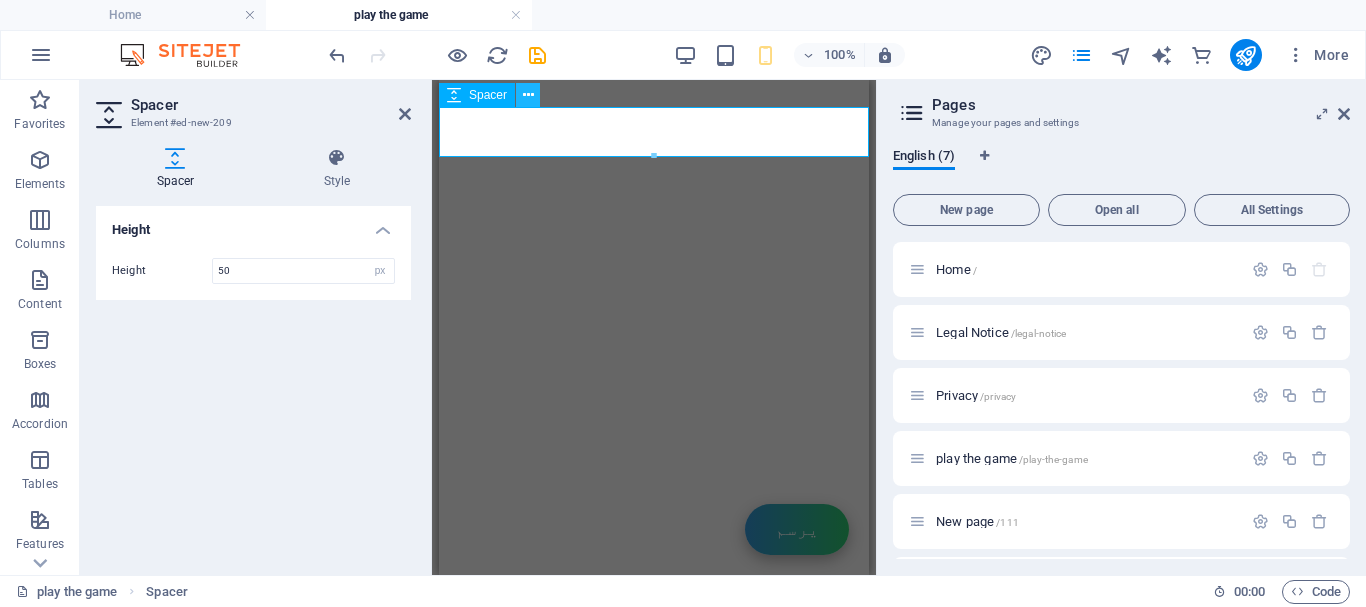 click at bounding box center (528, 95) 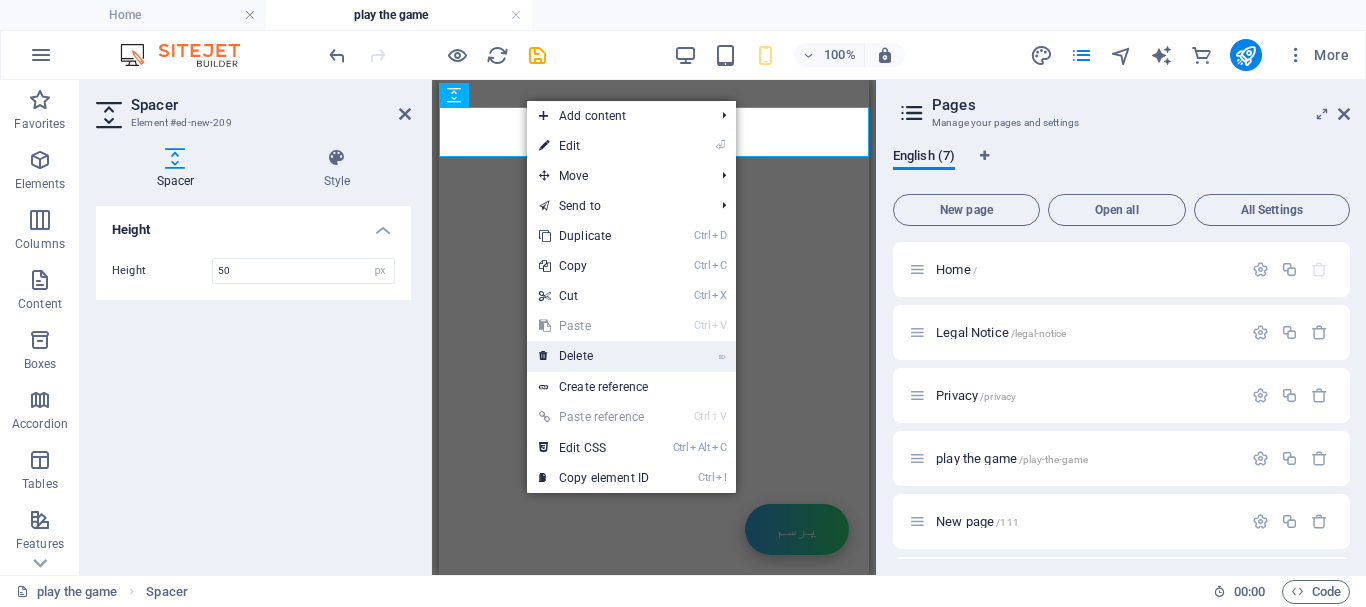 click on "⌦  Delete" at bounding box center [594, 356] 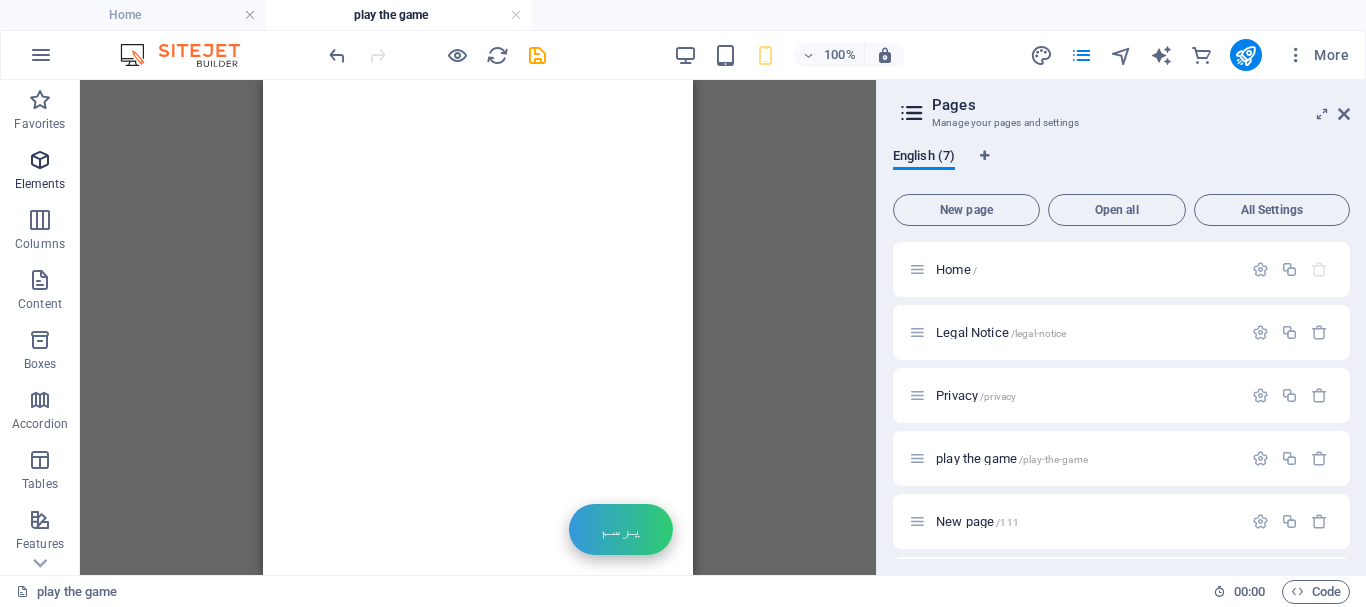 click on "Elements" at bounding box center (40, 172) 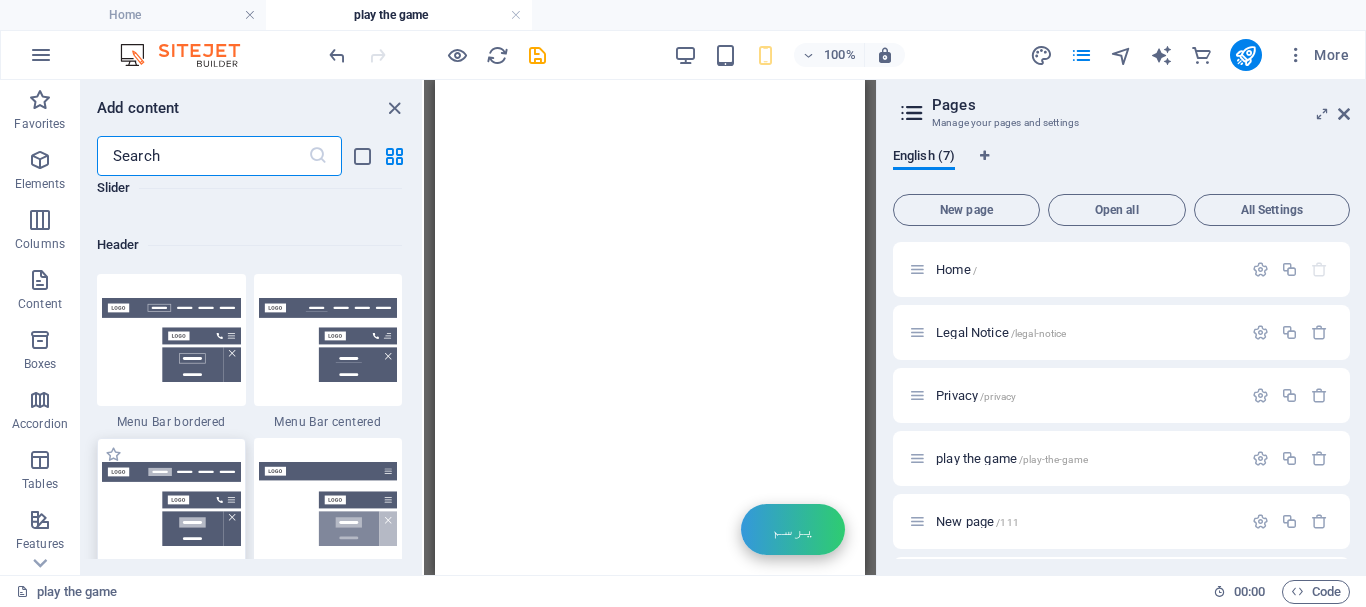scroll, scrollTop: 12013, scrollLeft: 0, axis: vertical 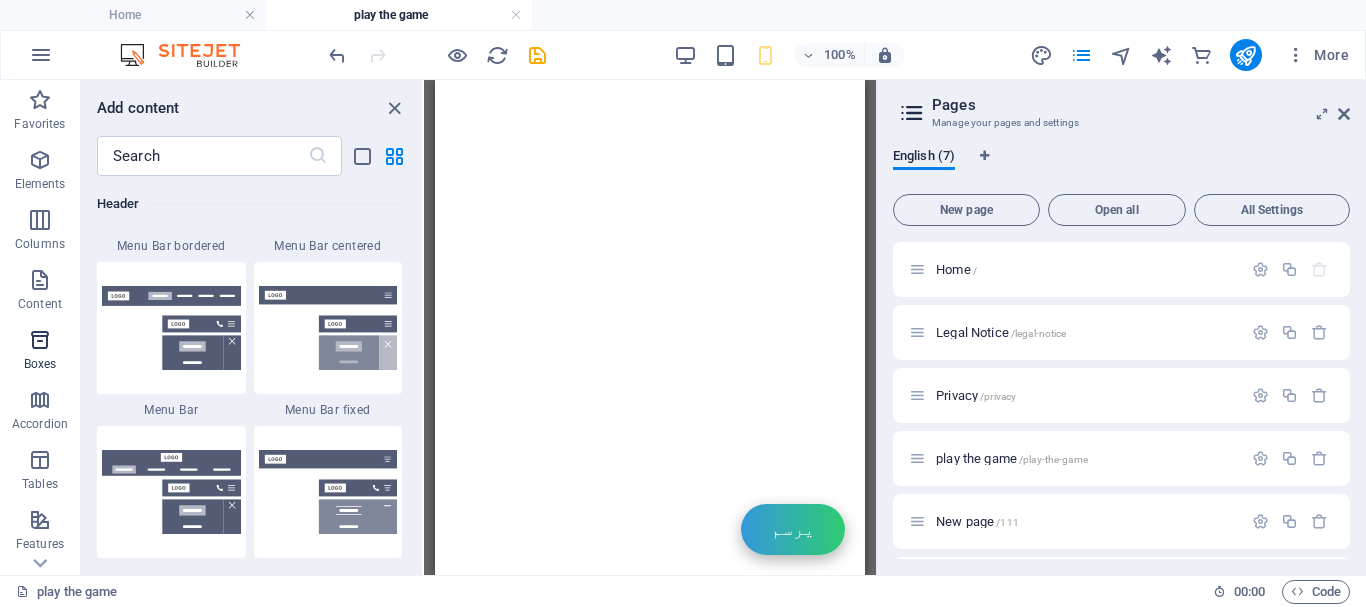 click at bounding box center [40, 340] 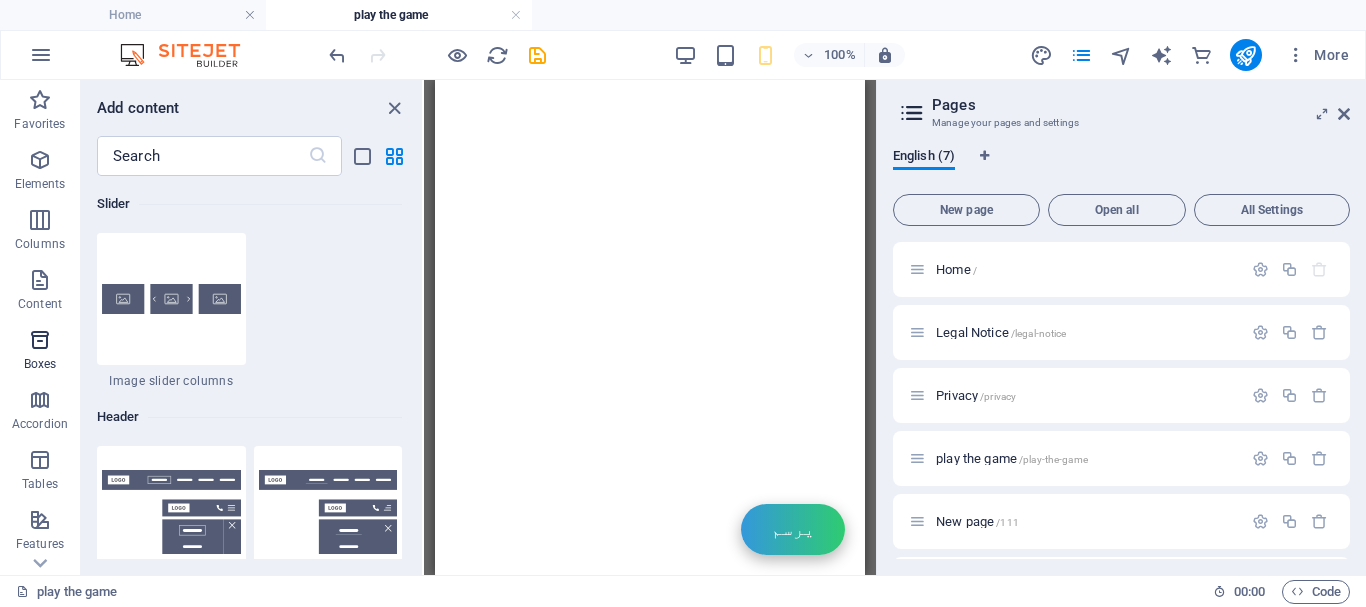 scroll, scrollTop: 5352, scrollLeft: 0, axis: vertical 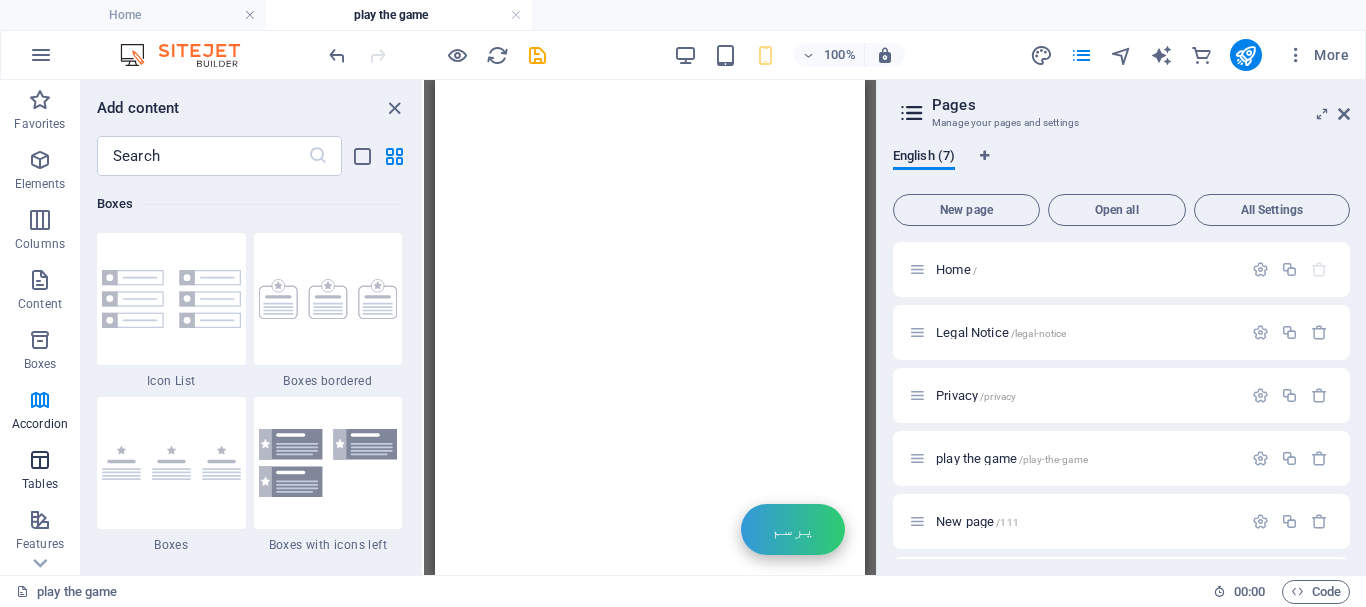 click on "Tables" at bounding box center (40, 484) 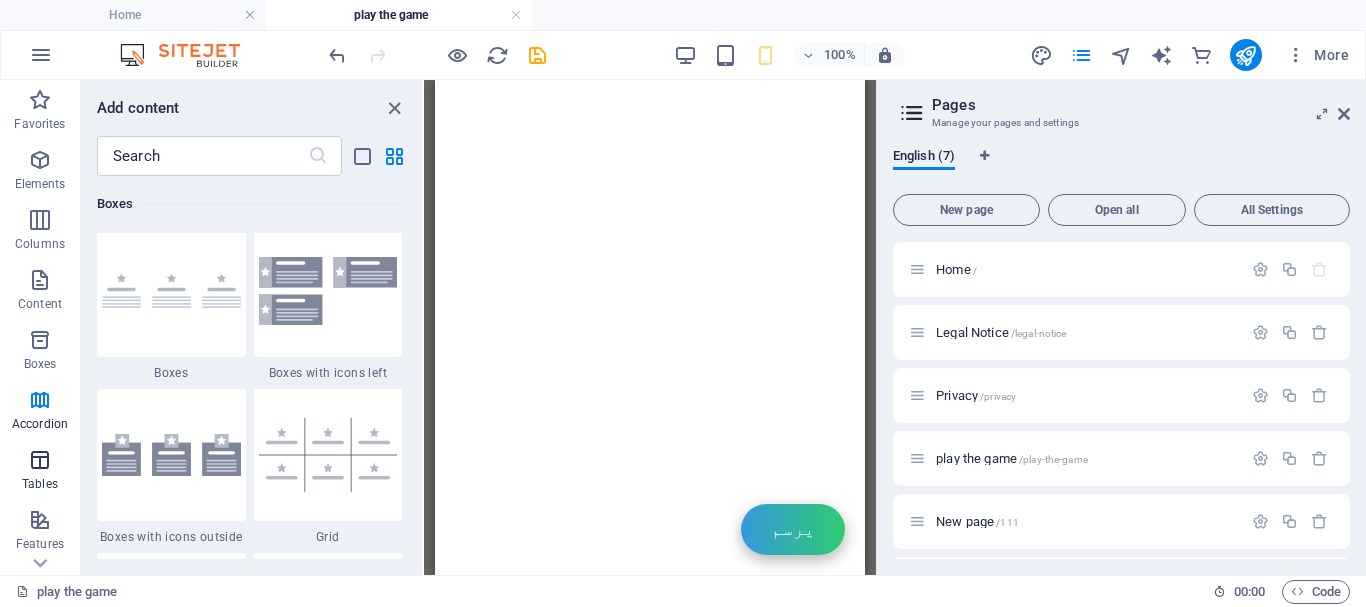 scroll, scrollTop: 6762, scrollLeft: 0, axis: vertical 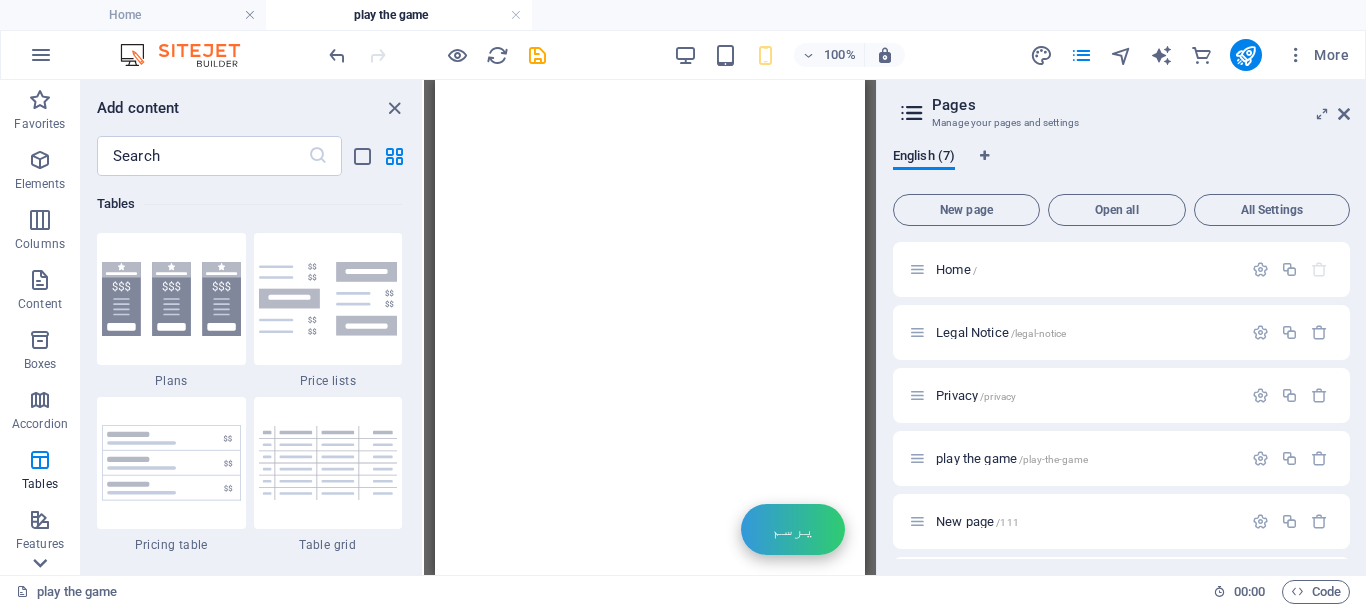 click 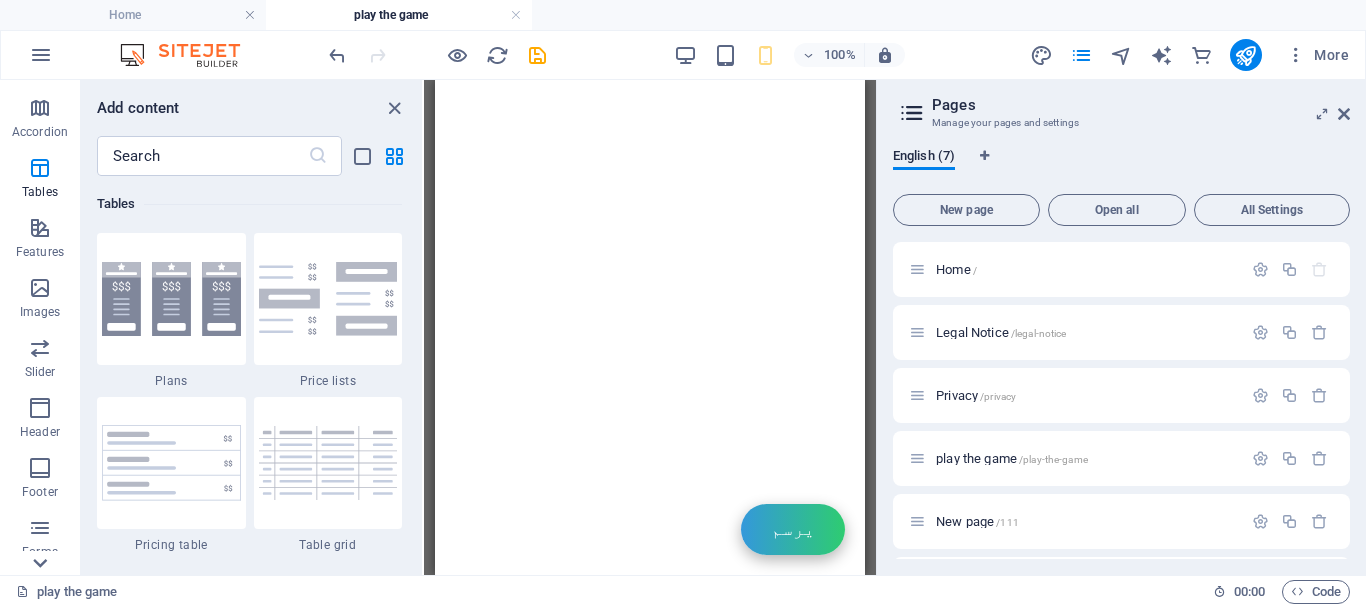 scroll, scrollTop: 465, scrollLeft: 0, axis: vertical 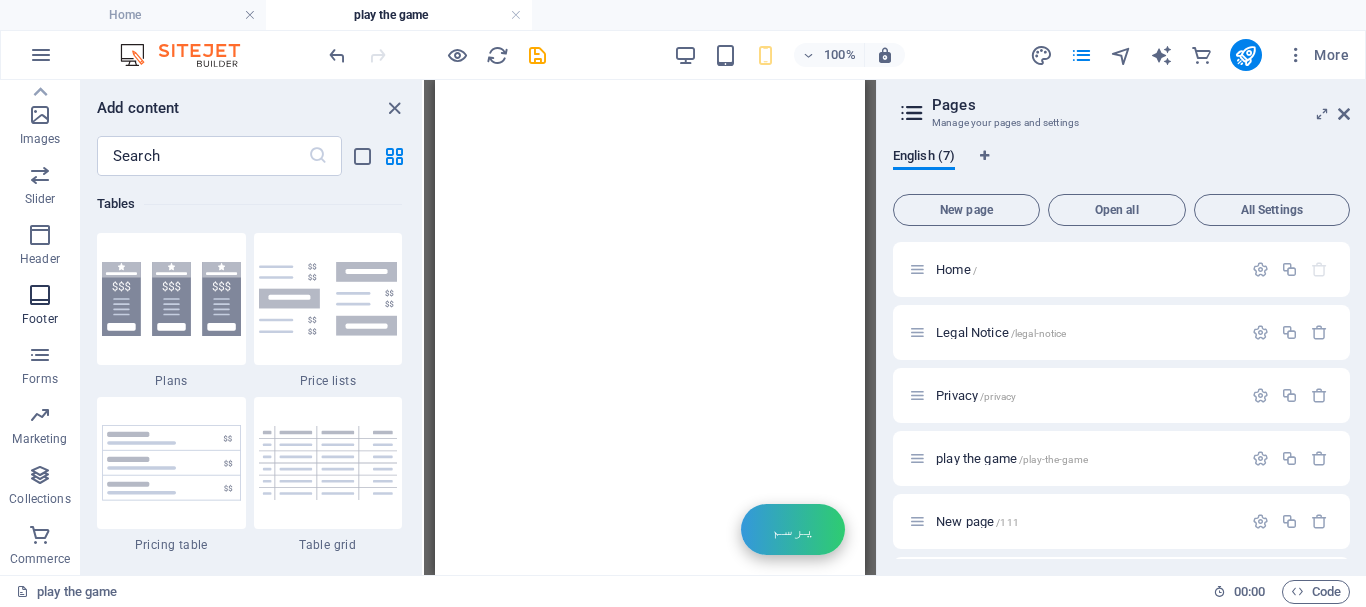 click at bounding box center [40, 295] 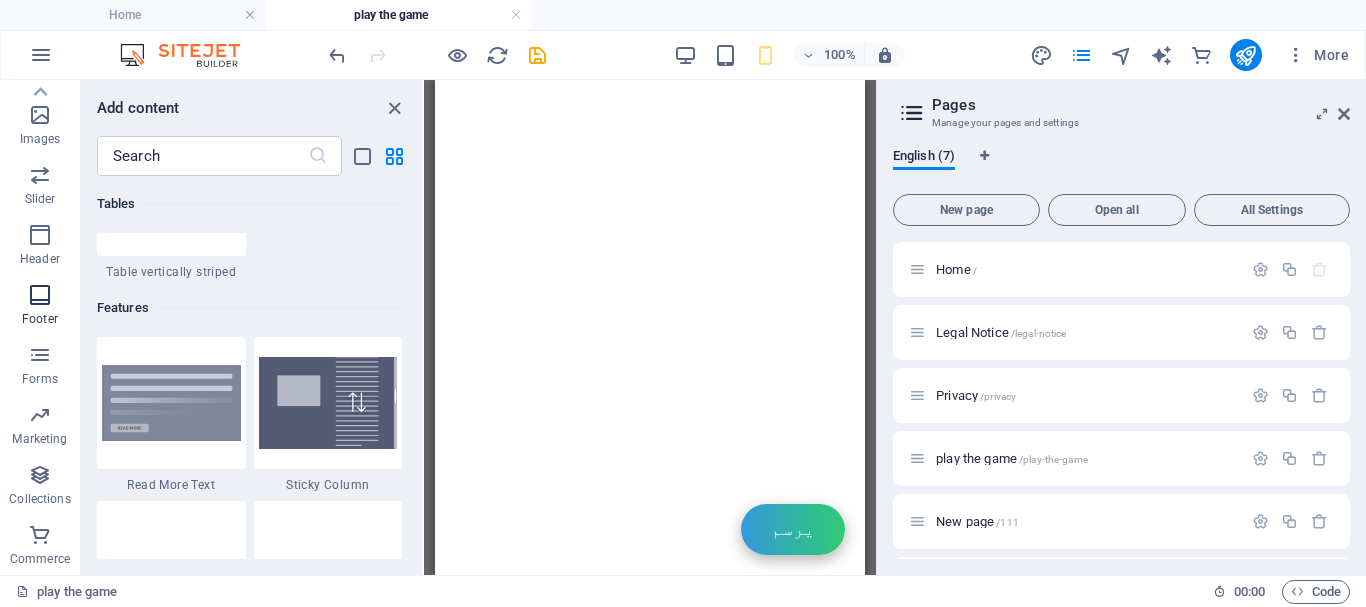 scroll, scrollTop: 13075, scrollLeft: 0, axis: vertical 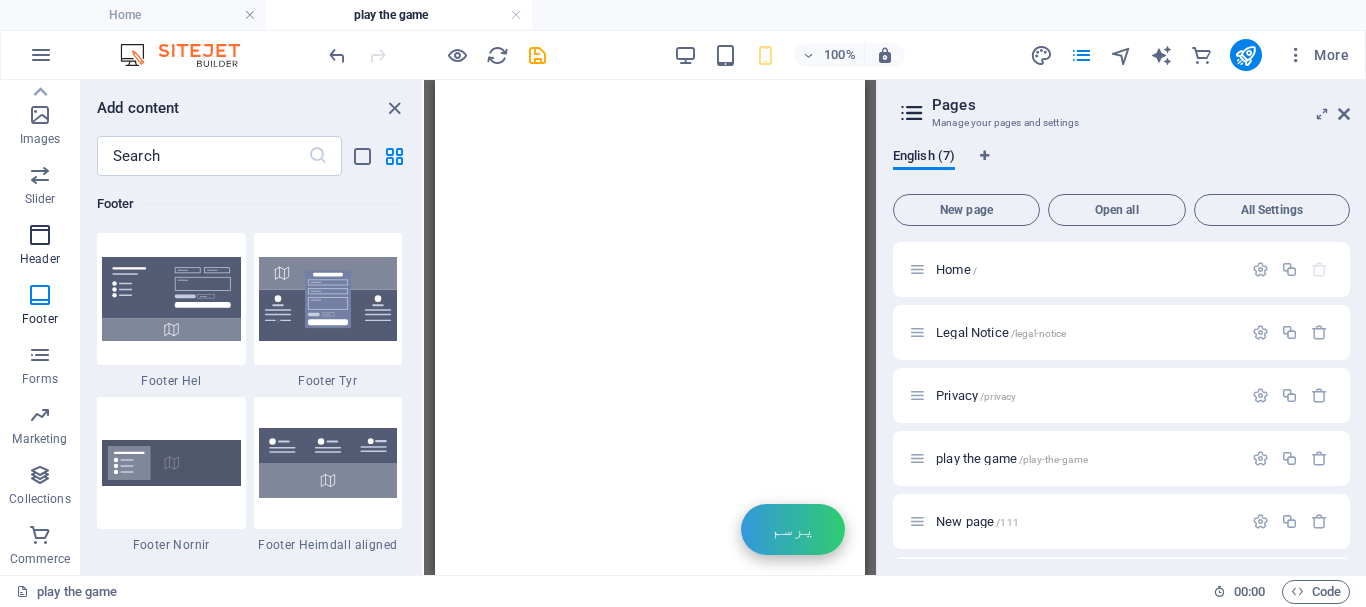 click on "Header" at bounding box center (40, 259) 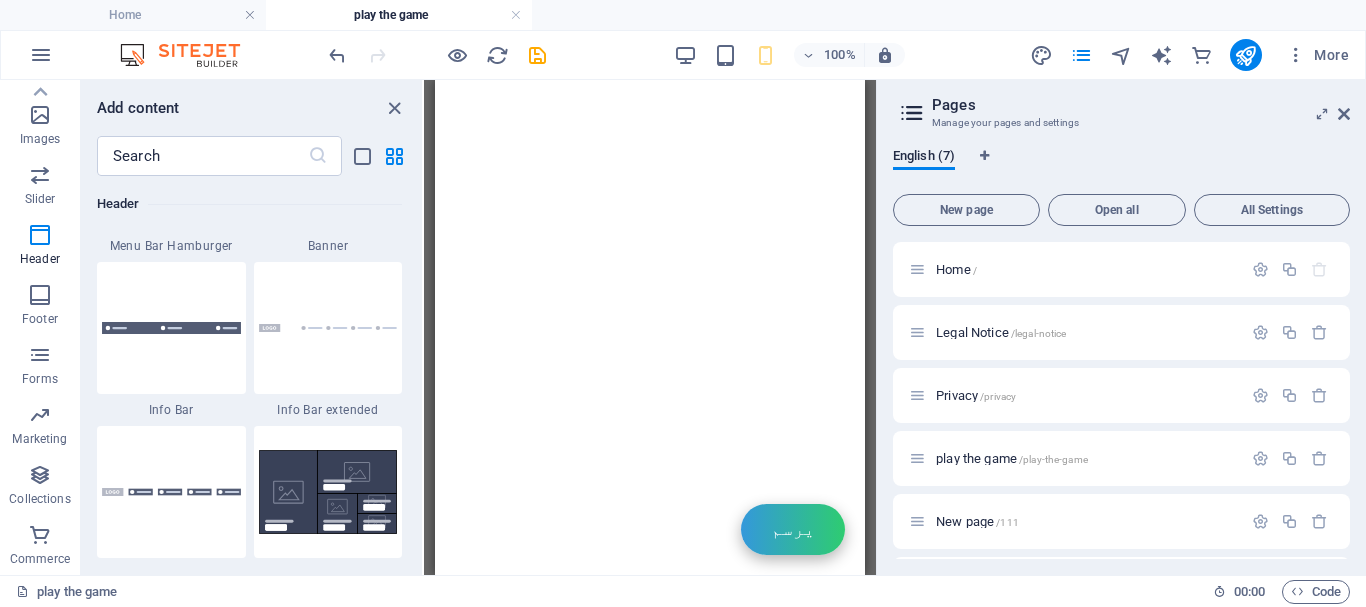 scroll, scrollTop: 12678, scrollLeft: 0, axis: vertical 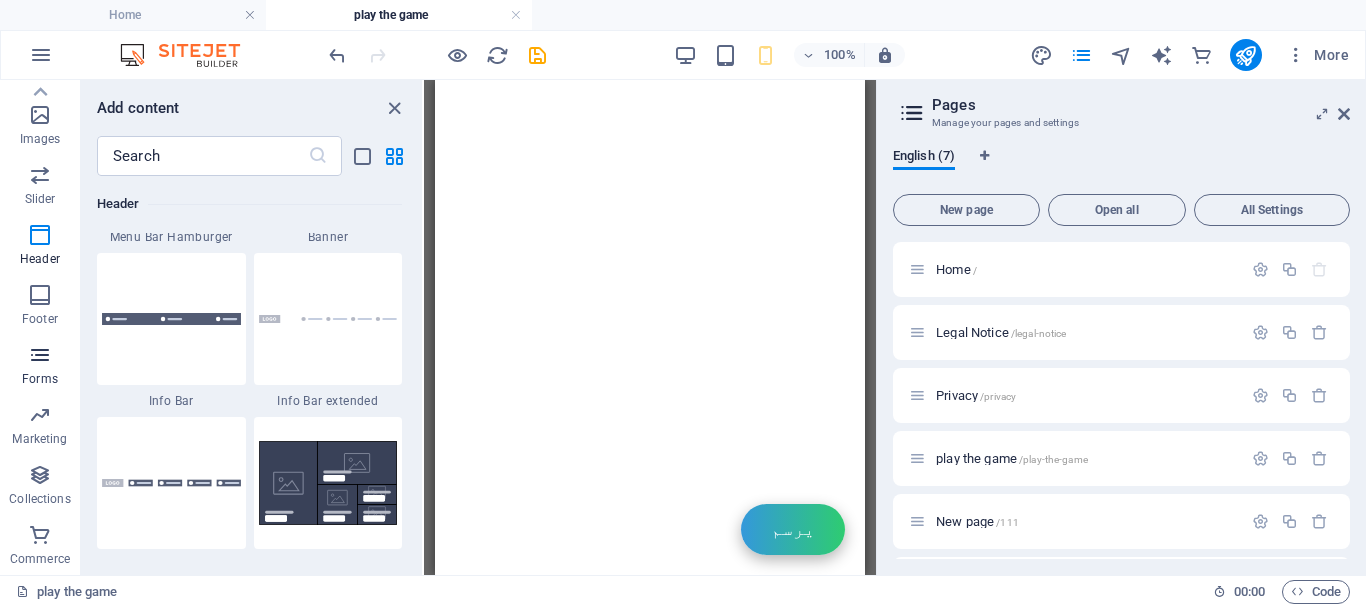 click on "Forms" at bounding box center (40, 367) 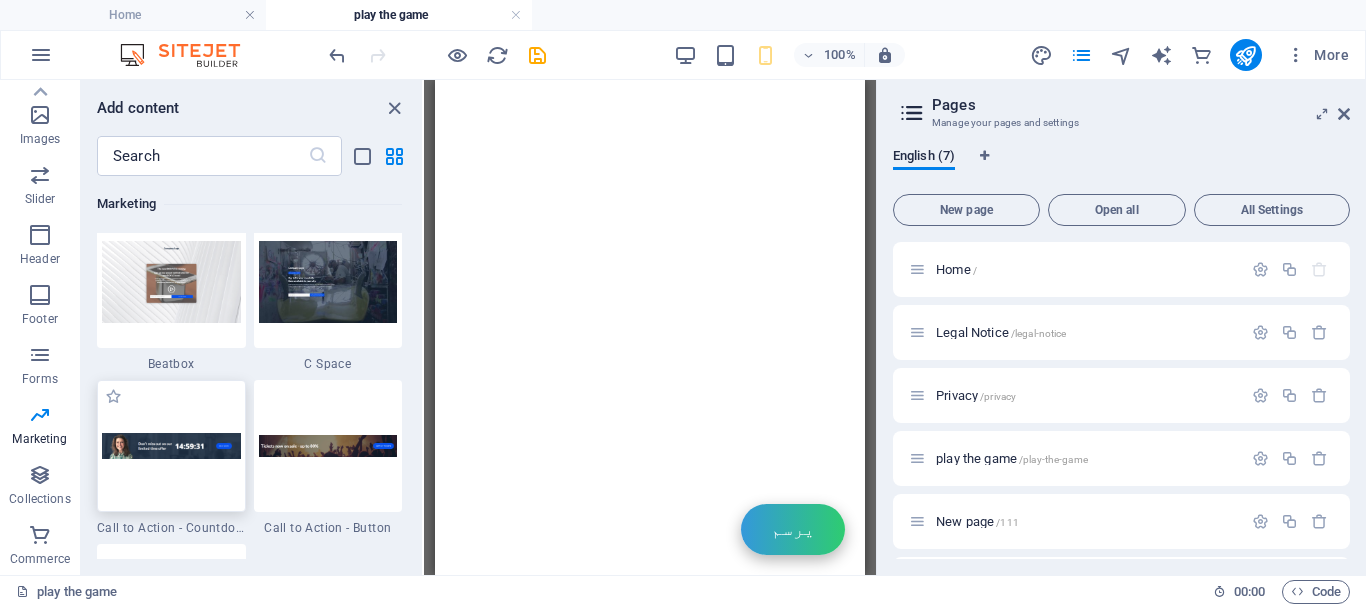 scroll, scrollTop: 17736, scrollLeft: 0, axis: vertical 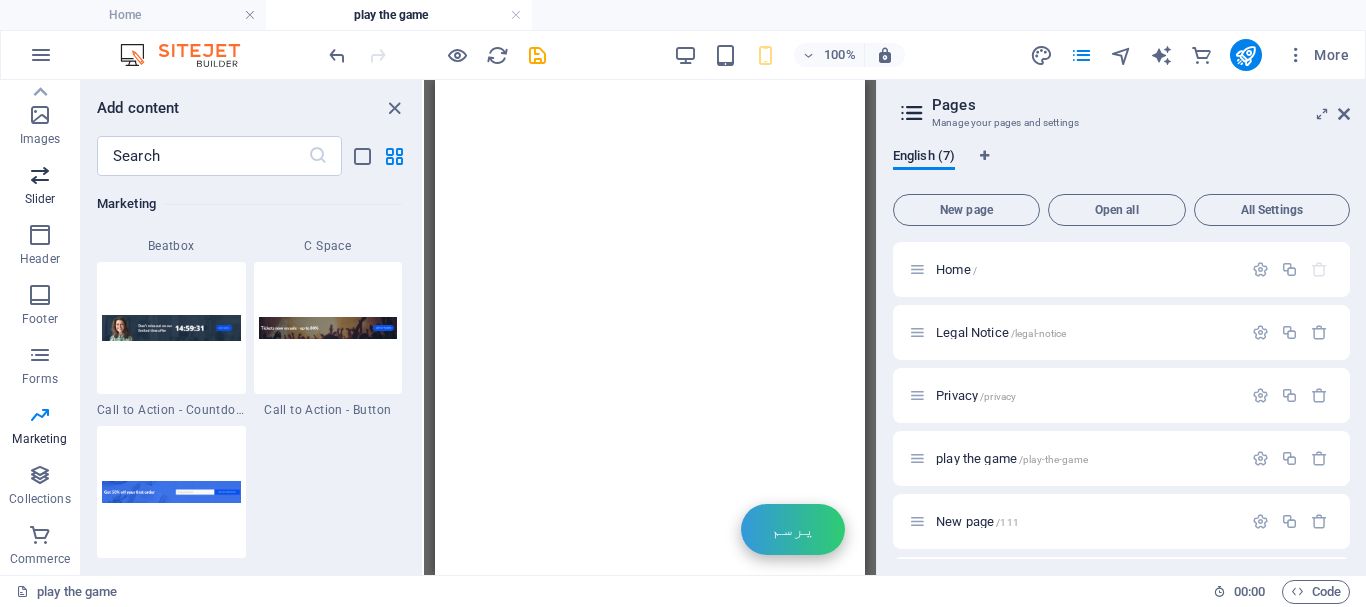click at bounding box center [40, 175] 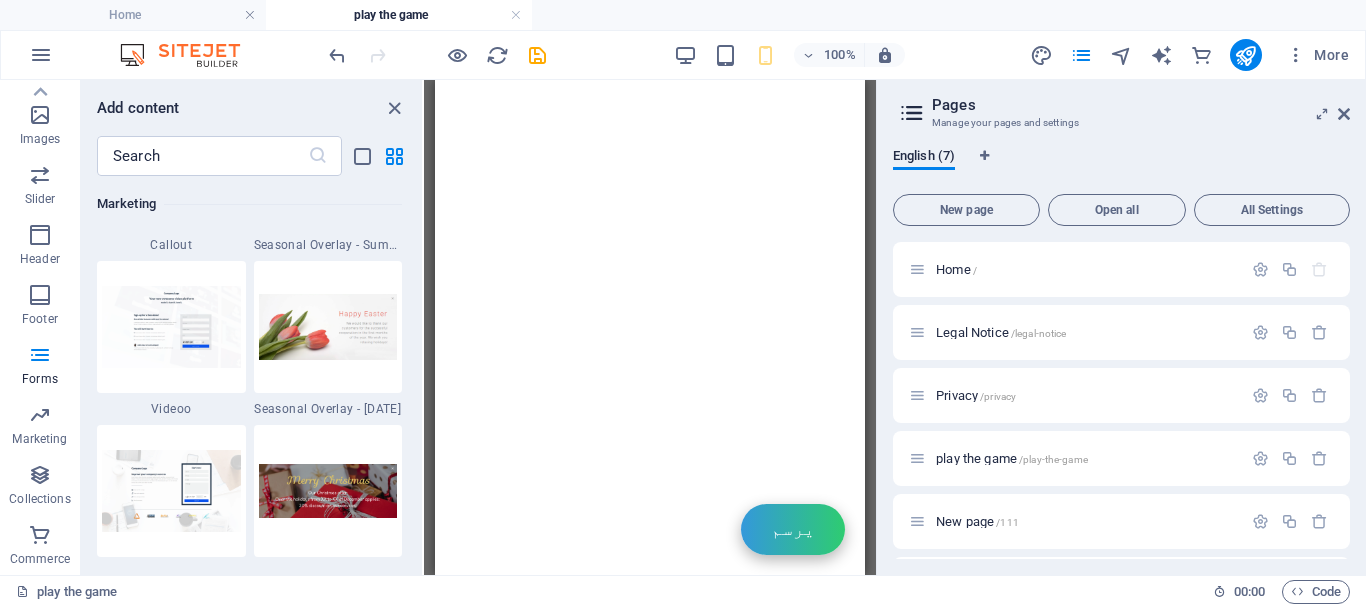 scroll, scrollTop: 11173, scrollLeft: 0, axis: vertical 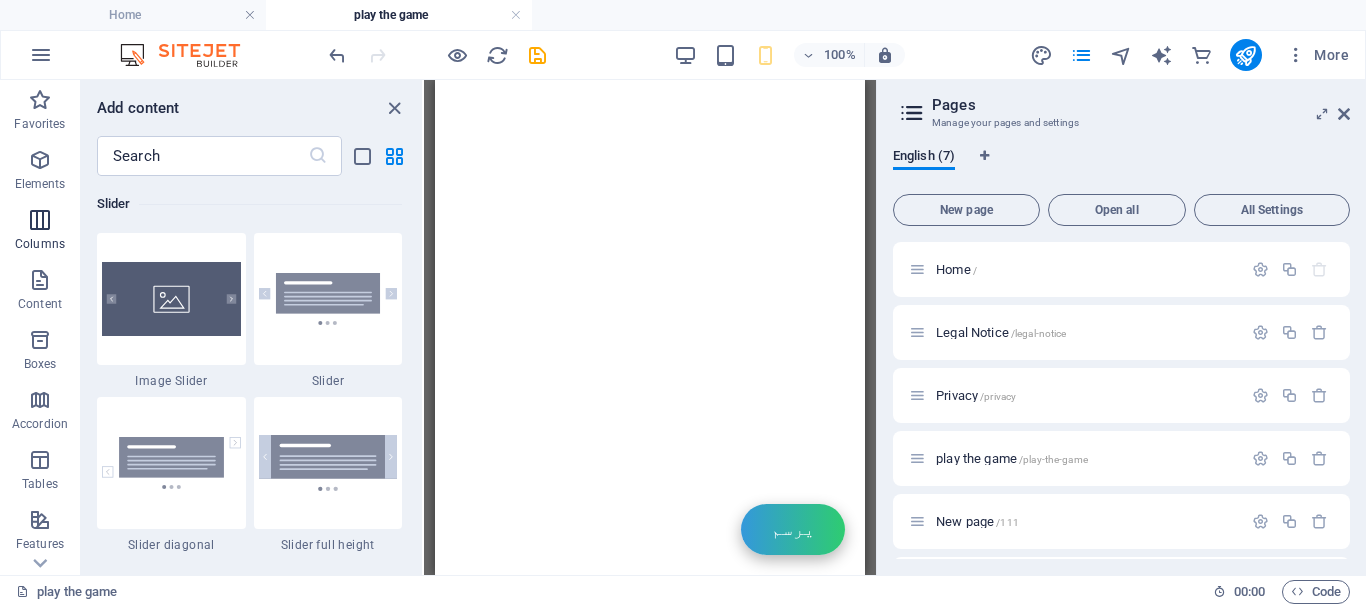 click at bounding box center (40, 220) 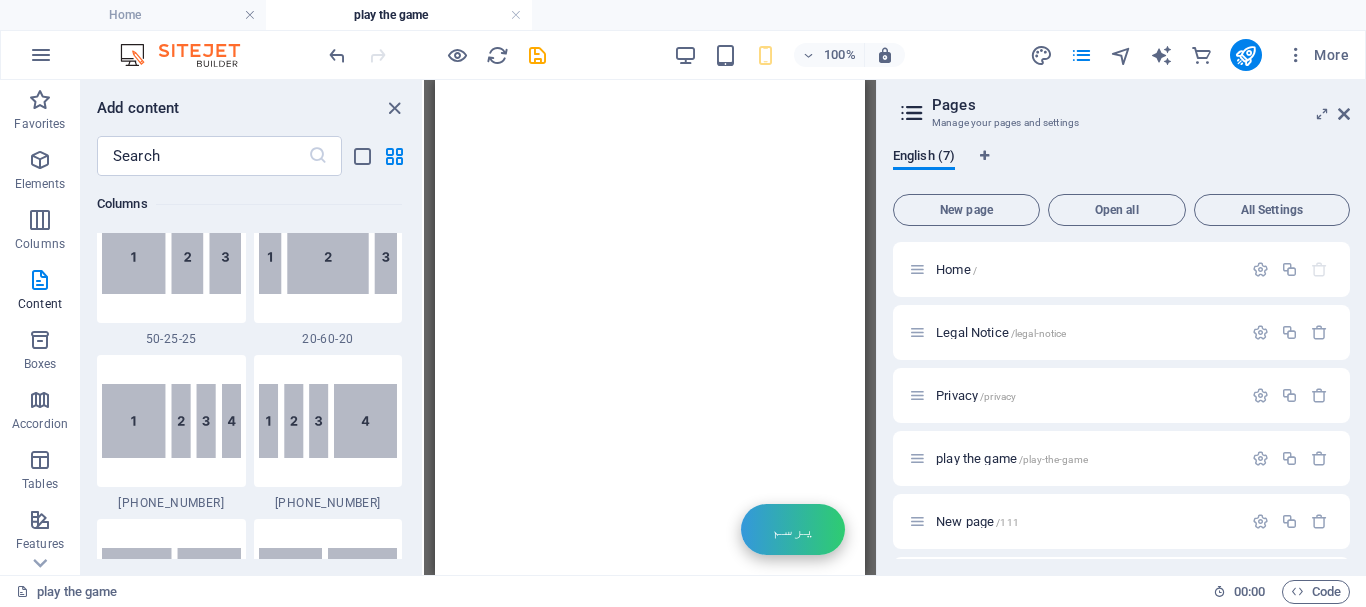 scroll, scrollTop: 2190, scrollLeft: 0, axis: vertical 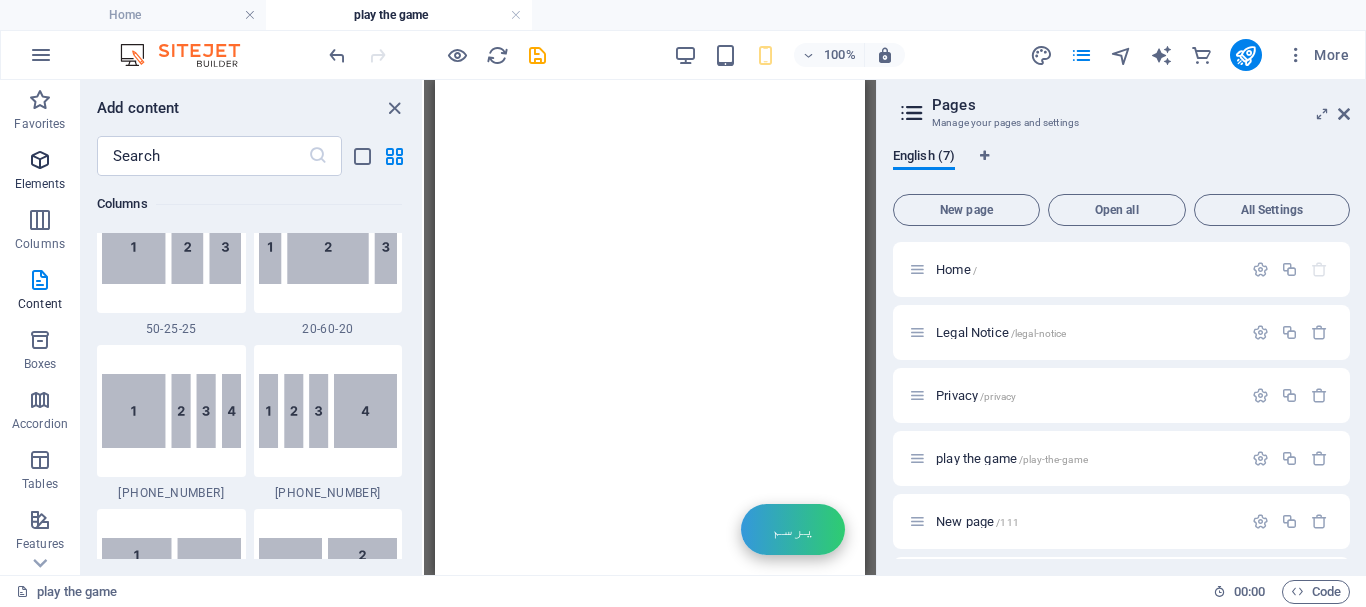 click at bounding box center [40, 160] 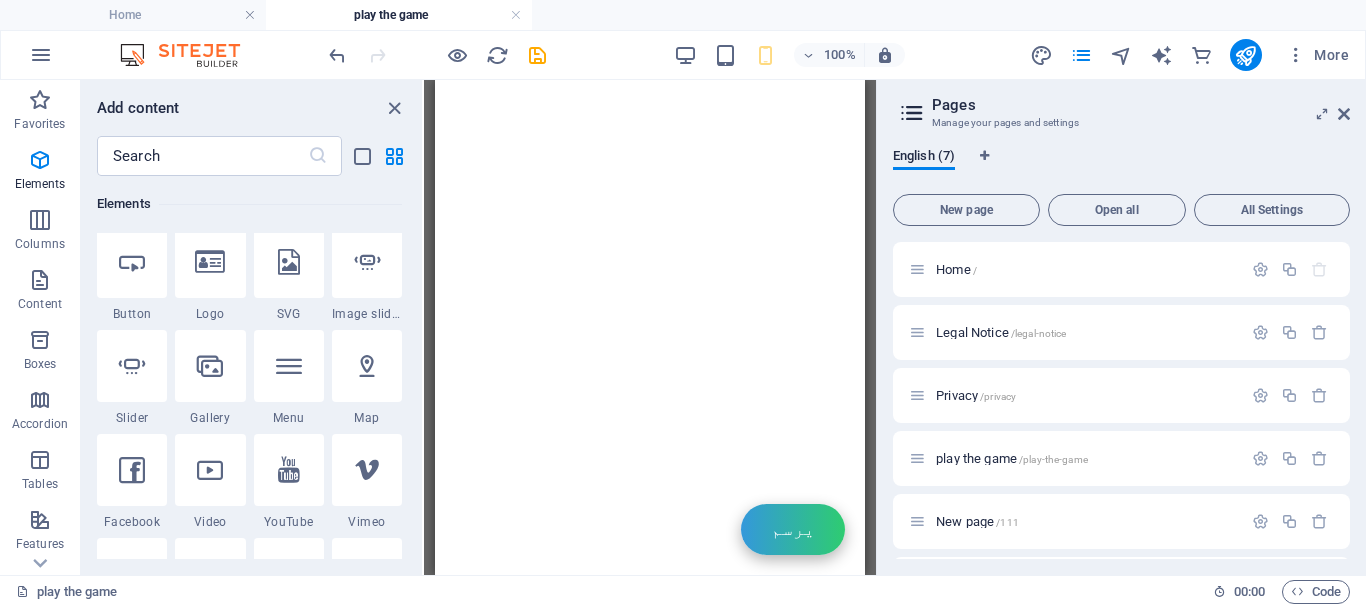 scroll, scrollTop: 313, scrollLeft: 0, axis: vertical 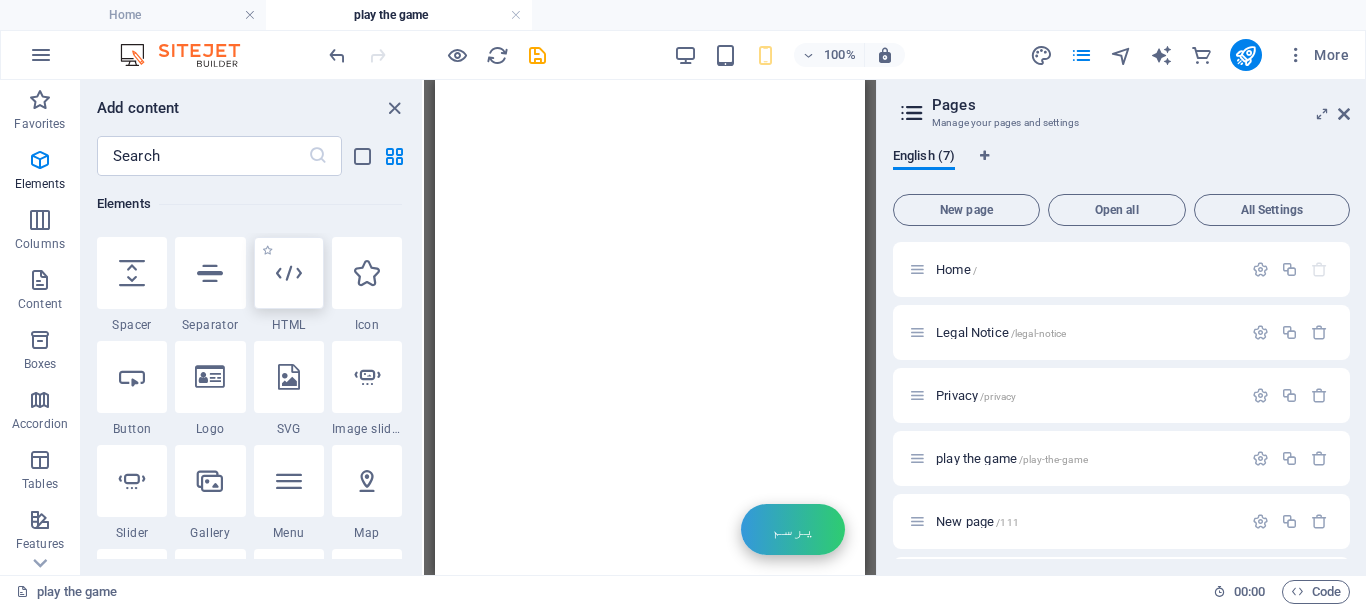 click at bounding box center (289, 273) 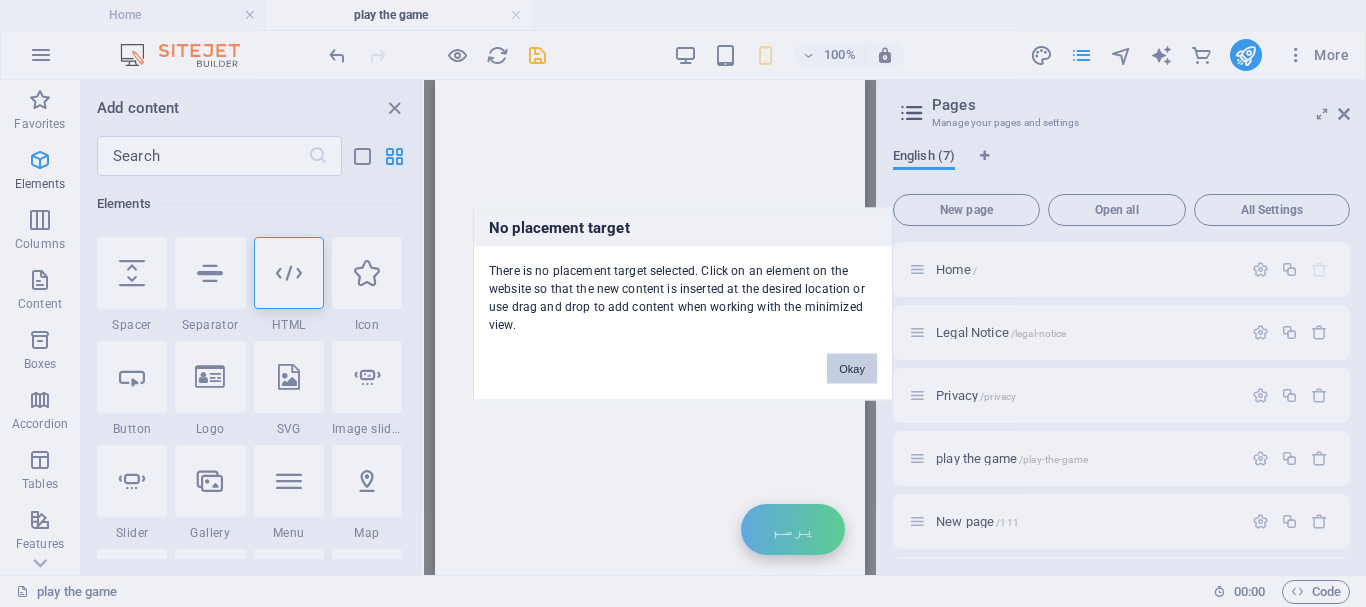 drag, startPoint x: 841, startPoint y: 372, endPoint x: 395, endPoint y: 288, distance: 453.84137 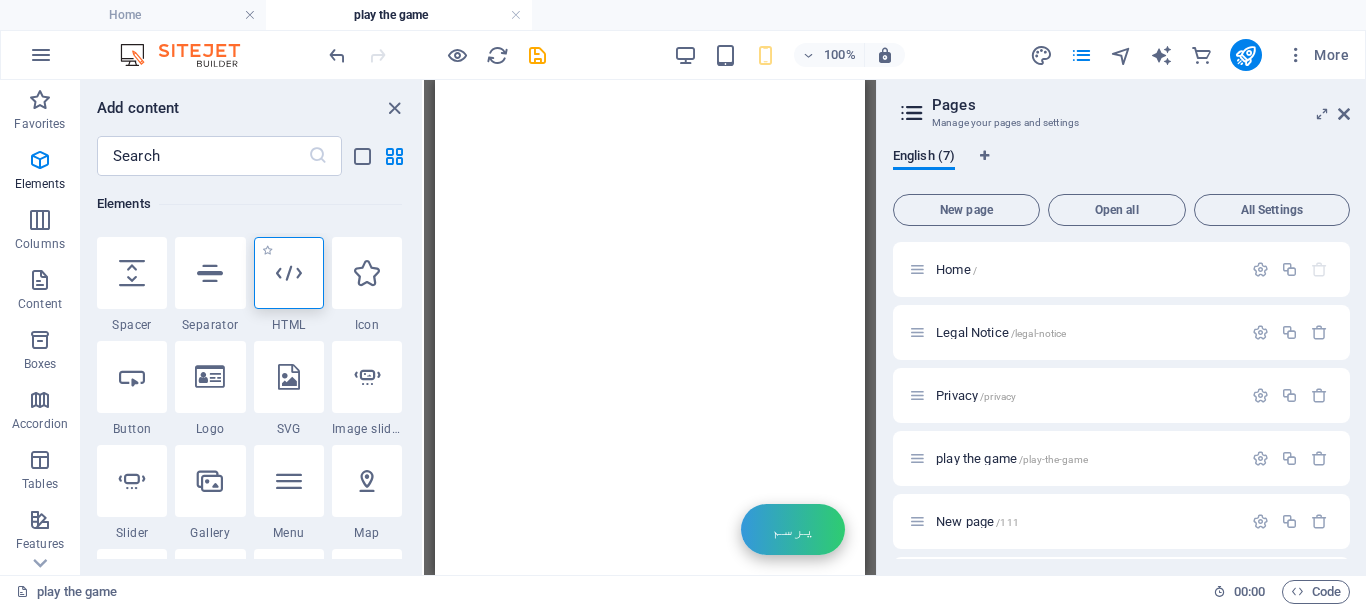 click at bounding box center (289, 273) 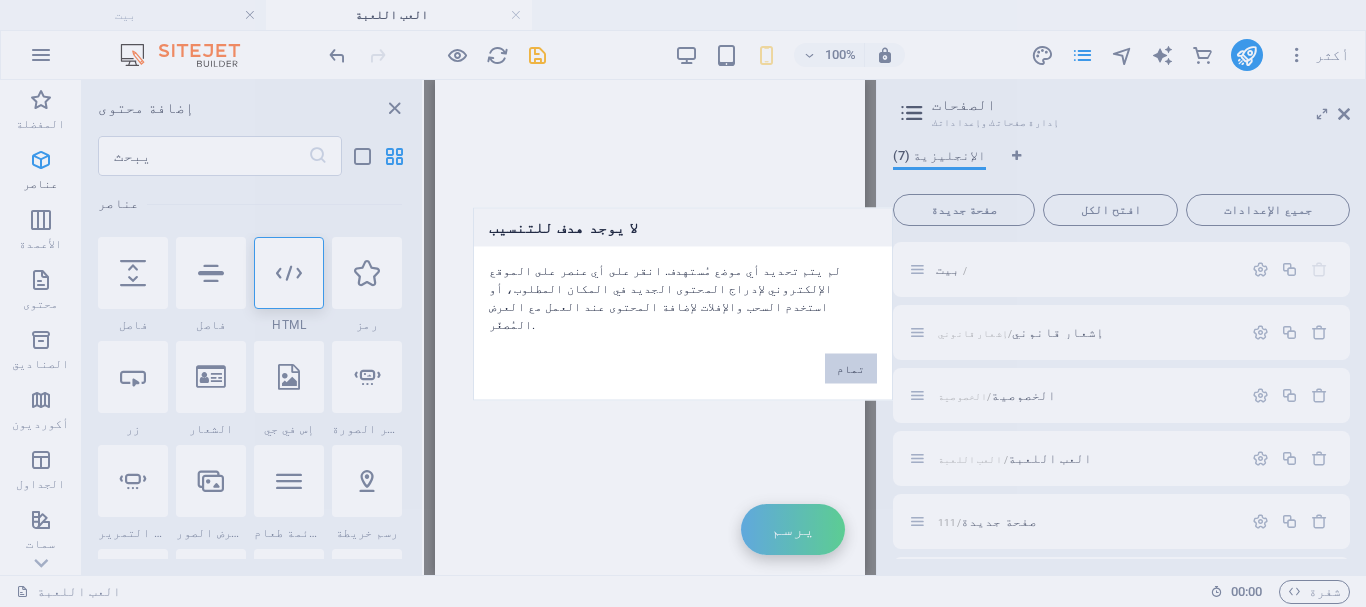 click on "تمام" at bounding box center [851, 368] 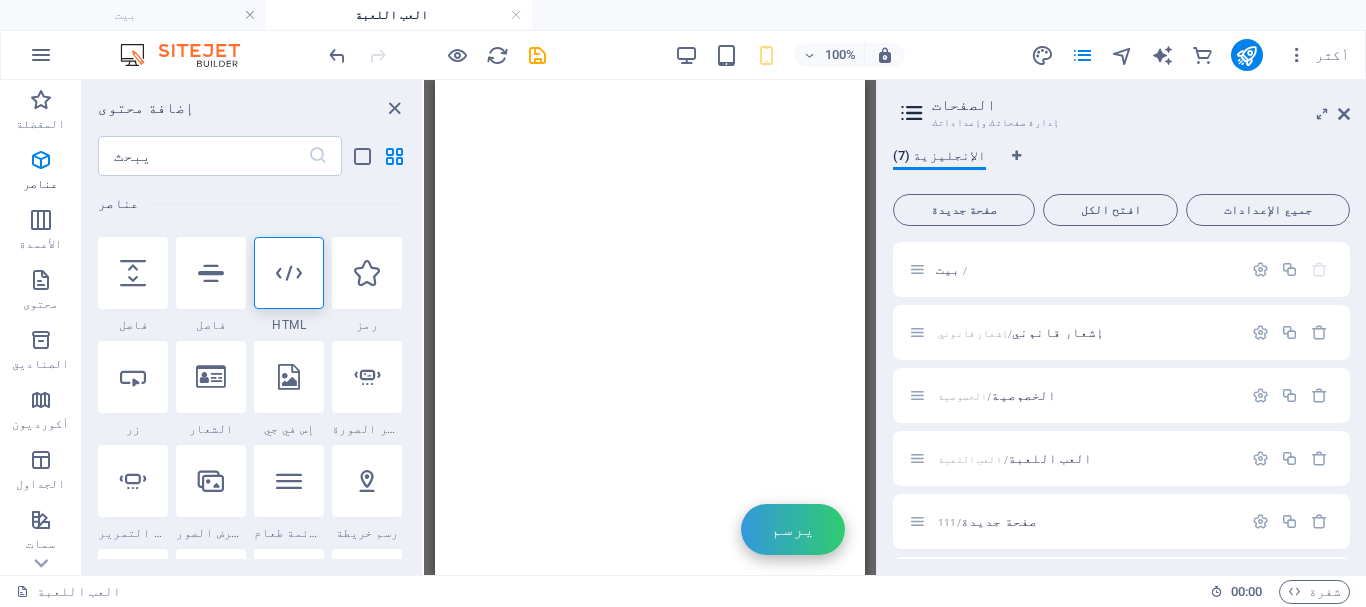 click on "Game Ad System
يرسم
لمواصلة اللعب والحصول  على مكافآتك  ، يرجى دعمنا بالنقر على أي إعلان داخل المربع أدناه.
دعمكم يُساعدنا على إبقاء اللعبة مجانية وإضافة المزيد من الميزات الرائعة!
👆  انقر على أي إعلان أعلاه  لإغلاقه ومواصلة اللعب 👆" at bounding box center [650, 84] 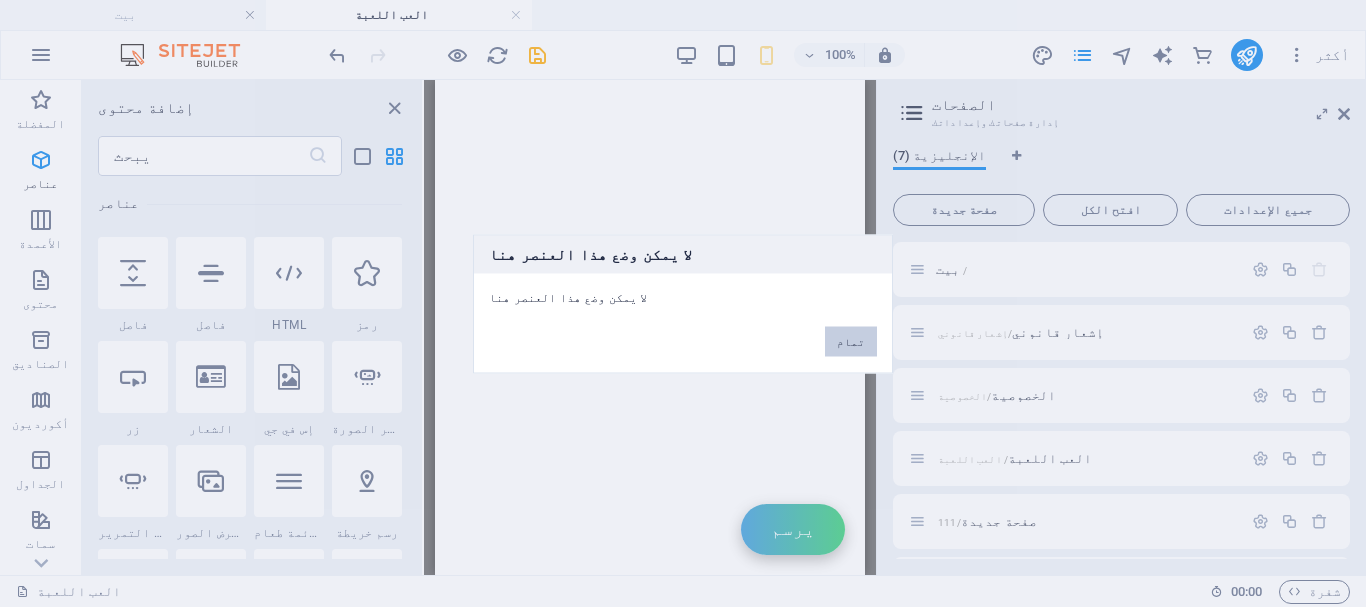 drag, startPoint x: 852, startPoint y: 340, endPoint x: 330, endPoint y: 260, distance: 528.09467 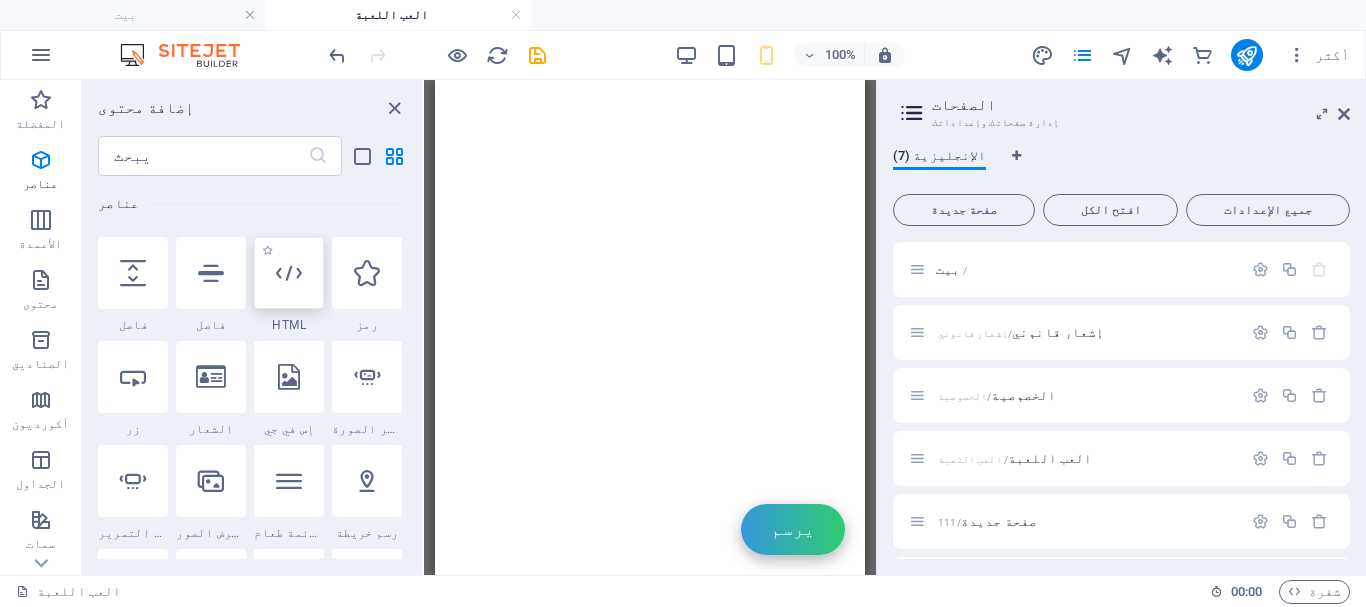 click at bounding box center (289, 273) 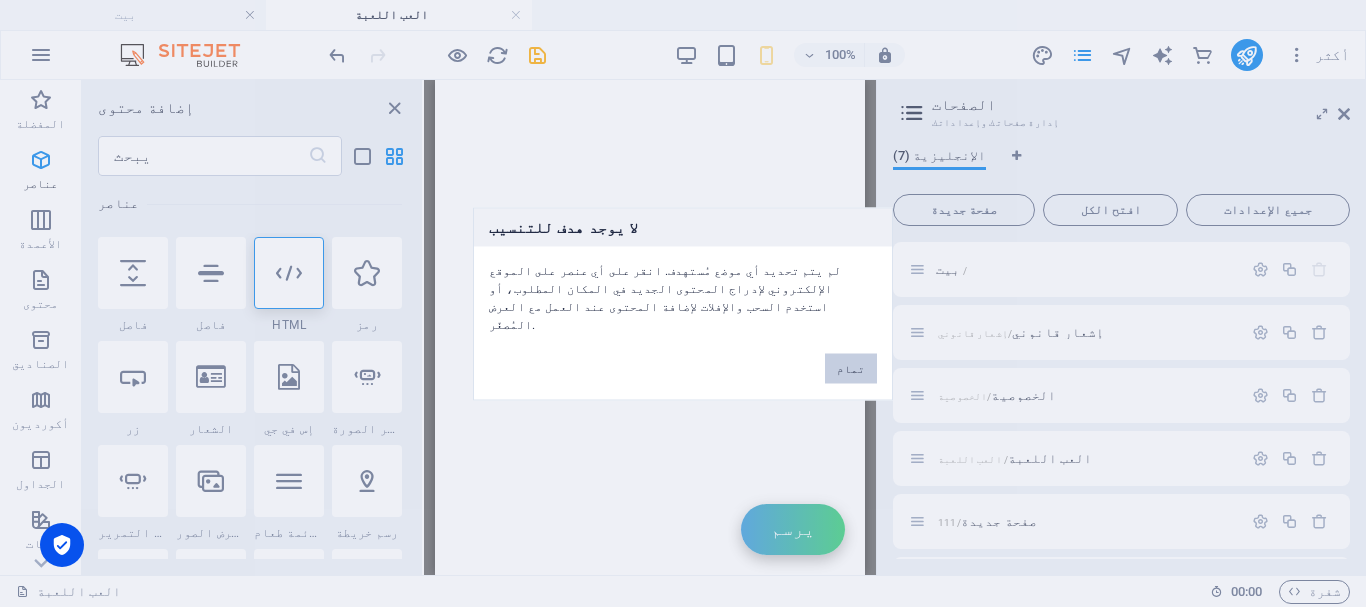 click on "تمام" at bounding box center [851, 368] 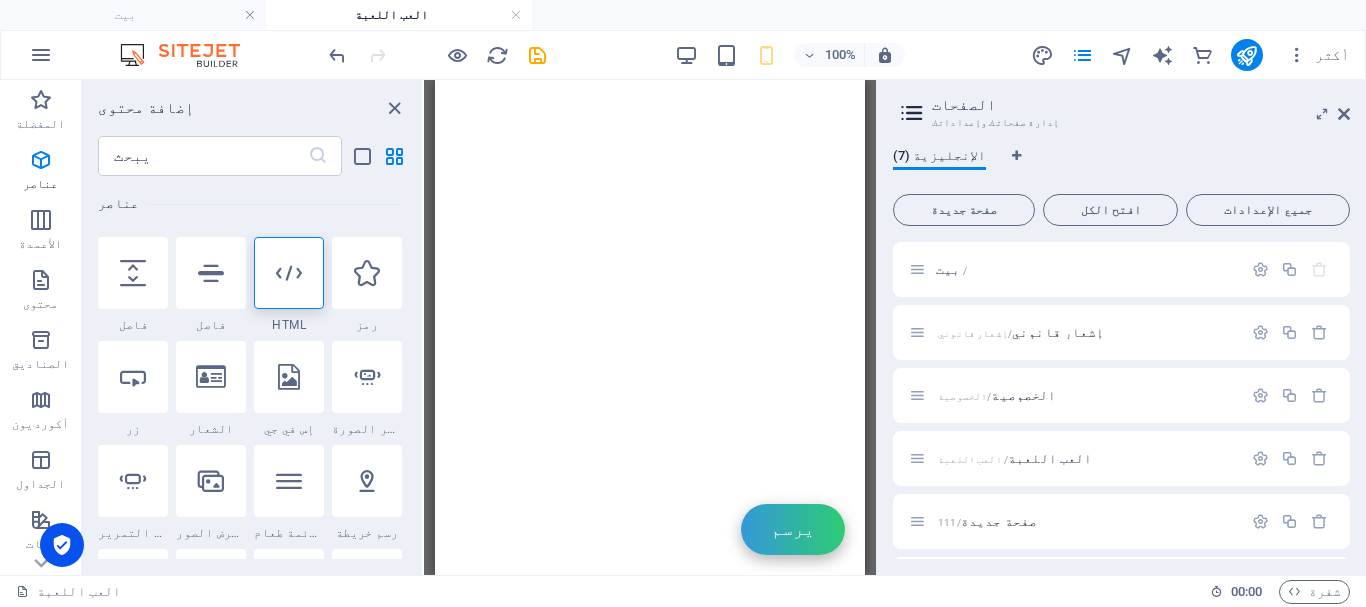 click on "Game Ad System
يرسم
لمواصلة اللعب والحصول  على مكافآتك  ، يرجى دعمنا بالنقر على أي إعلان داخل المربع أدناه.
دعمكم يُساعدنا على إبقاء اللعبة مجانية وإضافة المزيد من الميزات الرائعة!
👆  انقر على أي إعلان أعلاه  لإغلاقه ومواصلة اللعب 👆" at bounding box center [650, 84] 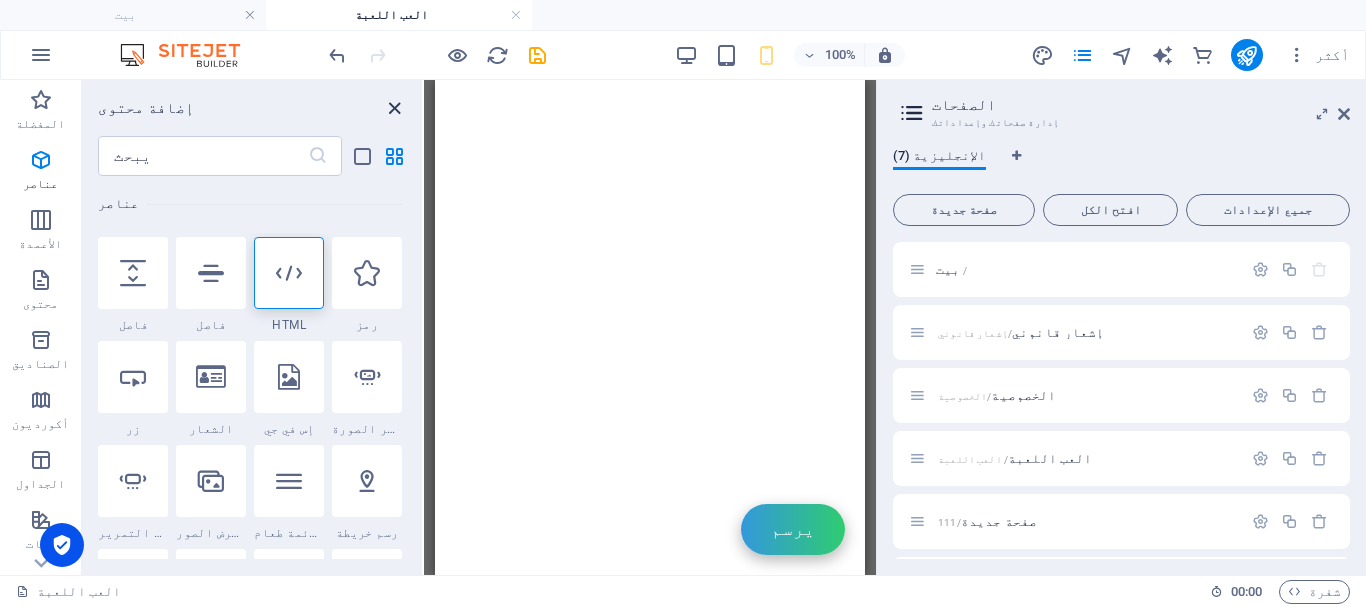 click at bounding box center [394, 108] 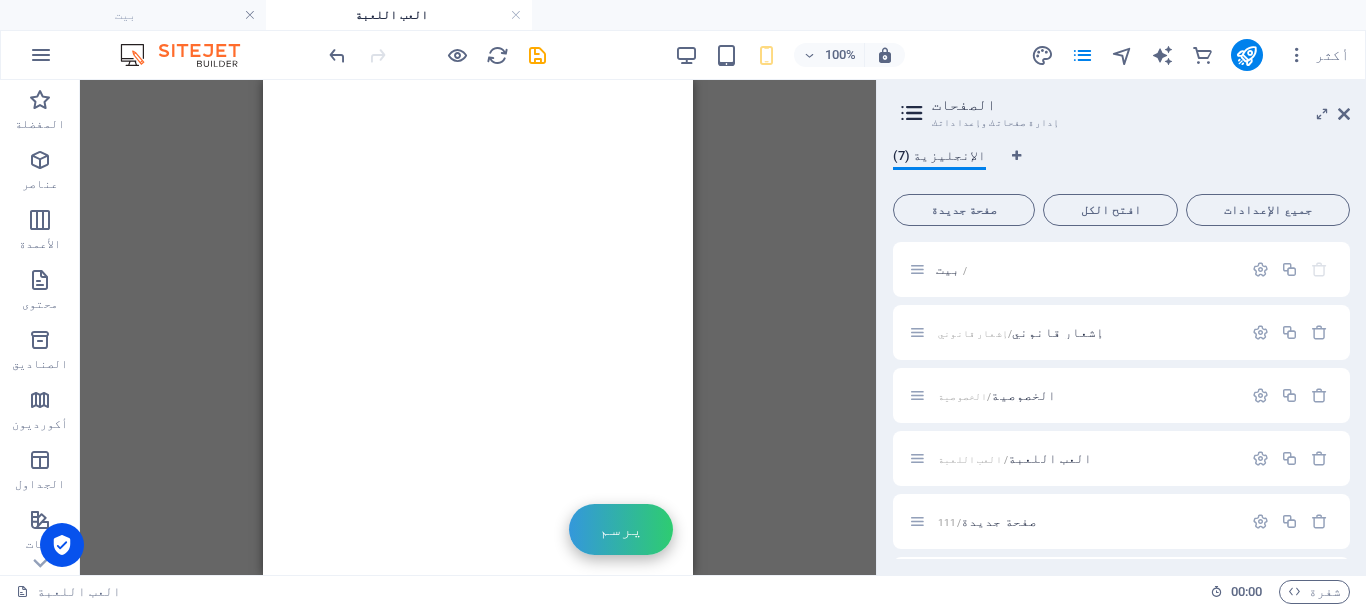 click on "Game Ad System
يرسم
لمواصلة اللعب والحصول  على مكافآتك  ، يرجى دعمنا بالنقر على أي إعلان داخل المربع أدناه.
دعمكم يُساعدنا على إبقاء اللعبة مجانية وإضافة المزيد من الميزات الرائعة!
👆  انقر على أي إعلان أعلاه  لإغلاقه ومواصلة اللعب 👆" at bounding box center [478, 84] 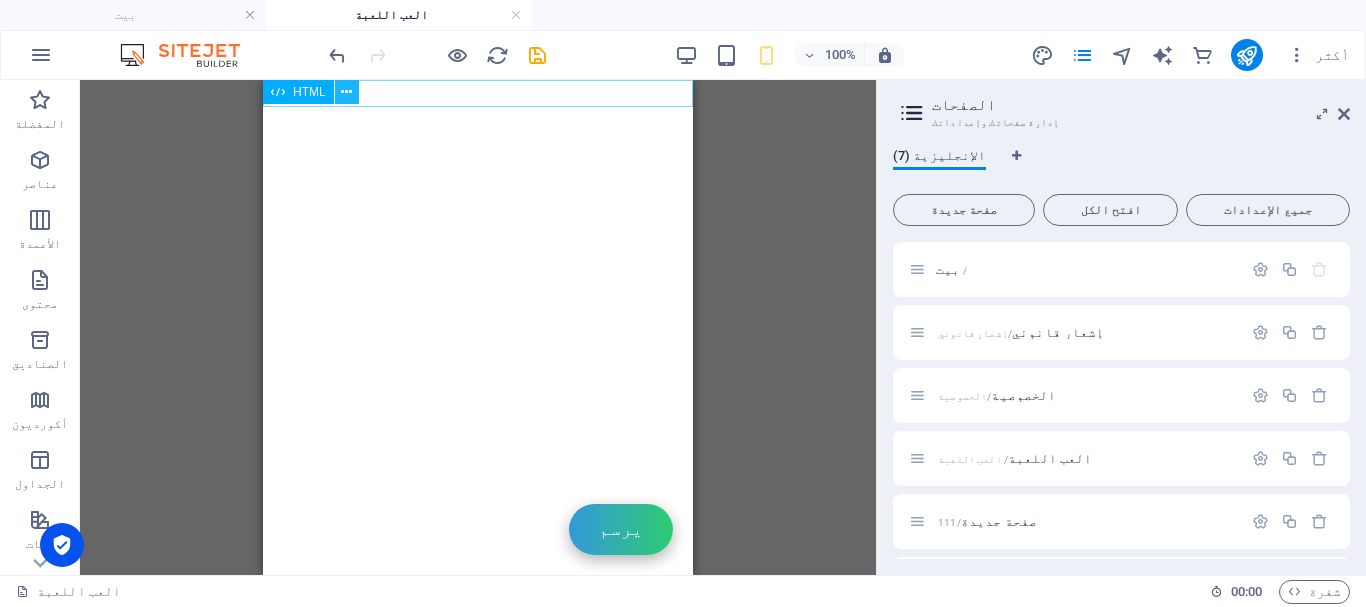 click at bounding box center [346, 92] 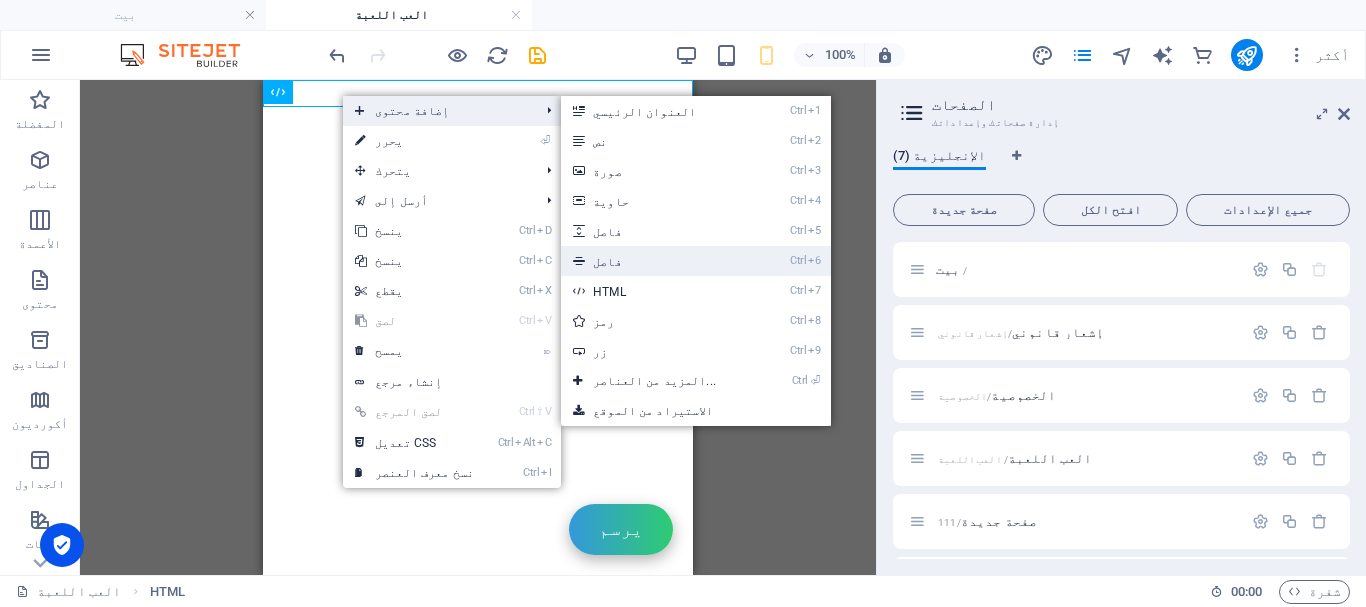 click on "Ctrl  6 فاصل" at bounding box center (658, 261) 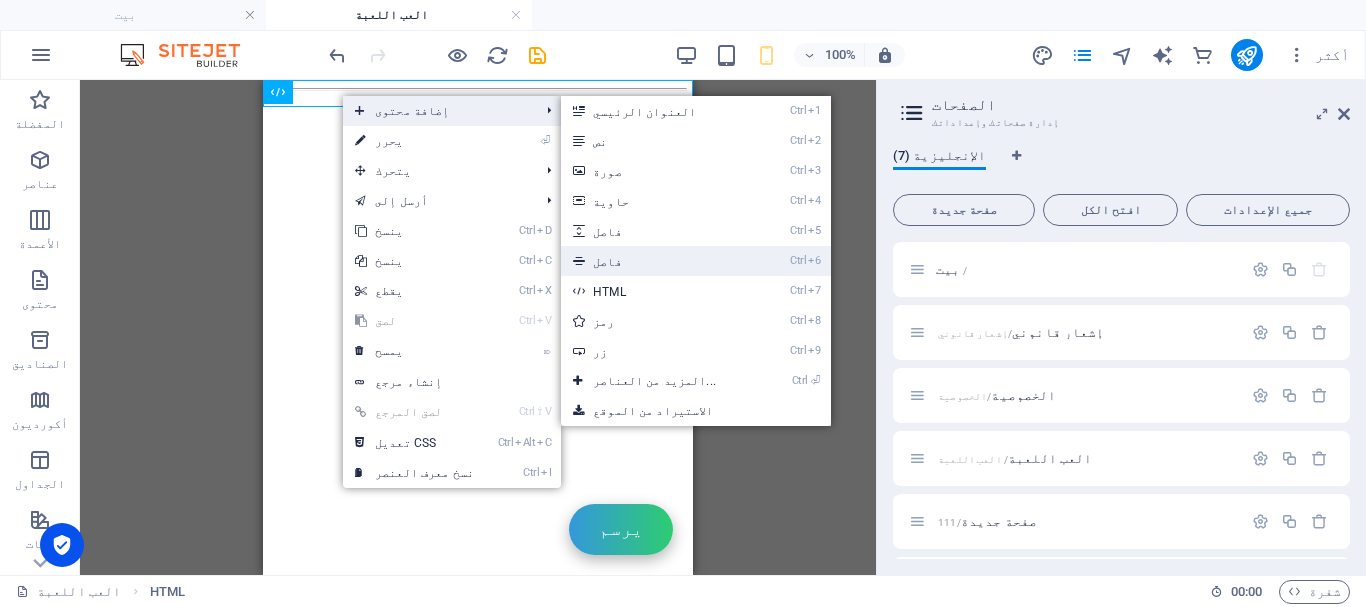 select on "%" 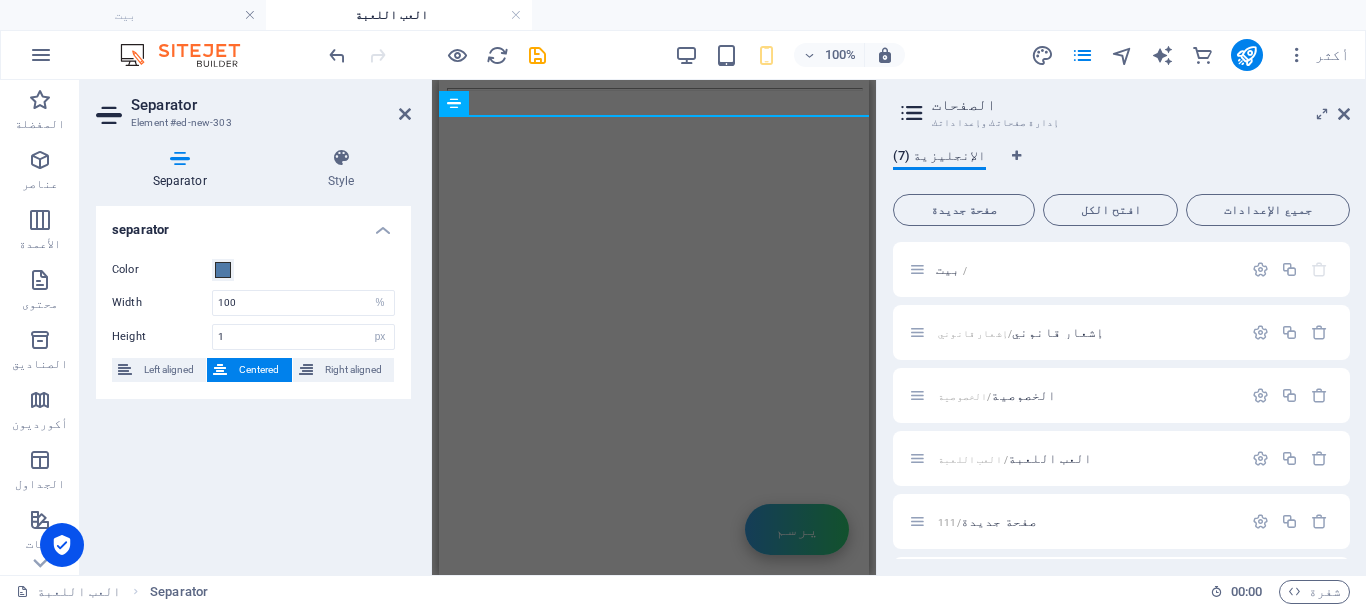 click on "Separator Element #ed-new-303" at bounding box center (253, 106) 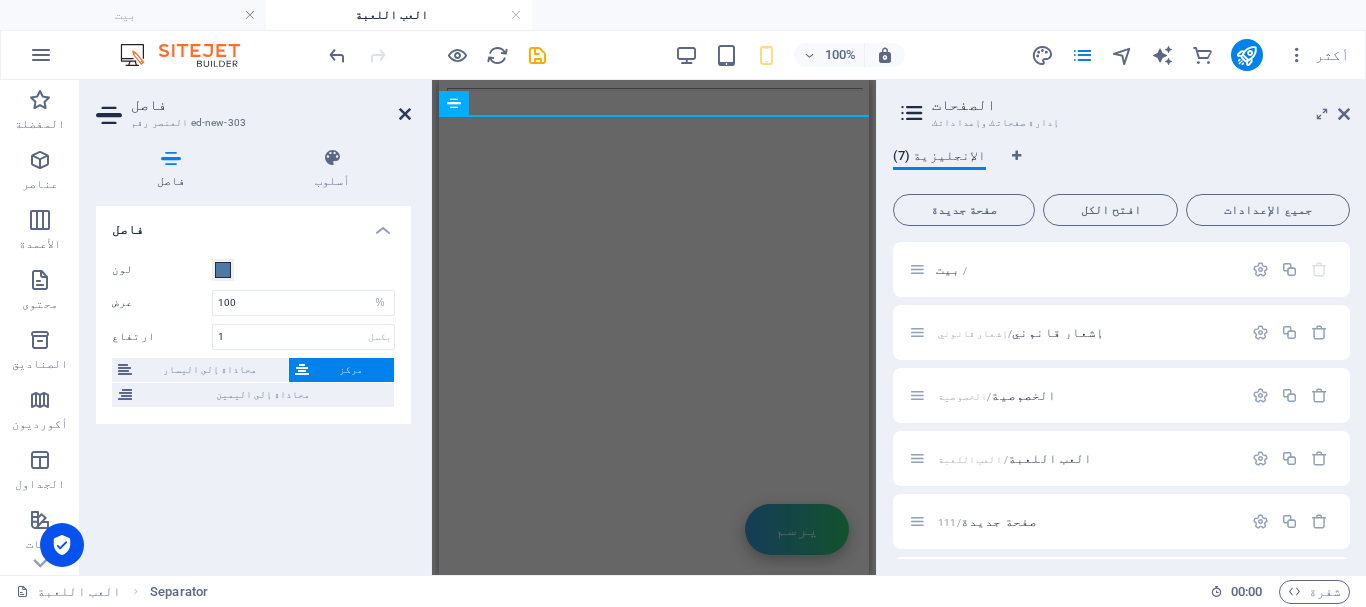 click at bounding box center [405, 114] 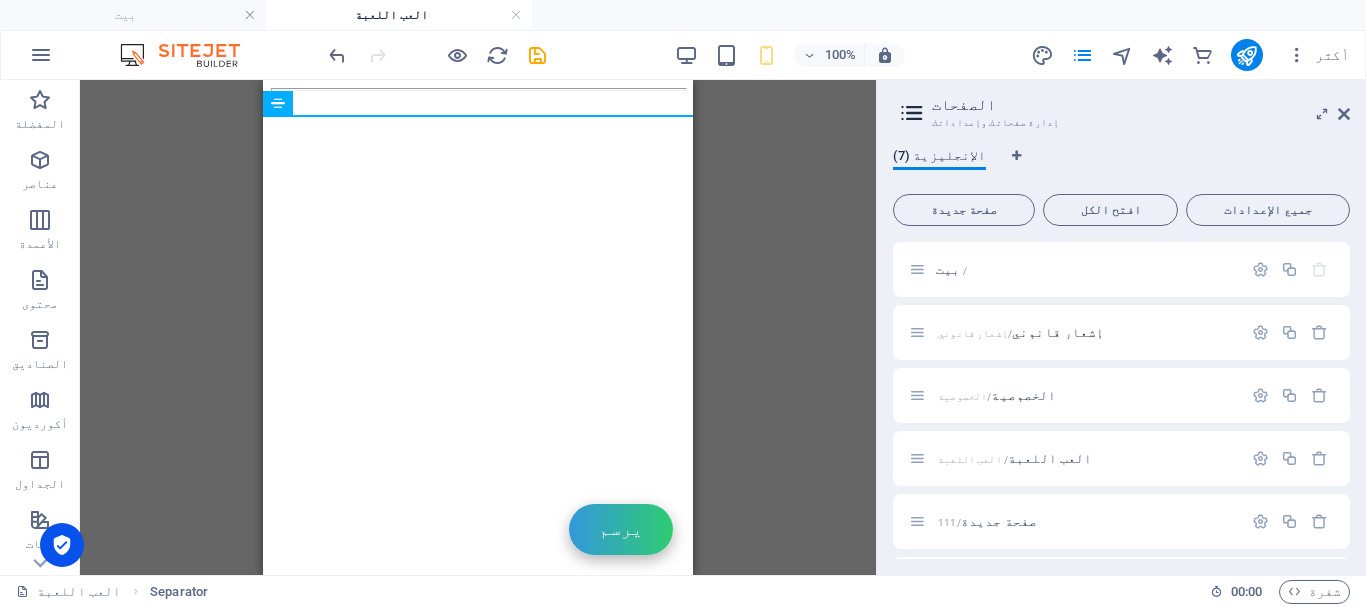 click on "Game Ad System
يرسم
لمواصلة اللعب والحصول  على مكافآتك  ، يرجى دعمنا بالنقر على أي إعلان داخل المربع أدناه.
دعمكم يُساعدنا على إبقاء اللعبة مجانية وإضافة المزيد من الميزات الرائعة!
👆  انقر على أي إعلان أعلاه  لإغلاقه ومواصلة اللعب 👆" at bounding box center (478, 89) 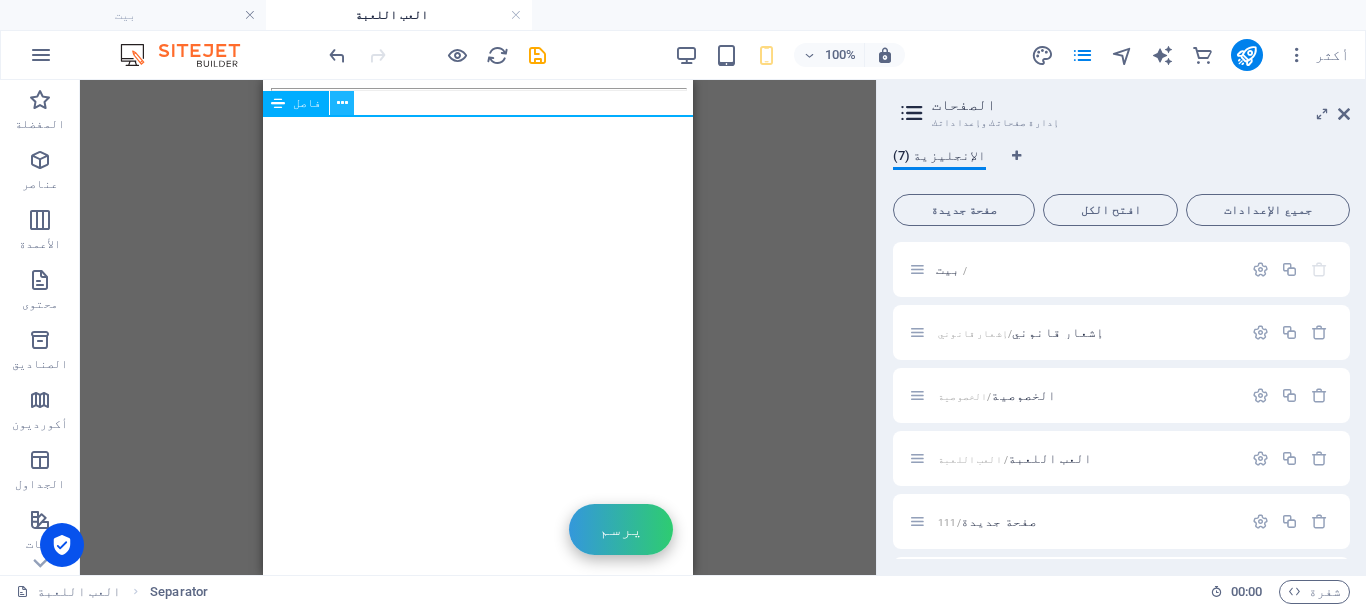 click at bounding box center [342, 103] 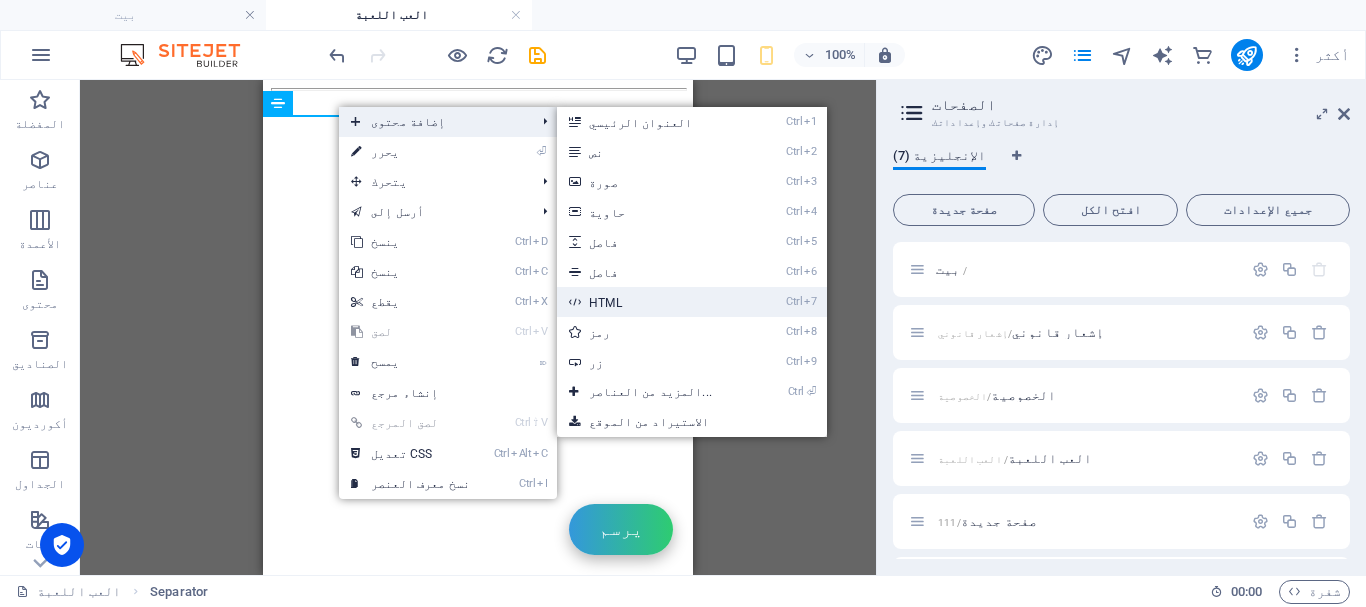 drag, startPoint x: 586, startPoint y: 303, endPoint x: 78, endPoint y: 135, distance: 535.0589 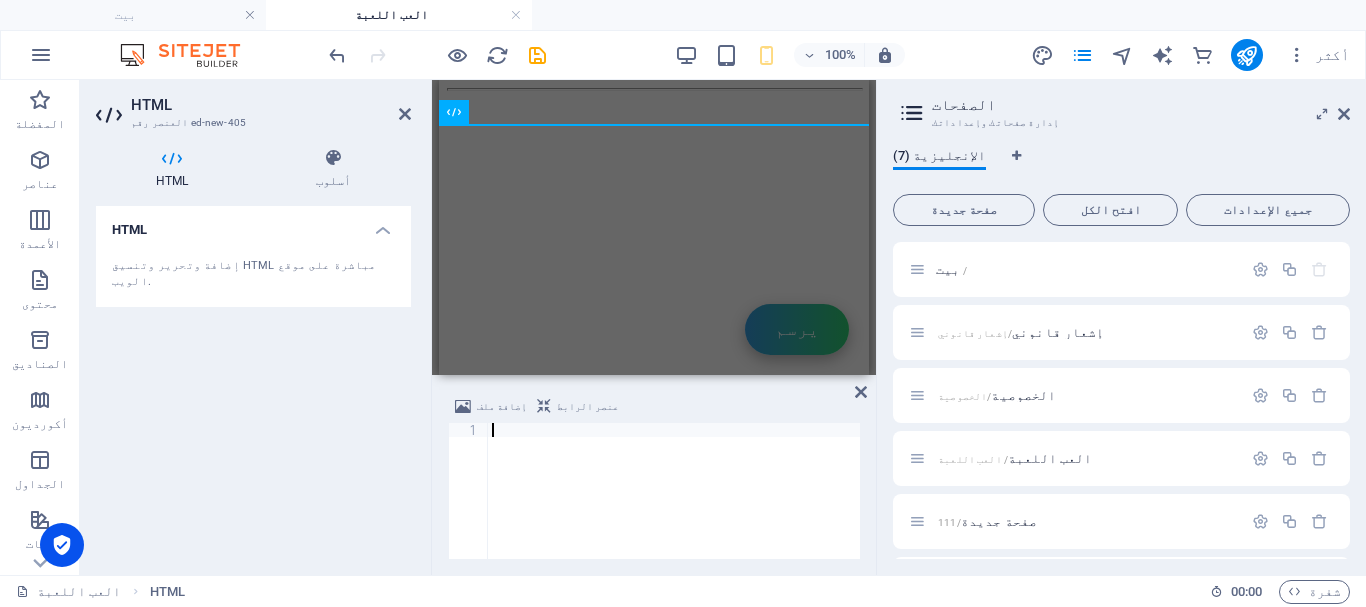 click at bounding box center [674, 505] 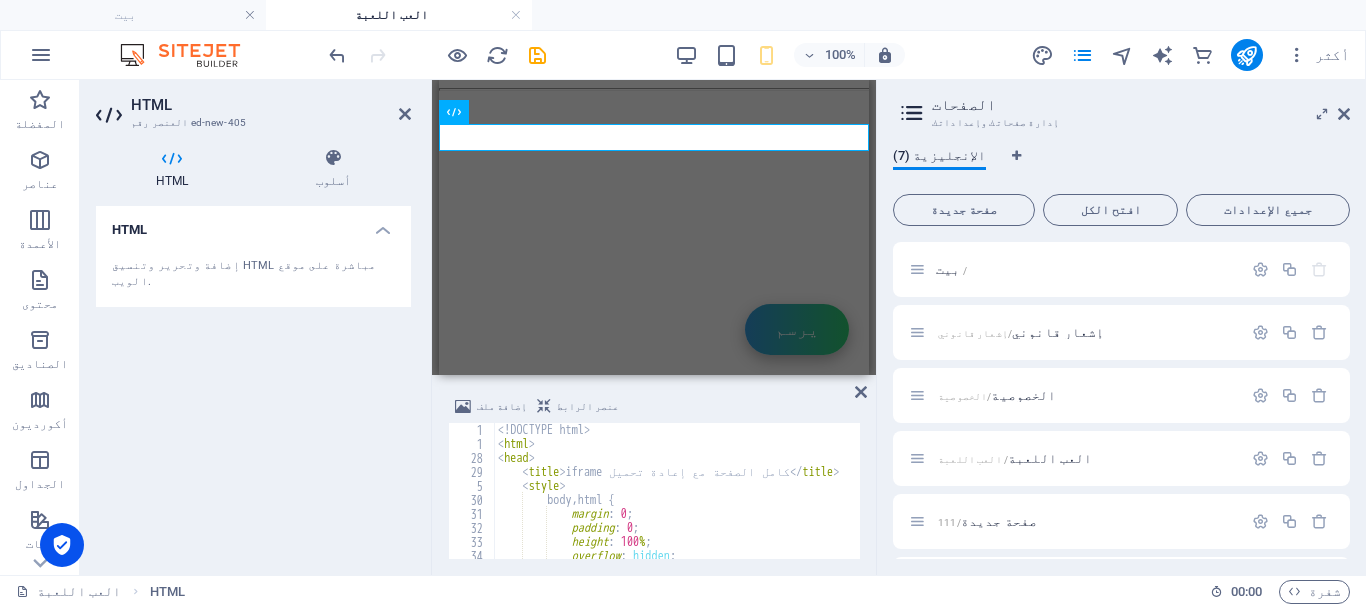 scroll, scrollTop: 0, scrollLeft: 0, axis: both 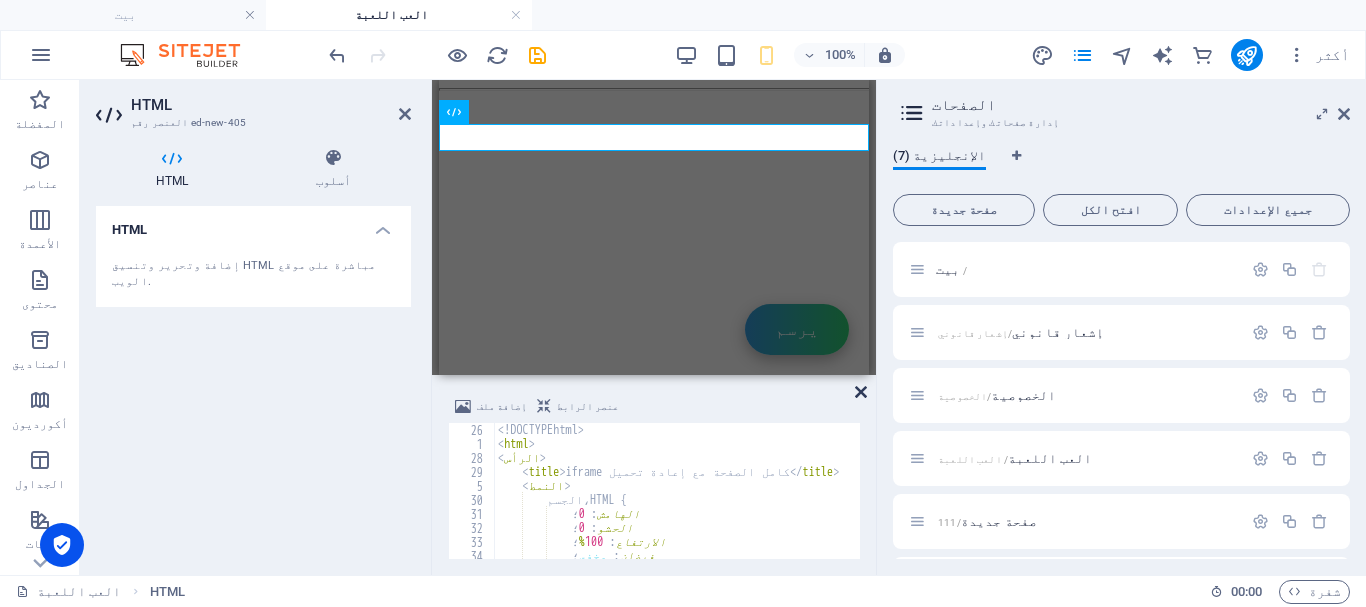 click at bounding box center (861, 392) 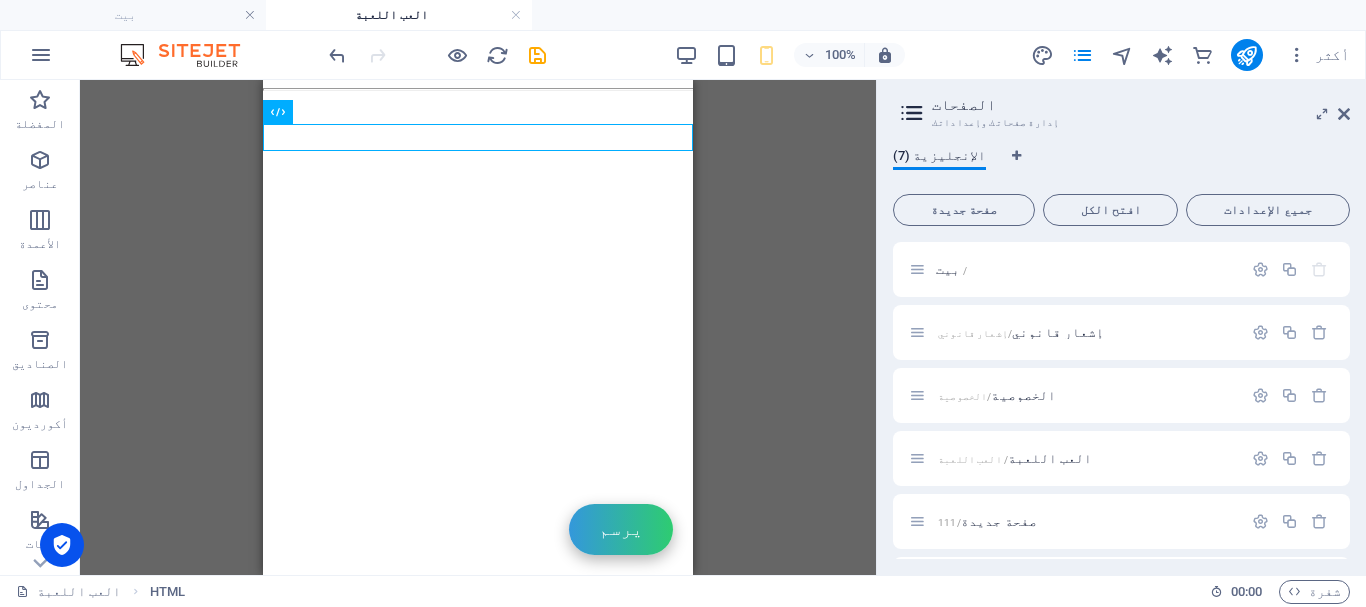 drag, startPoint x: 682, startPoint y: 236, endPoint x: 687, endPoint y: 316, distance: 80.1561 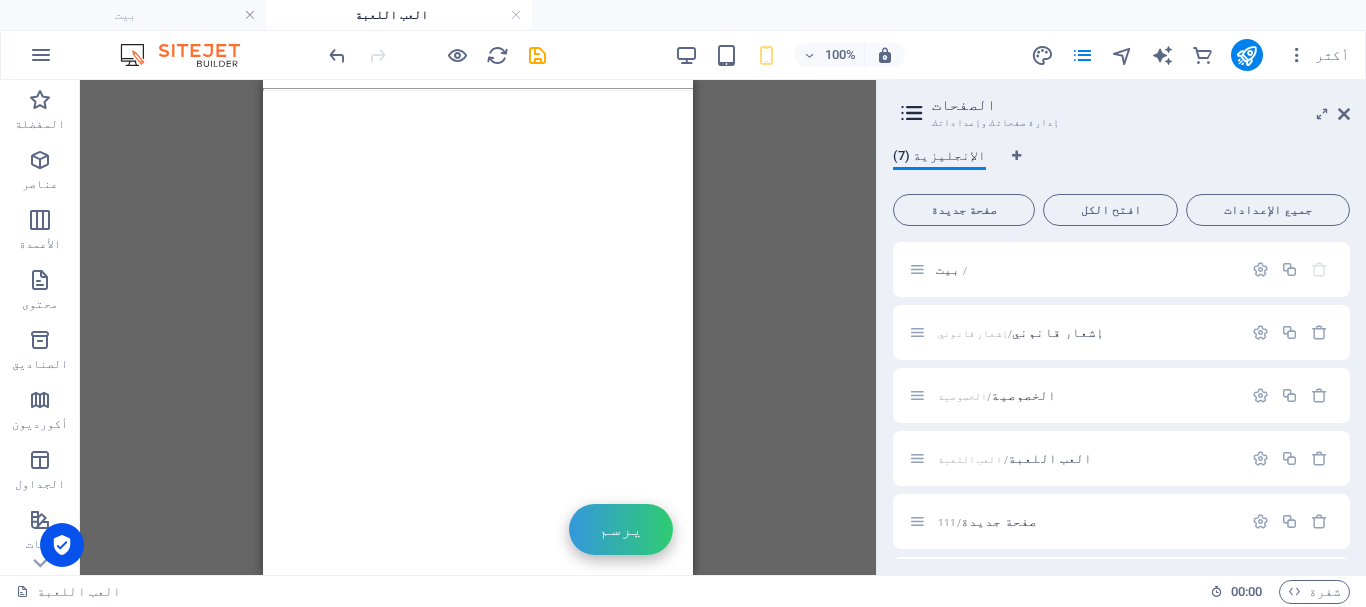 click on "Game Ad System
يرسم
لمواصلة اللعب والحصول  على مكافآتك  ، يرجى دعمنا بالنقر على أي إعلان داخل المربع أدناه.
دعمكم يُساعدنا على إبقاء اللعبة مجانية وإضافة المزيد من الميزات الرائعة!
👆  انقر على أي إعلان أعلاه  لإغلاقه ومواصلة اللعب 👆
iframe كامل الصفحة مع إعادة تحميل" at bounding box center (478, 327) 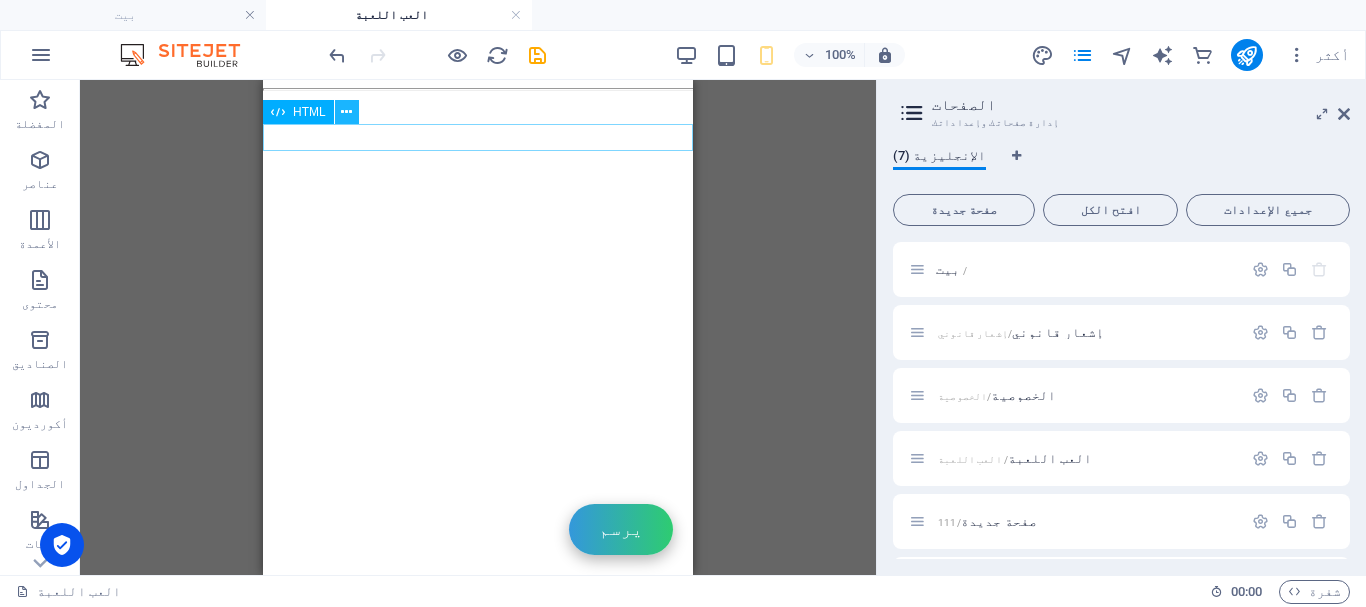click at bounding box center [346, 112] 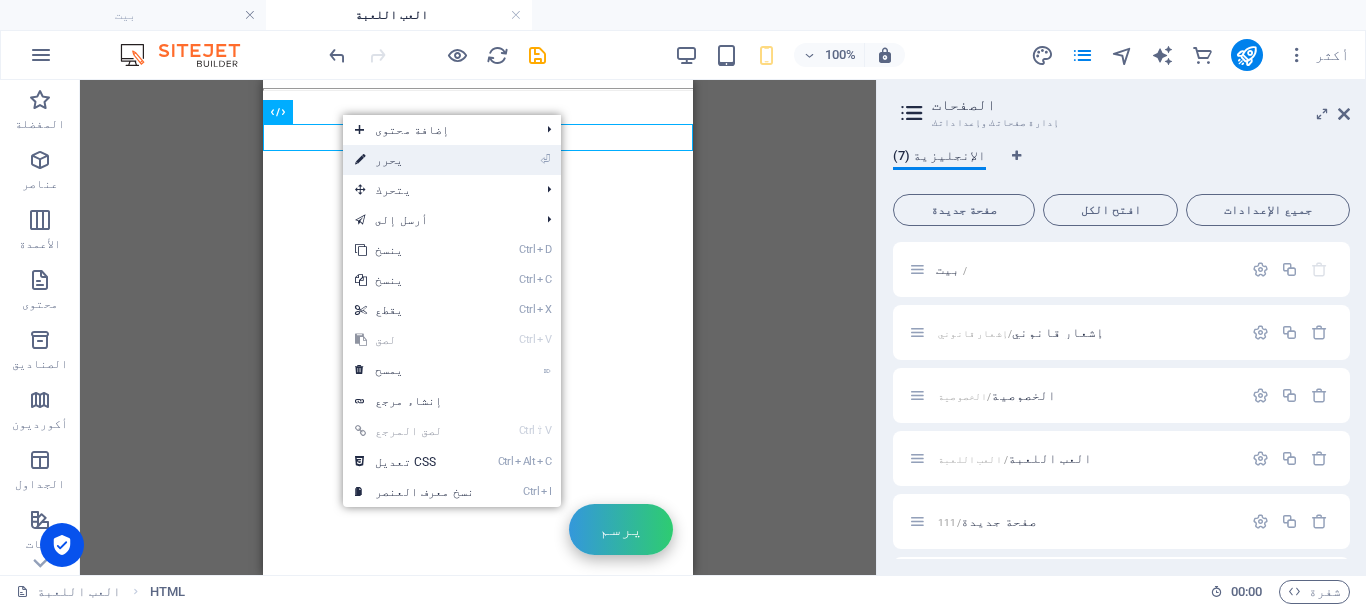 click on "⏎ يحرر" at bounding box center [414, 160] 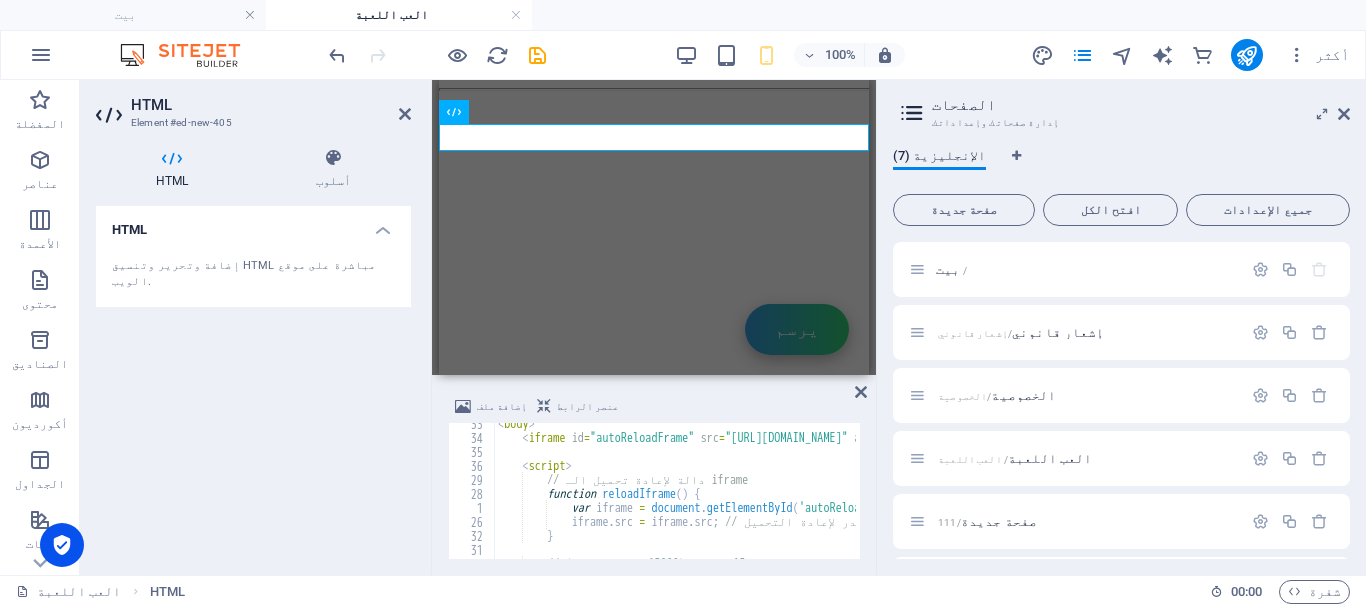scroll, scrollTop: 372, scrollLeft: 0, axis: vertical 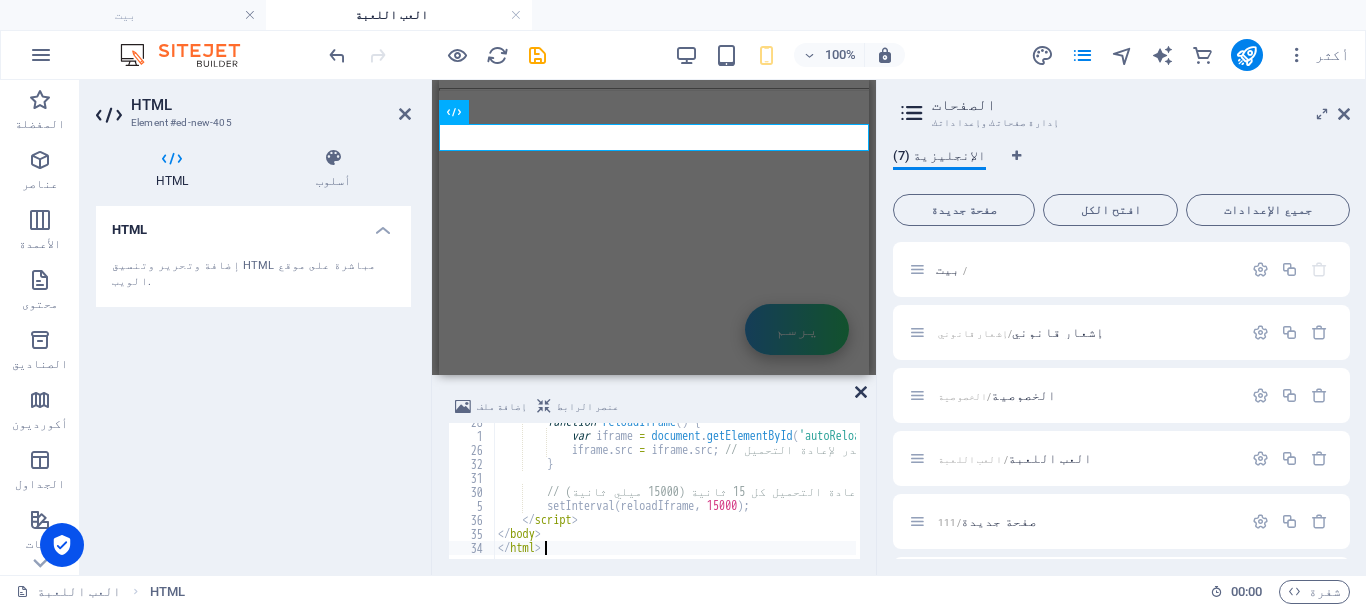 click at bounding box center [861, 392] 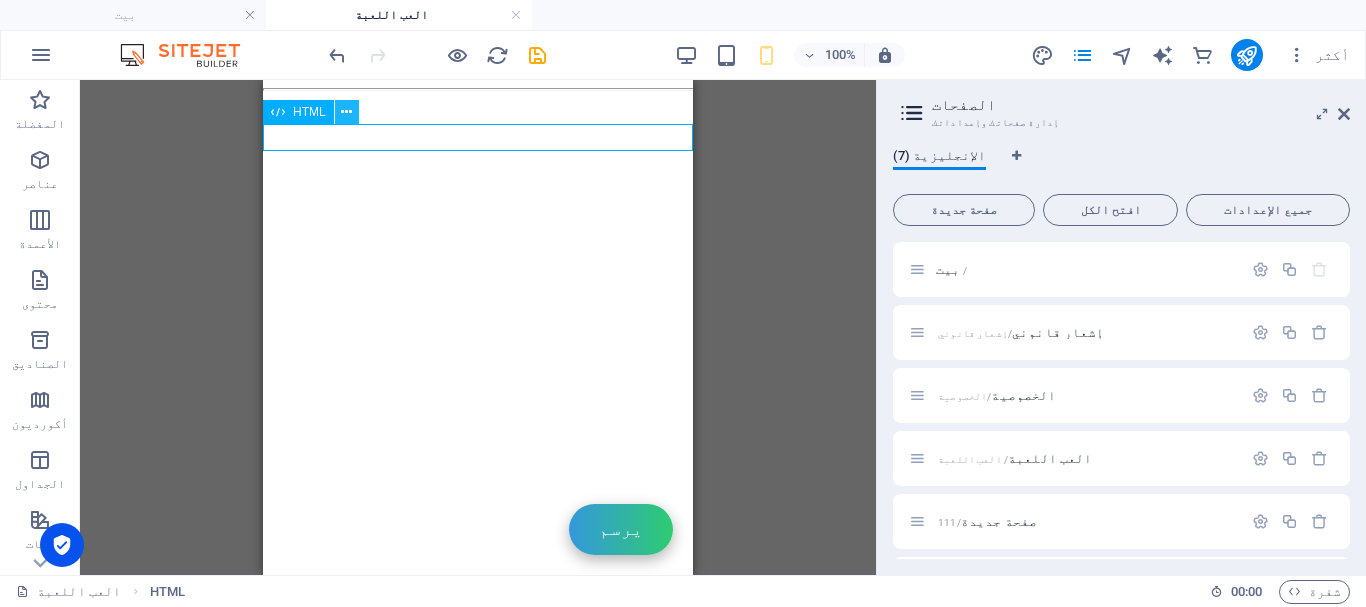 click at bounding box center (346, 112) 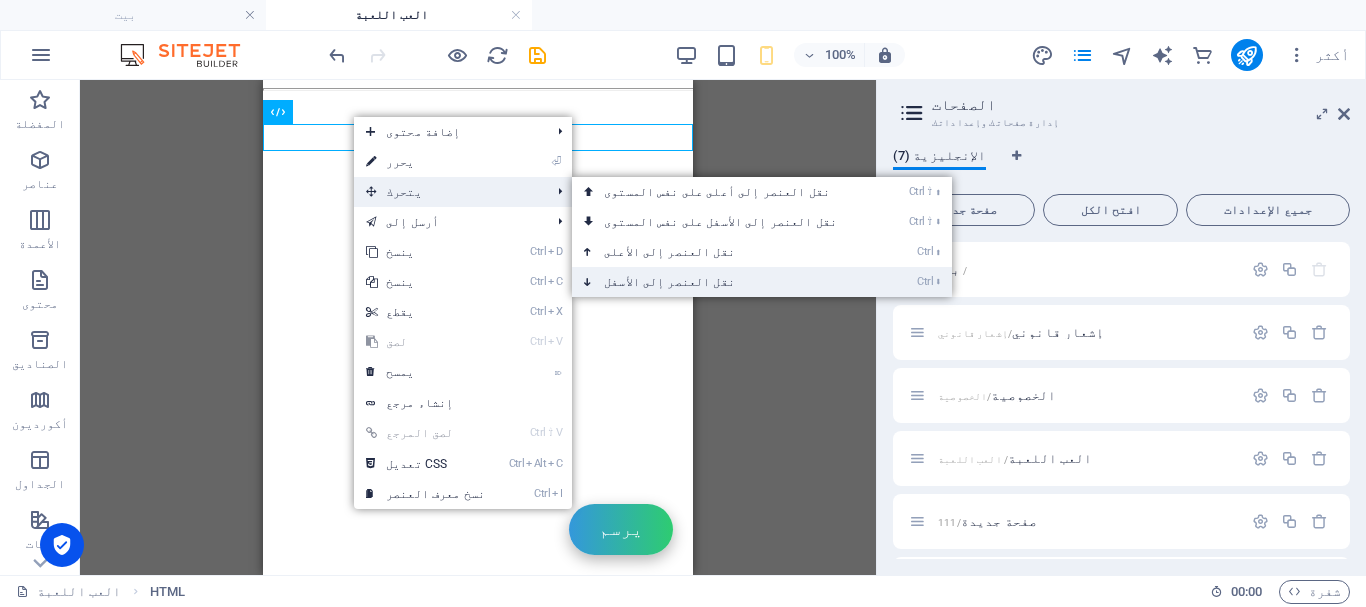 click on "نقل العنصر إلى الأسفل" at bounding box center (669, 282) 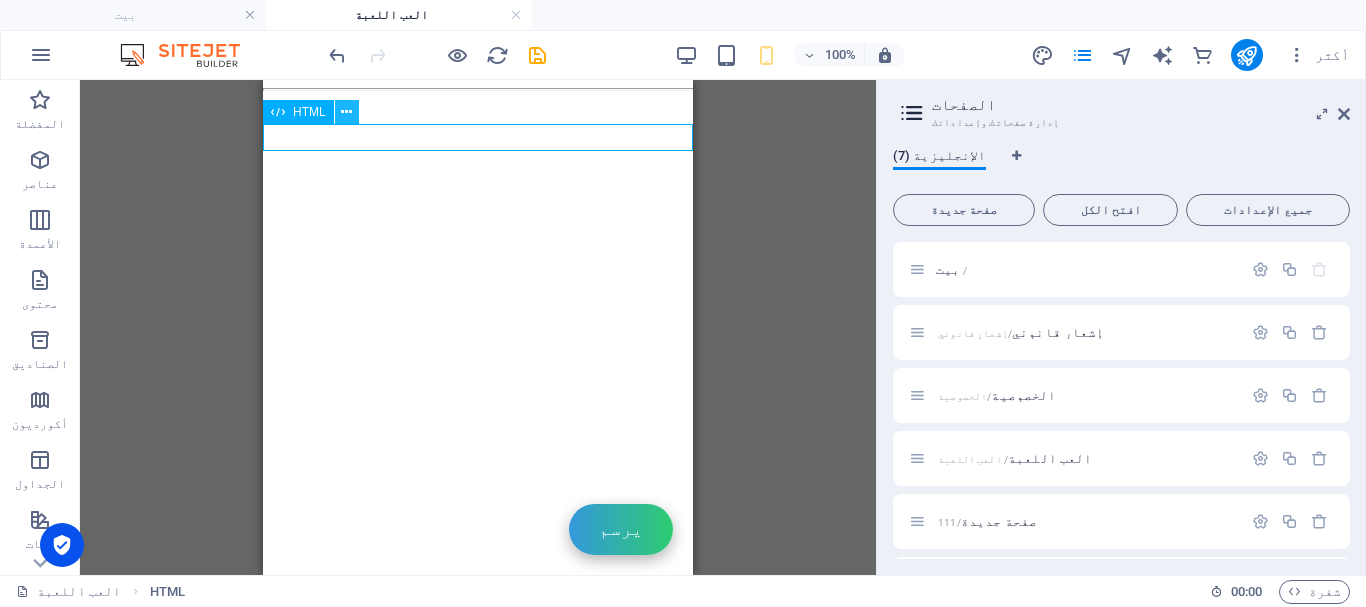 click at bounding box center (346, 112) 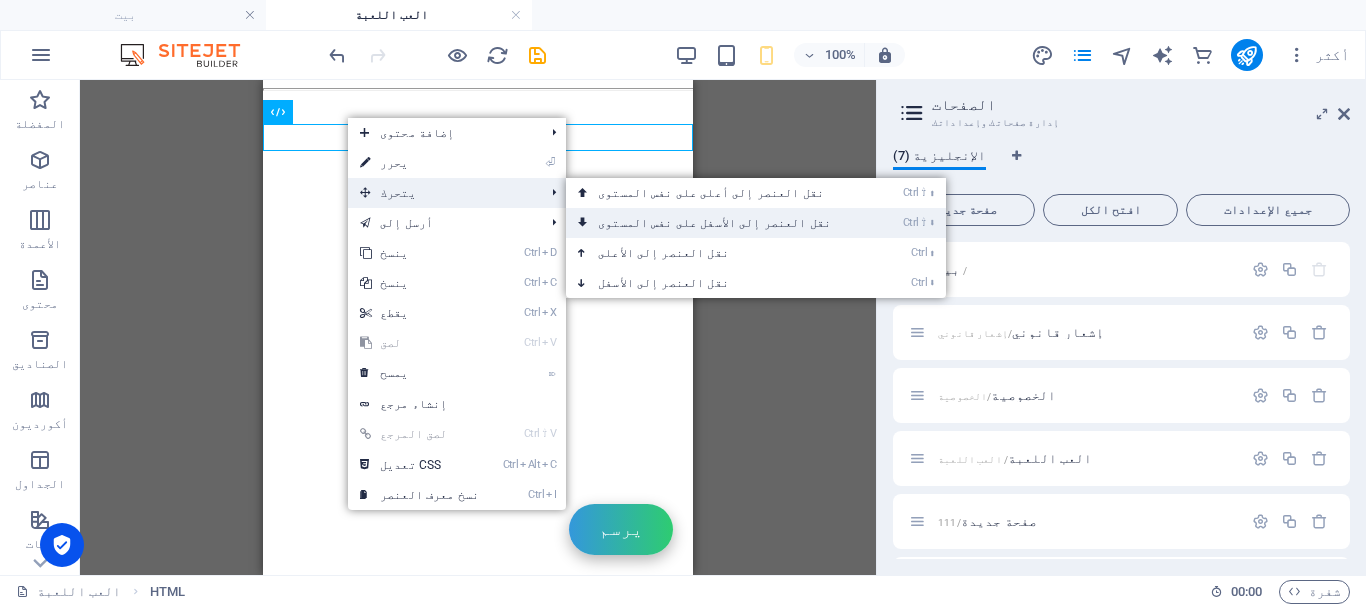 click on "نقل العنصر إلى الأسفل على نفس المستوى" at bounding box center [714, 223] 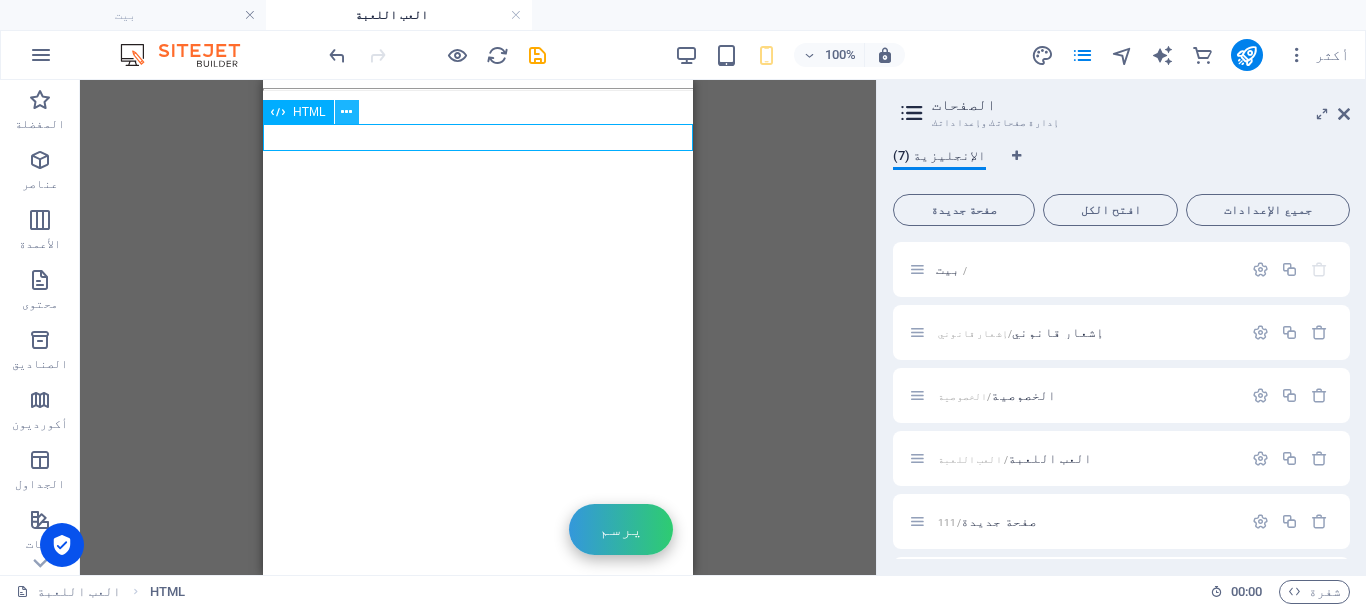 click at bounding box center (346, 112) 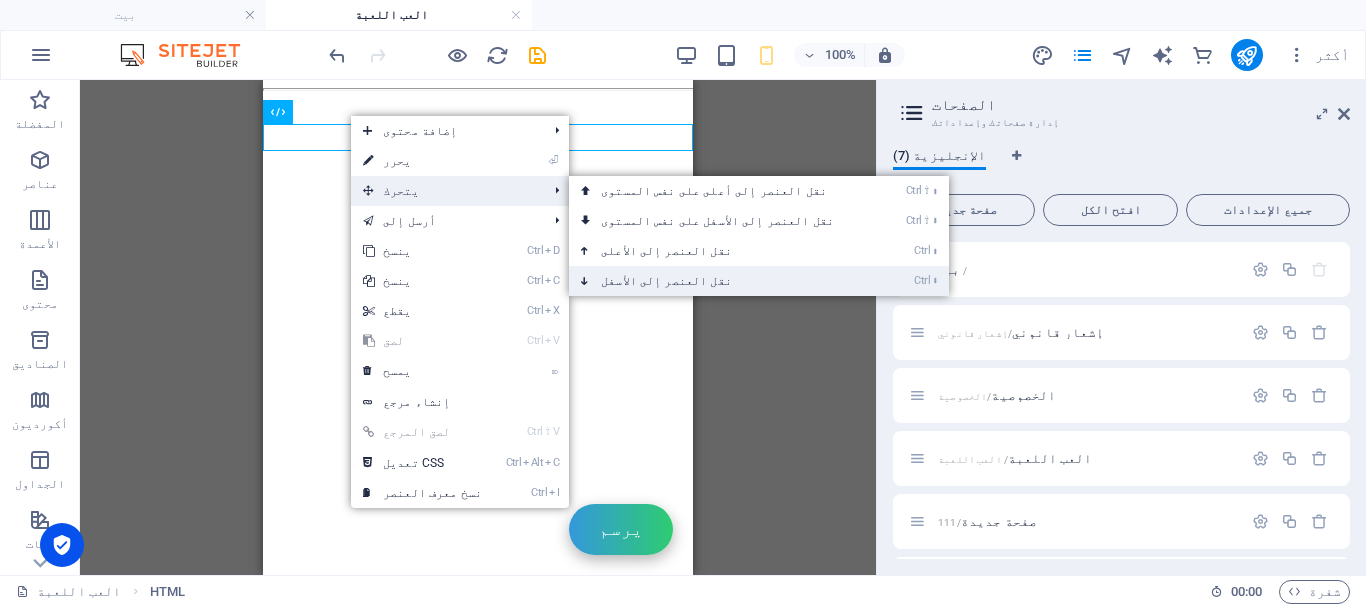 click on "نقل العنصر إلى الأسفل" at bounding box center (666, 281) 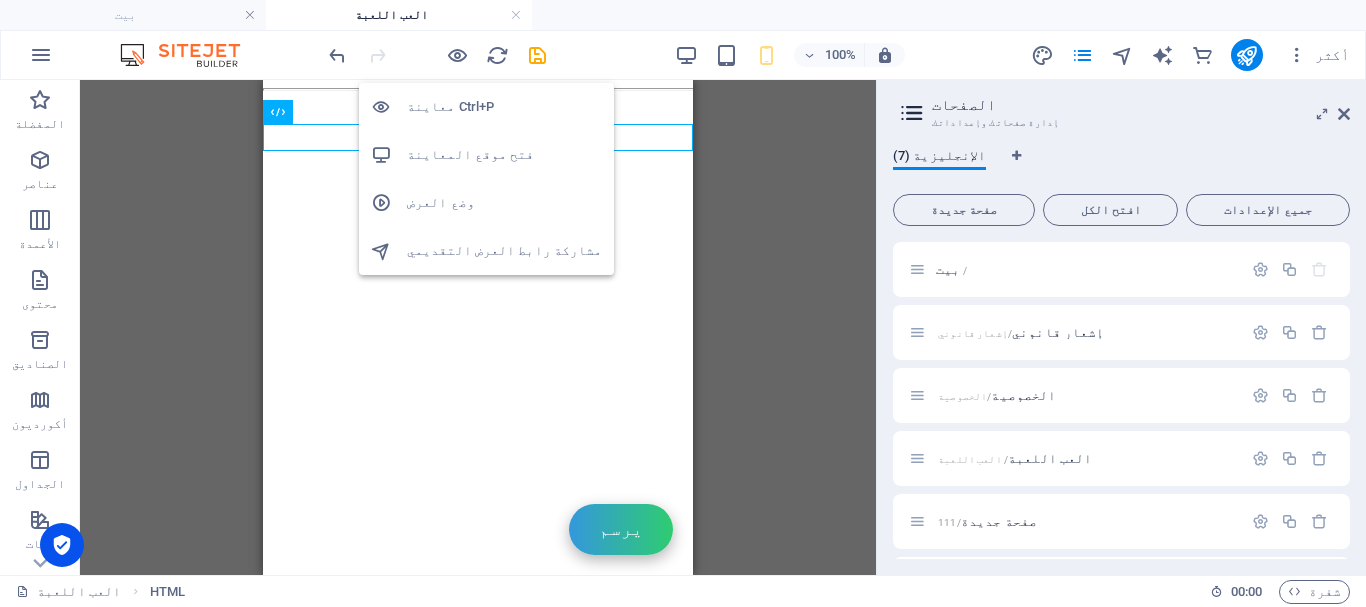 click on "معاينة Ctrl+P" at bounding box center (450, 106) 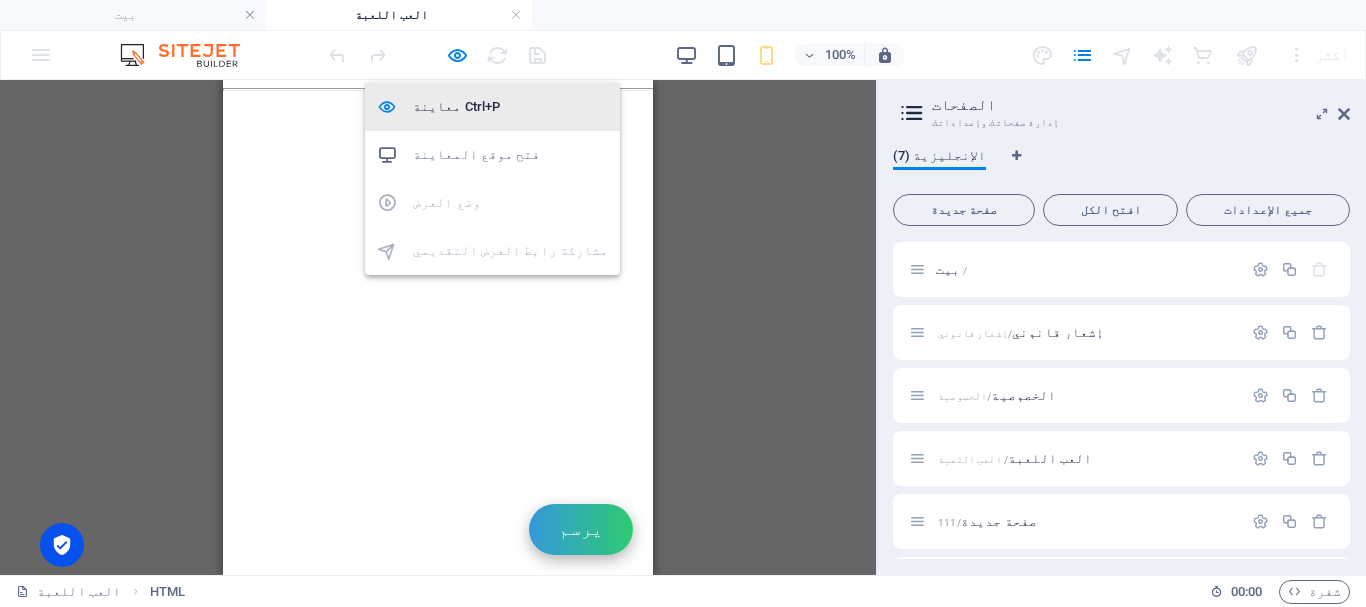 click on "معاينة Ctrl+P" at bounding box center [456, 106] 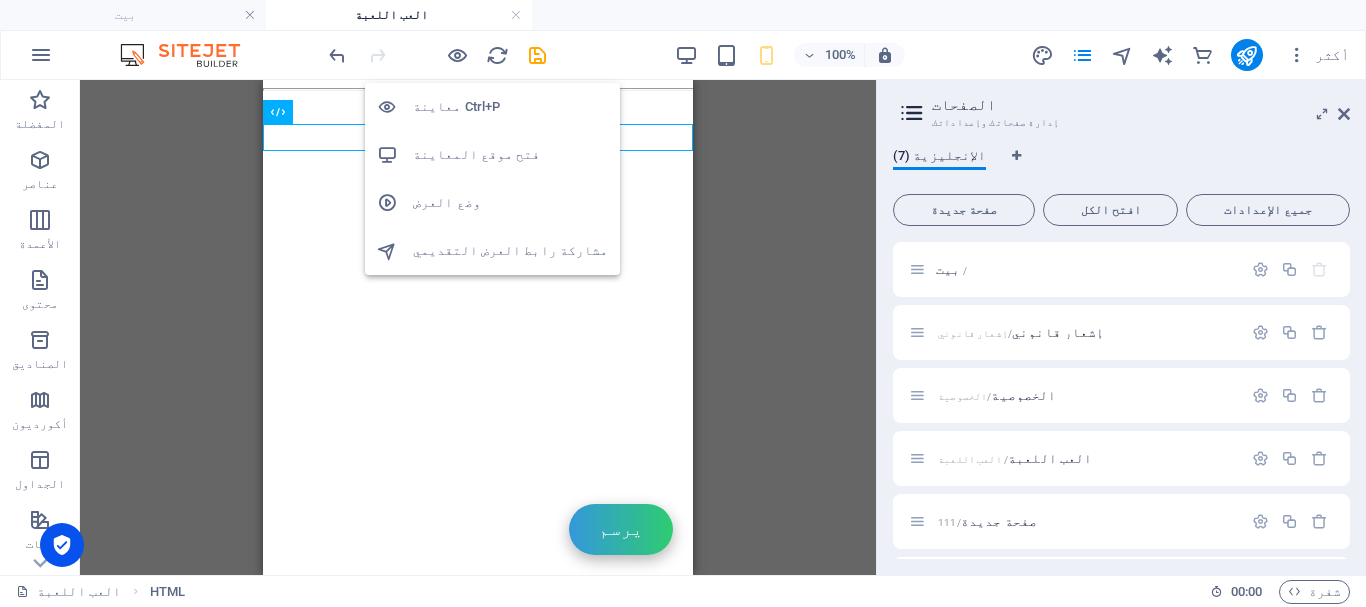 click on "معاينة Ctrl+P" at bounding box center [492, 107] 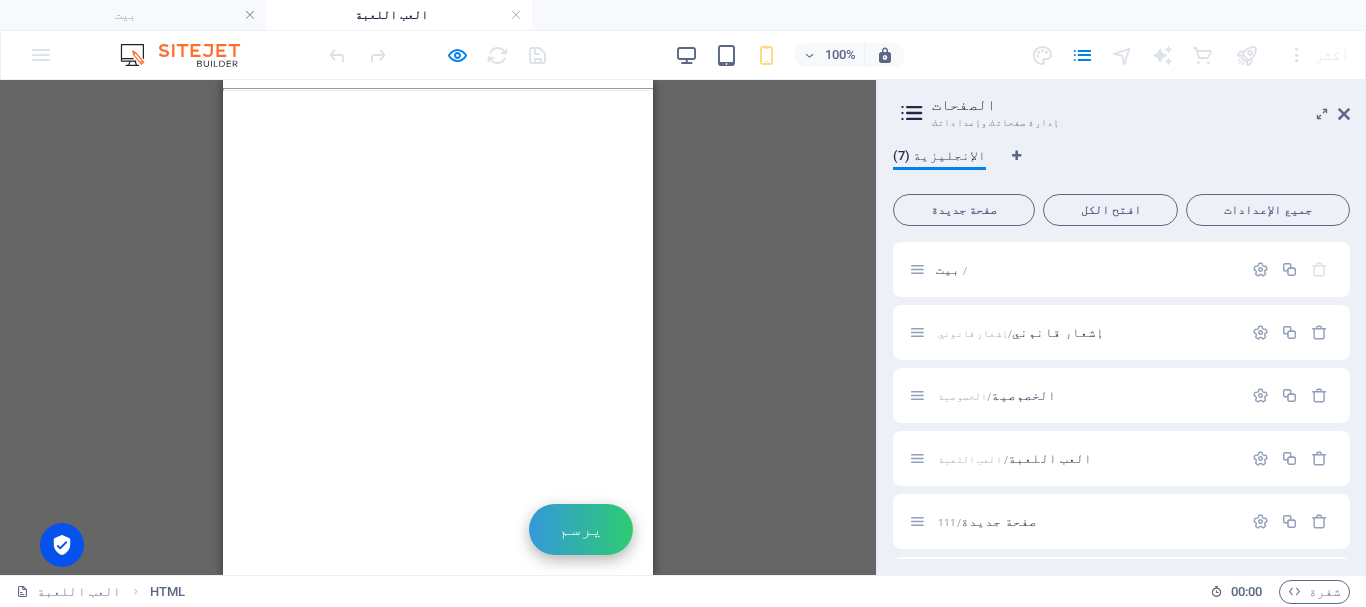 click at bounding box center [417, 55] 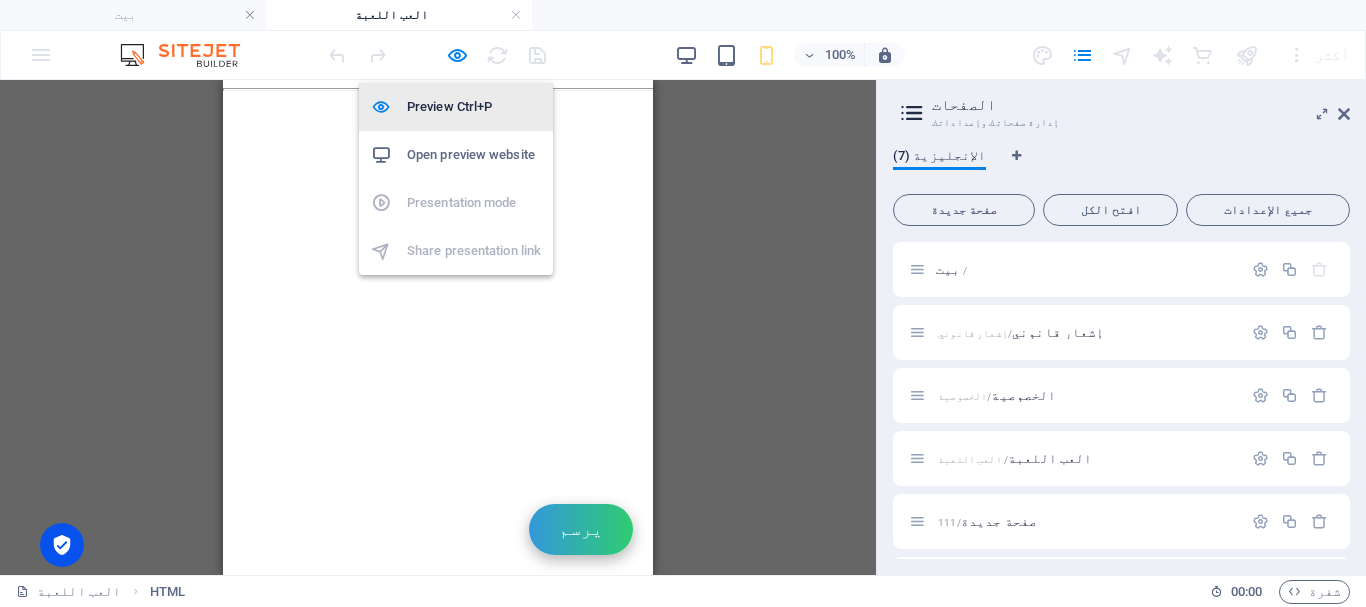 click on "Preview Ctrl+P" at bounding box center [474, 107] 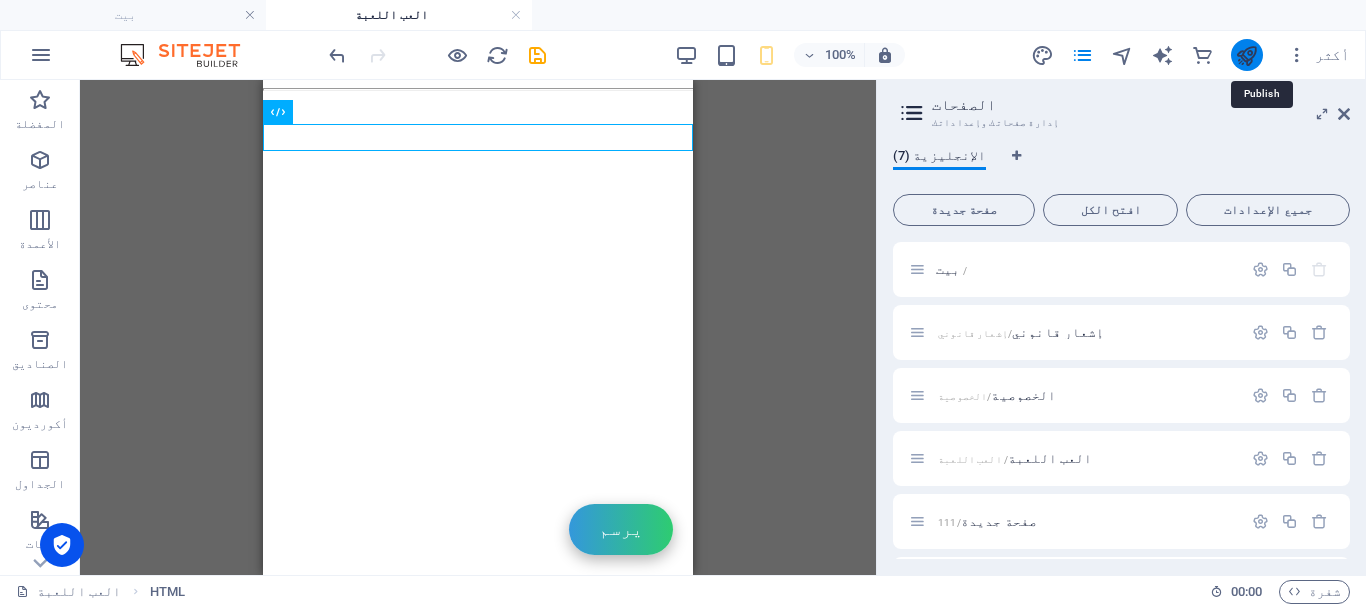 click at bounding box center [1246, 55] 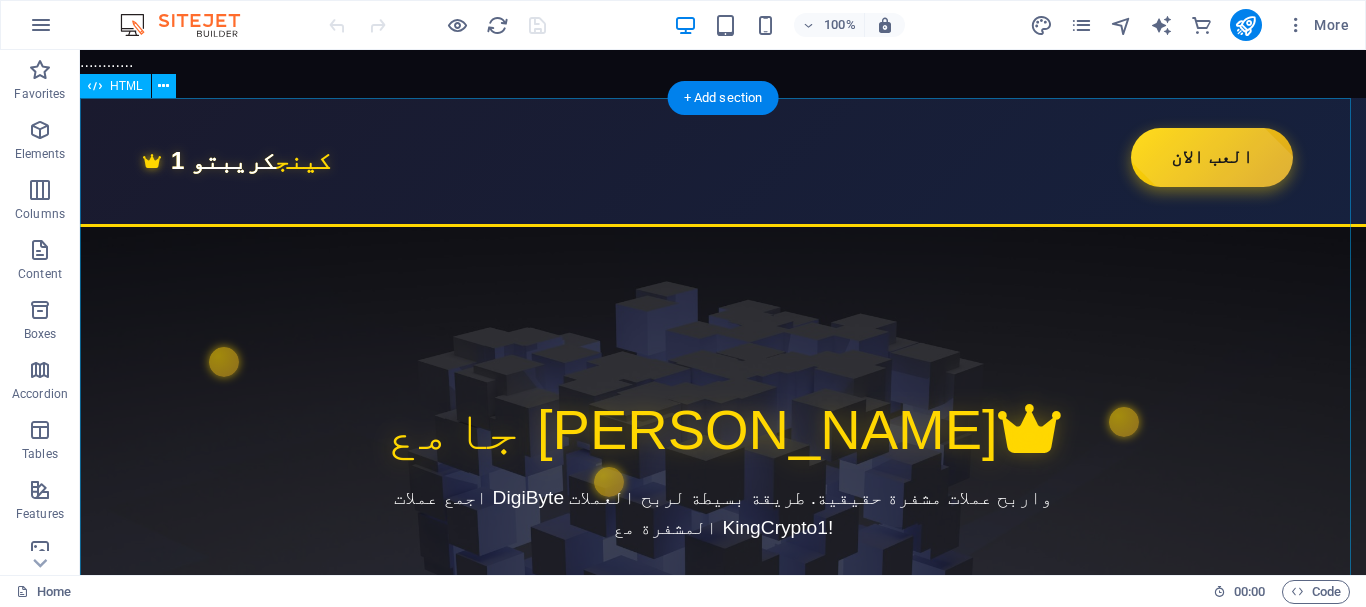 scroll, scrollTop: 0, scrollLeft: 0, axis: both 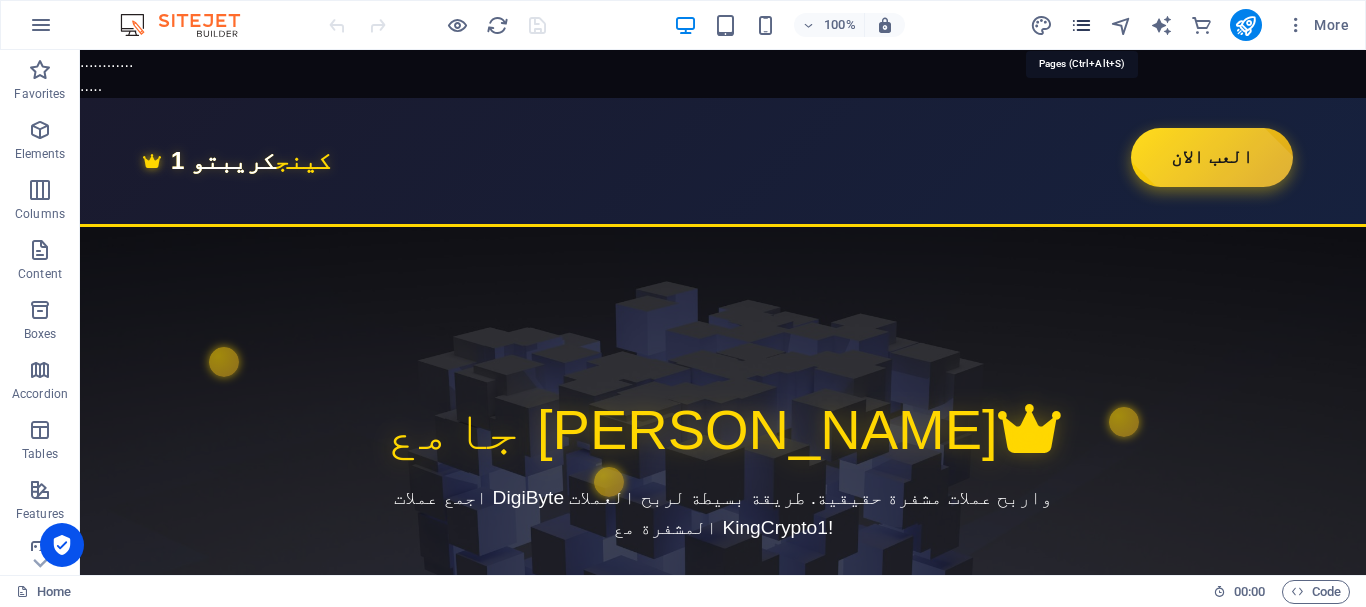 click at bounding box center (1081, 25) 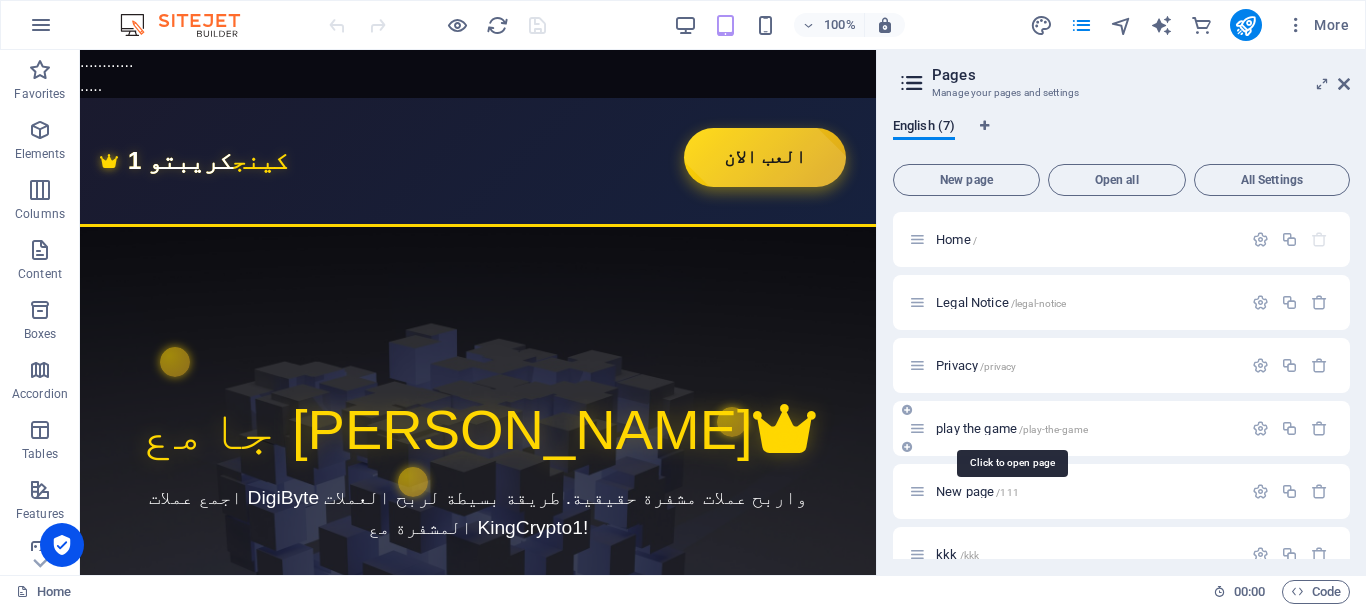 click on "play the game /play-the-game" at bounding box center [1012, 428] 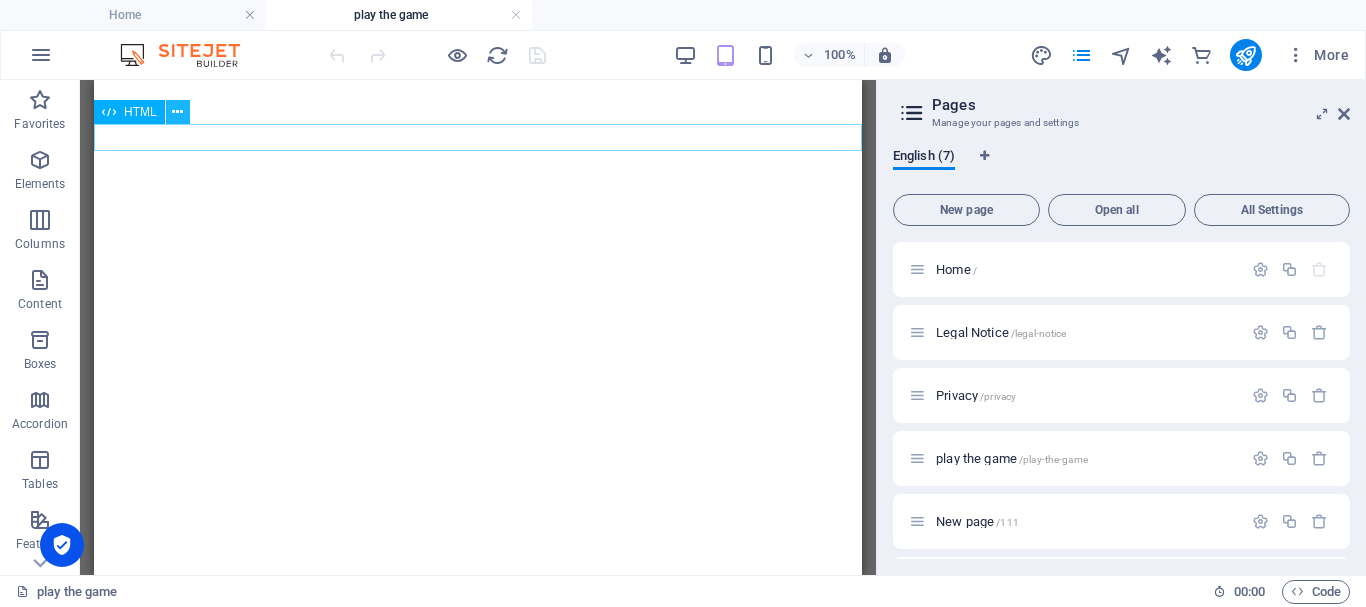 click at bounding box center [177, 112] 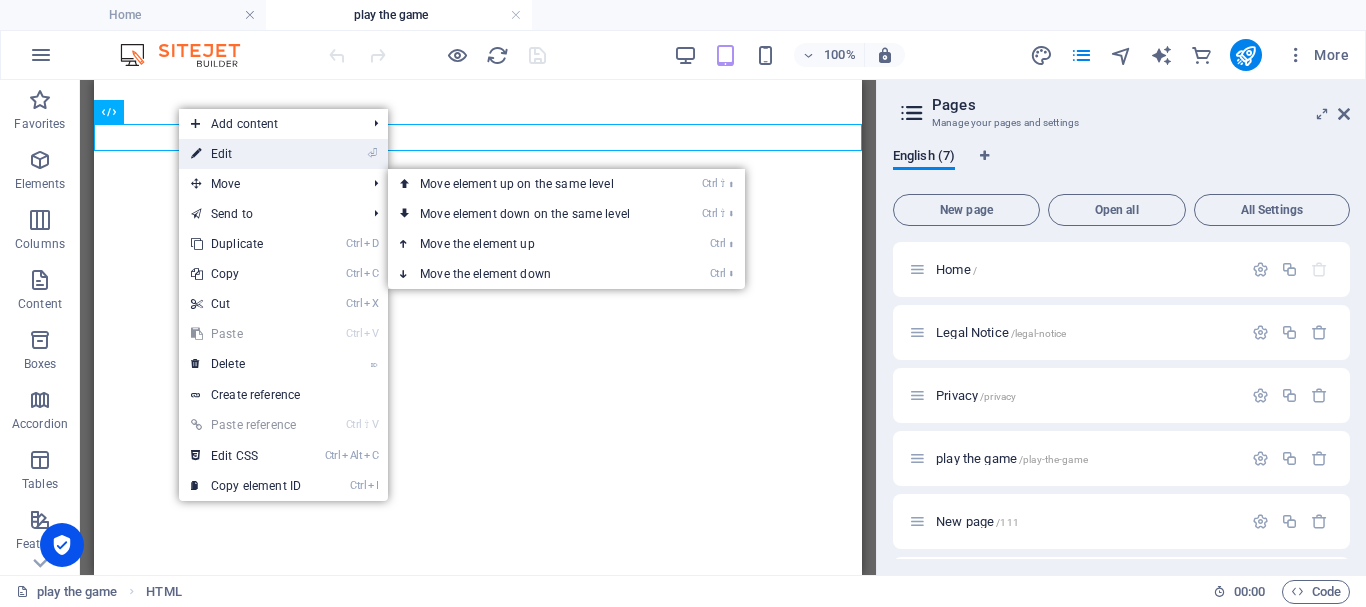 click on "⏎  Edit" at bounding box center (246, 154) 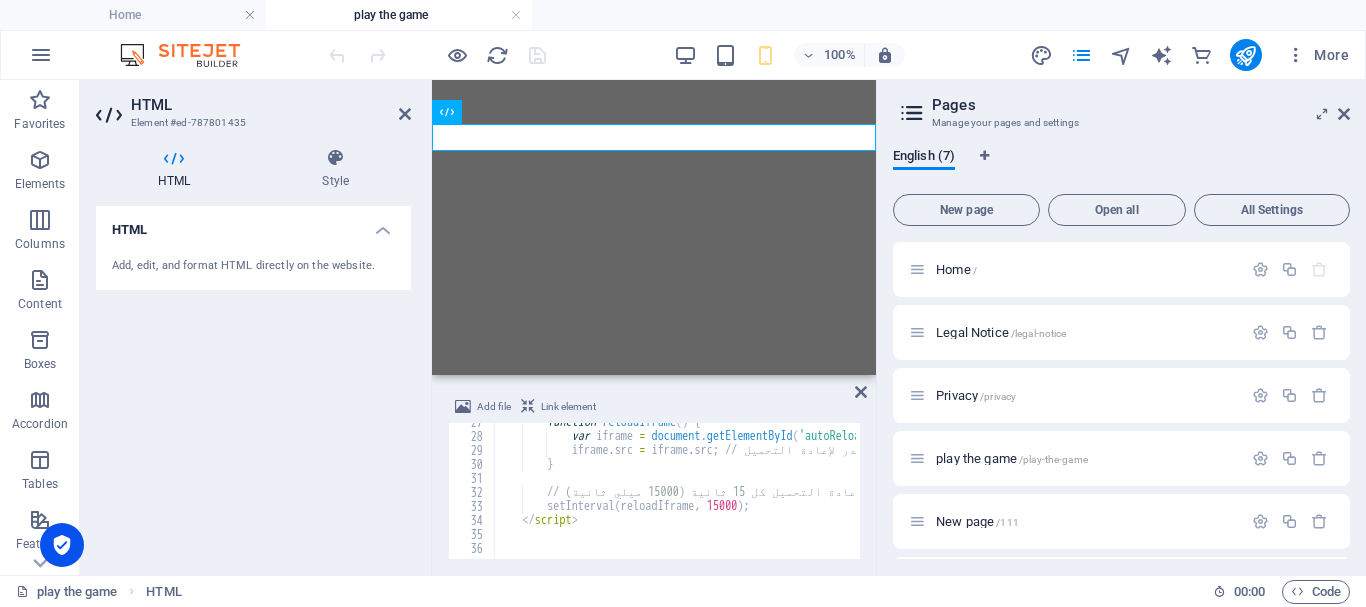 scroll, scrollTop: 372, scrollLeft: 0, axis: vertical 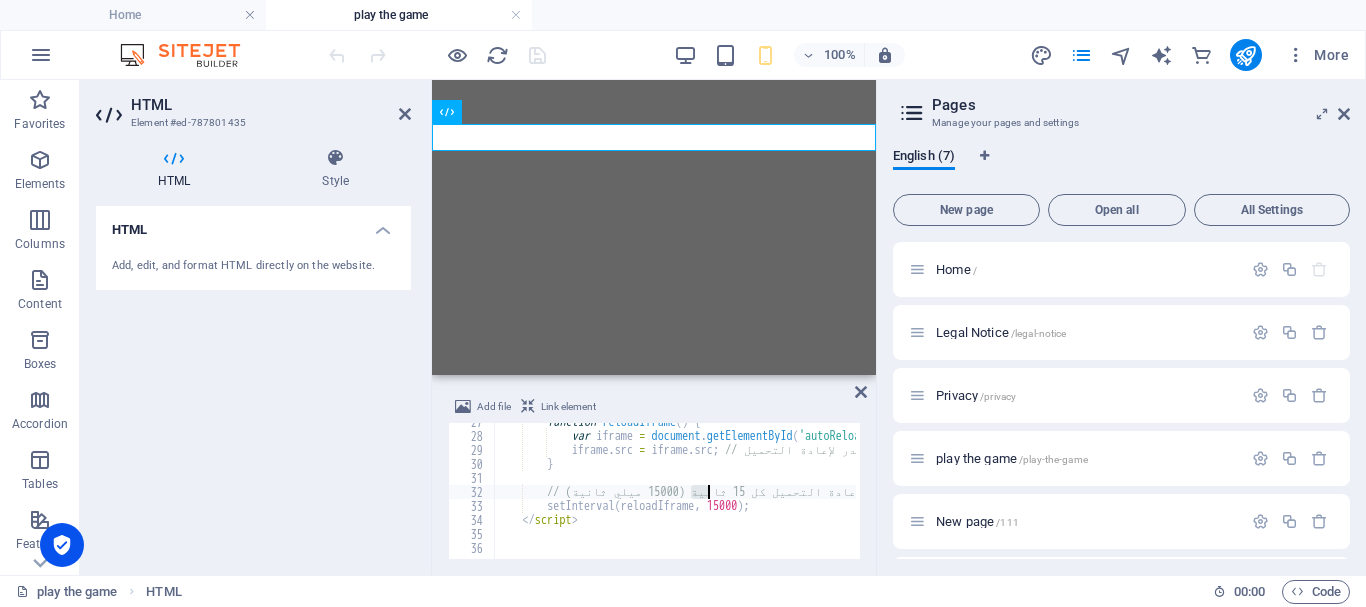 drag, startPoint x: 692, startPoint y: 492, endPoint x: 706, endPoint y: 495, distance: 14.3178215 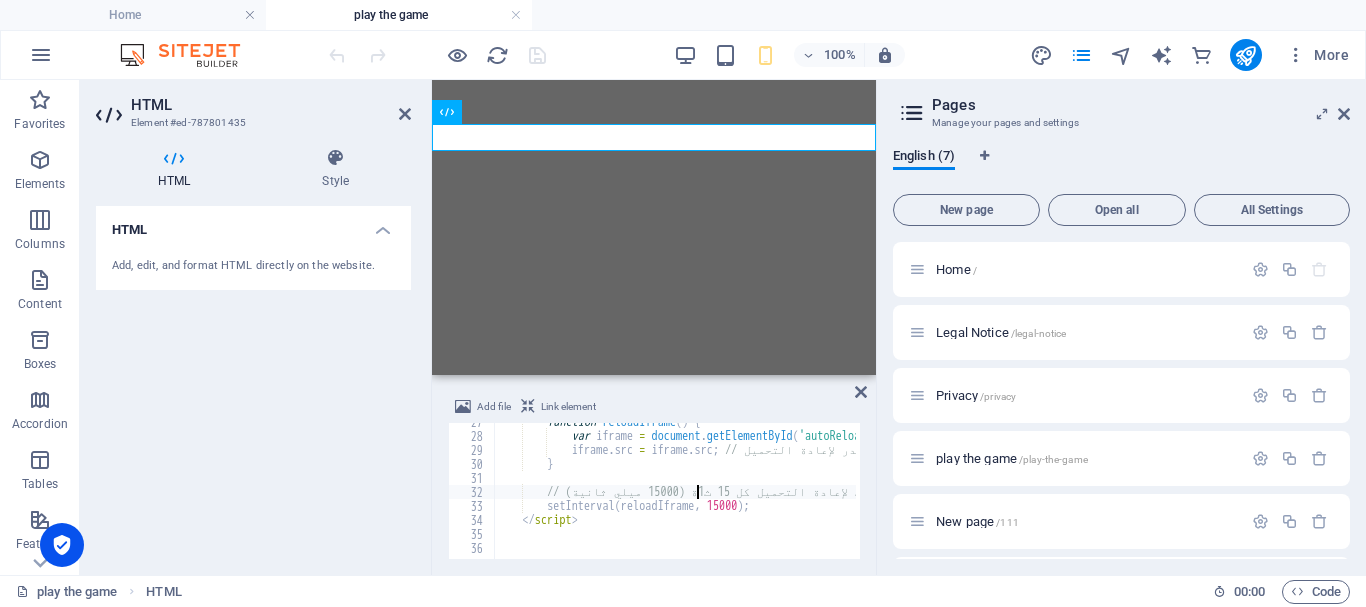 scroll, scrollTop: 0, scrollLeft: 15, axis: horizontal 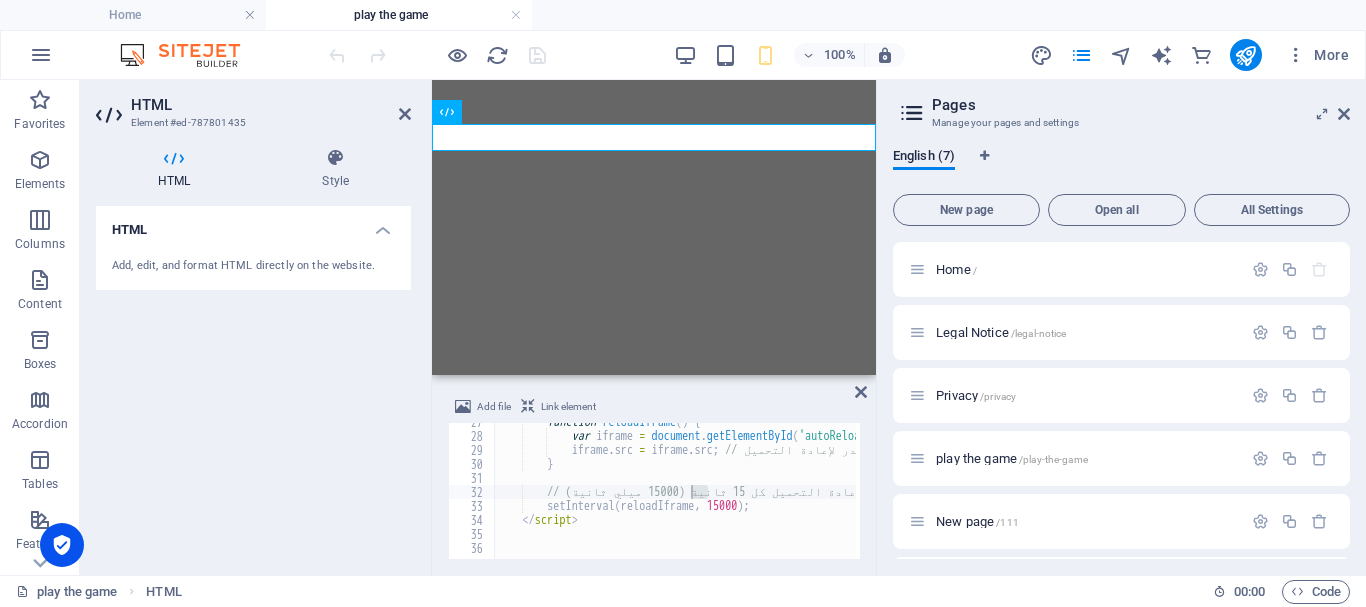 click on "function   reloadIframe ( )   {                var   iframe   =   document . getElementById ( 'autoReloadFrame' ) ;                iframe . src   =   iframe . src ;   // إعادة تعيين المصدر لإعادة التحميل           }           // ضبط مؤقت لإعادة التحميل كل 15 ثانية (15000 ميلي ثانية)           setInterval ( reloadIframe ,   15000 ) ;      </ script >" at bounding box center [675, 491] 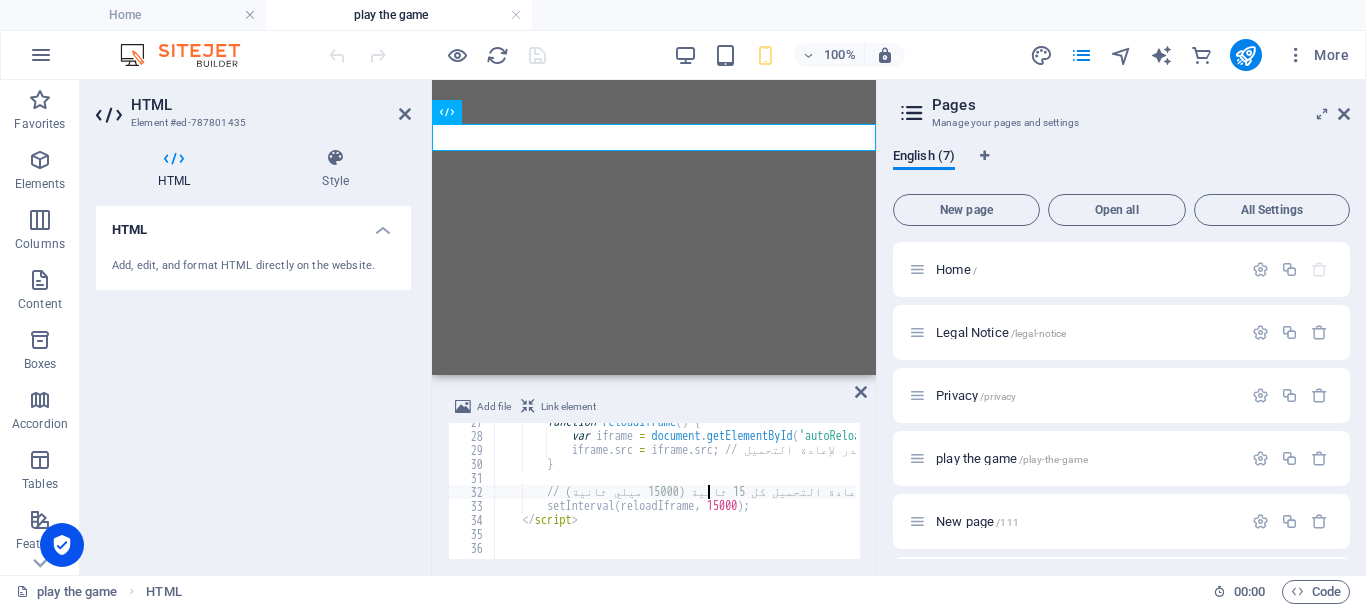 click on "function   reloadIframe ( )   {                var   iframe   =   document . getElementById ( 'autoReloadFrame' ) ;                iframe . src   =   iframe . src ;   // إعادة تعيين المصدر لإعادة التحميل           }           // ضبط مؤقت لإعادة التحميل كل 15 ثانية (15000 ميلي ثانية)           setInterval ( reloadIframe ,   15000 ) ;      </ script >" at bounding box center [916, 495] 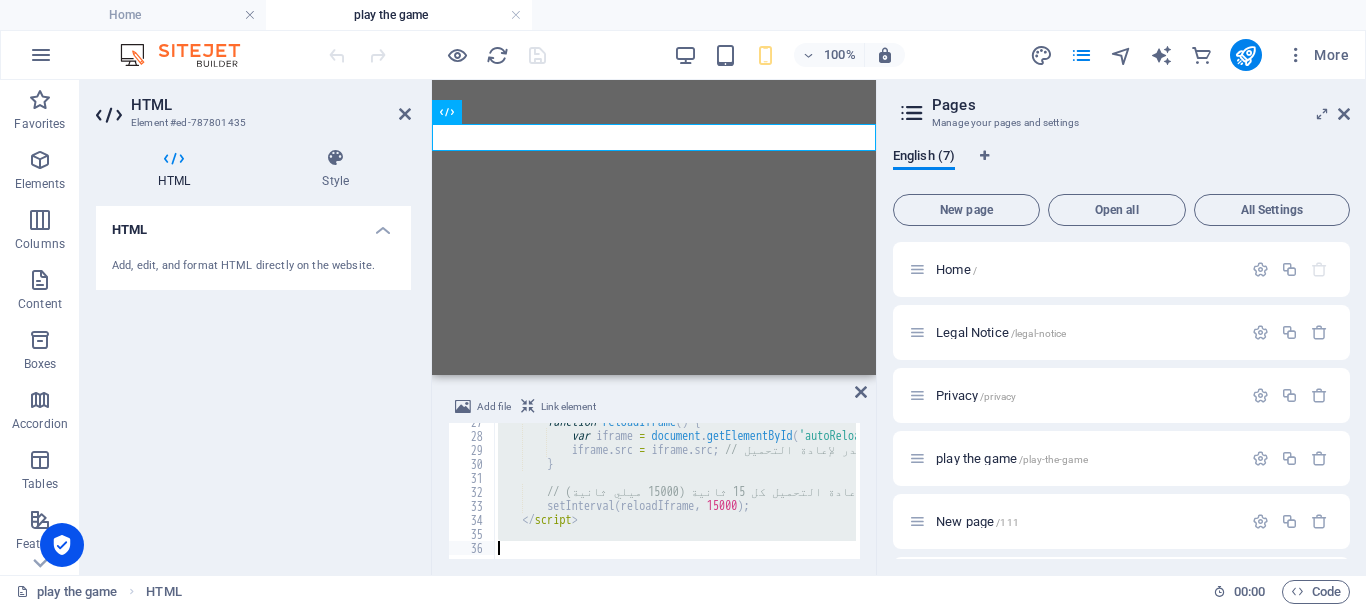 scroll, scrollTop: 0, scrollLeft: 0, axis: both 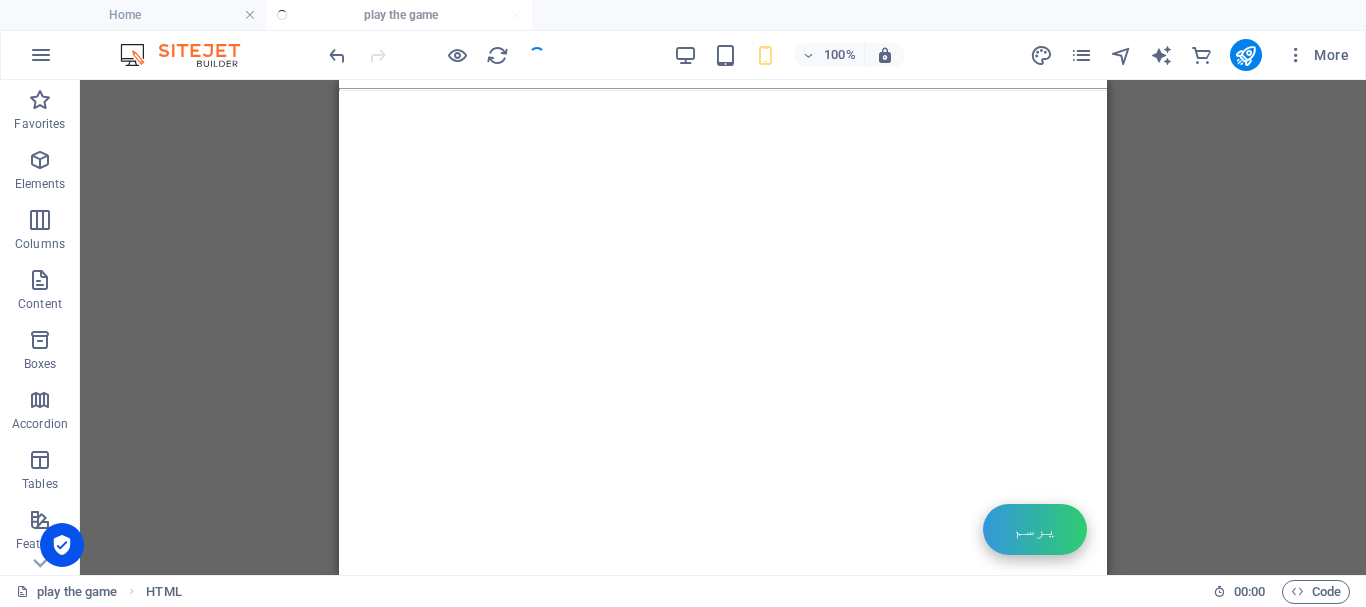 click on "Game Ad System
يرسم
لمواصلة اللعب والحصول  على مكافآتك  ، يرجى دعمنا بالنقر على أي إعلان داخل المربع أدناه.
دعمكم يُساعدنا على إبقاء اللعبة مجانية وإضافة المزيد من الميزات الرائعة!
👆  انقر على أي إعلان أعلاه  لإغلاقه ومواصلة اللعب 👆
iframe كامل الصفحة مع إعادة تحميل" at bounding box center [723, 327] 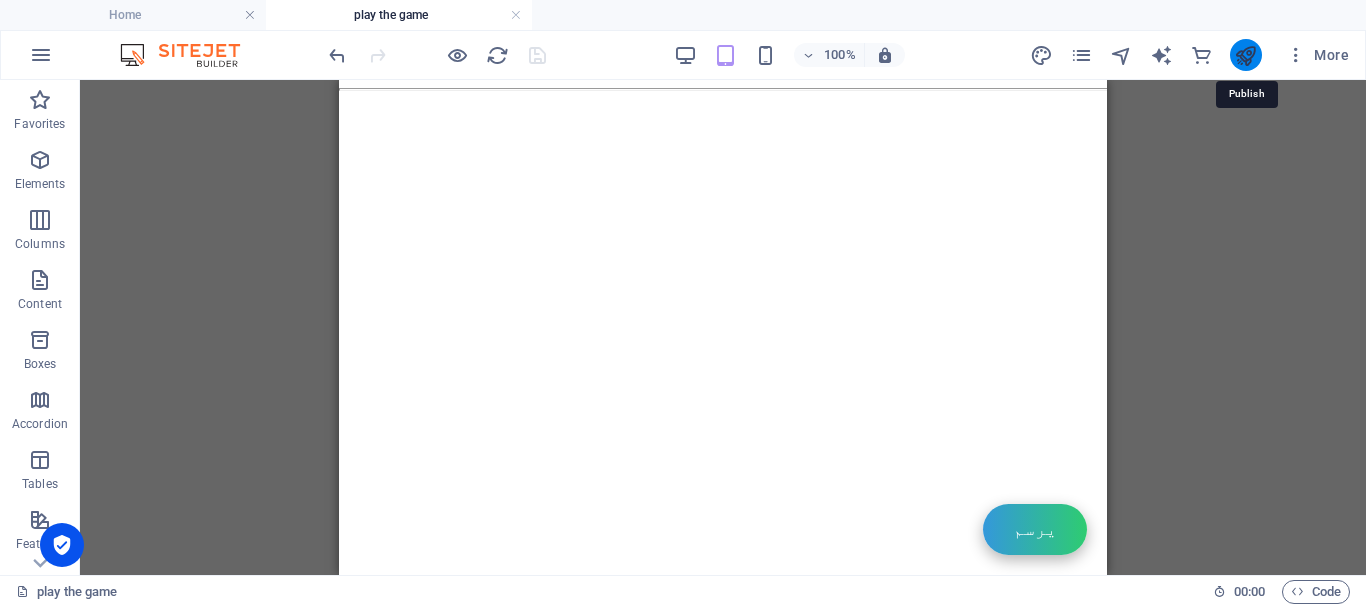 click at bounding box center [1245, 55] 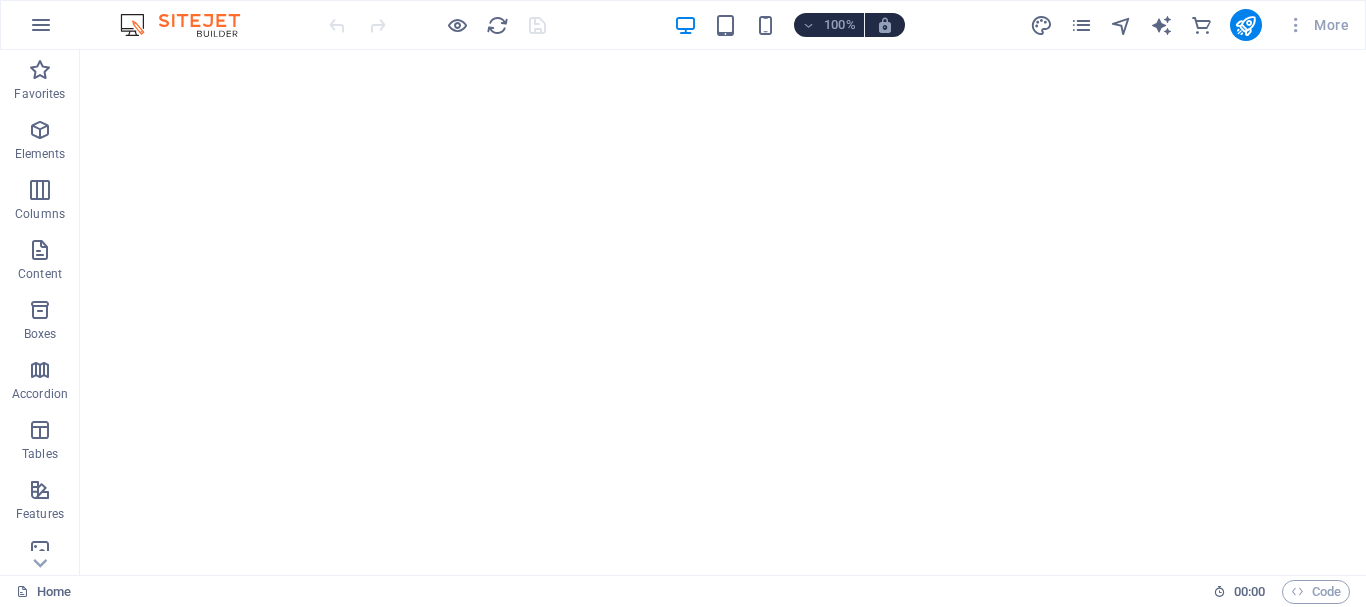 scroll, scrollTop: 0, scrollLeft: 0, axis: both 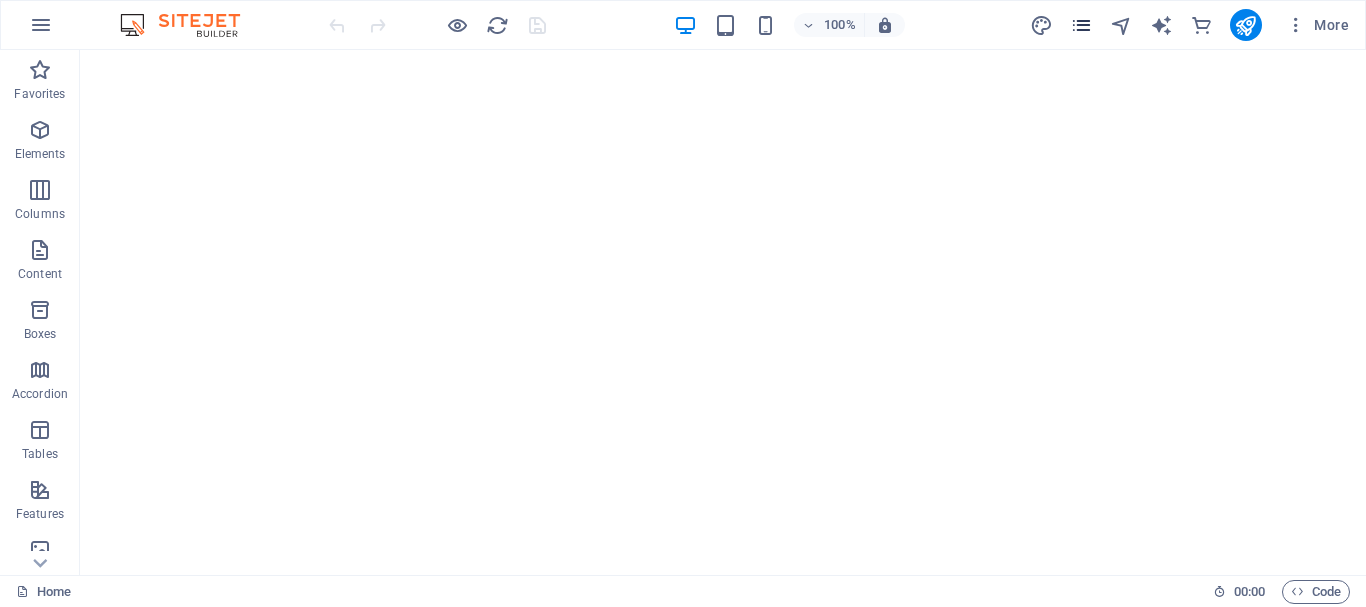 click at bounding box center [1081, 25] 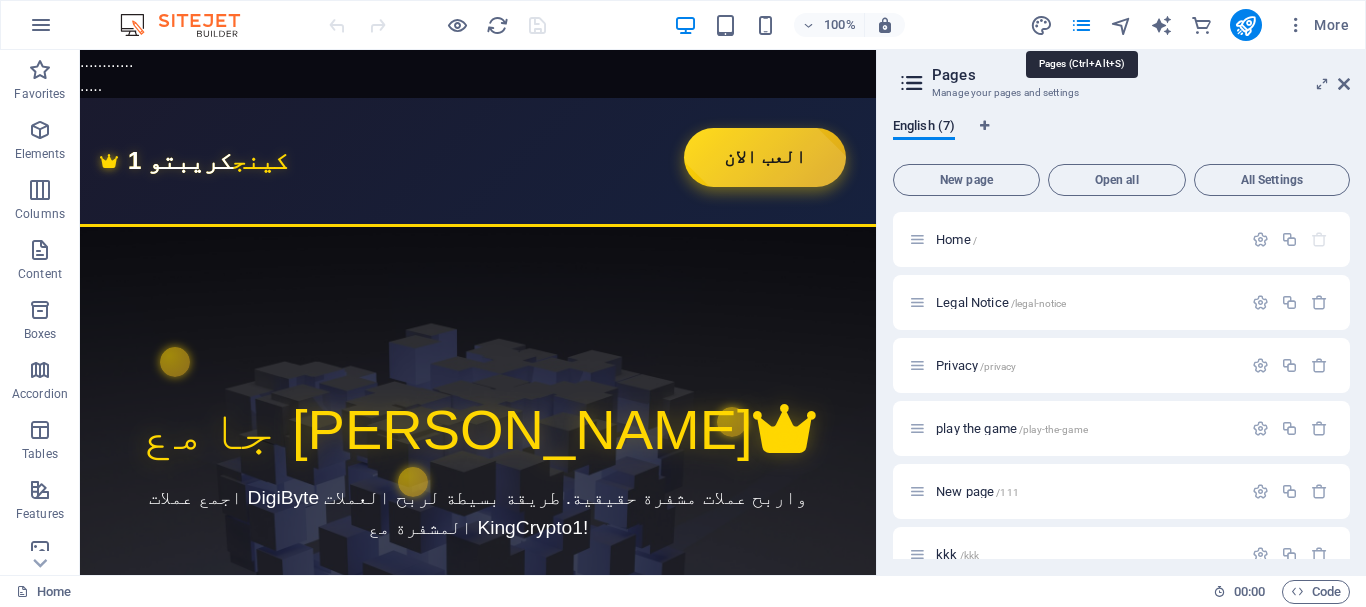 scroll, scrollTop: 0, scrollLeft: 0, axis: both 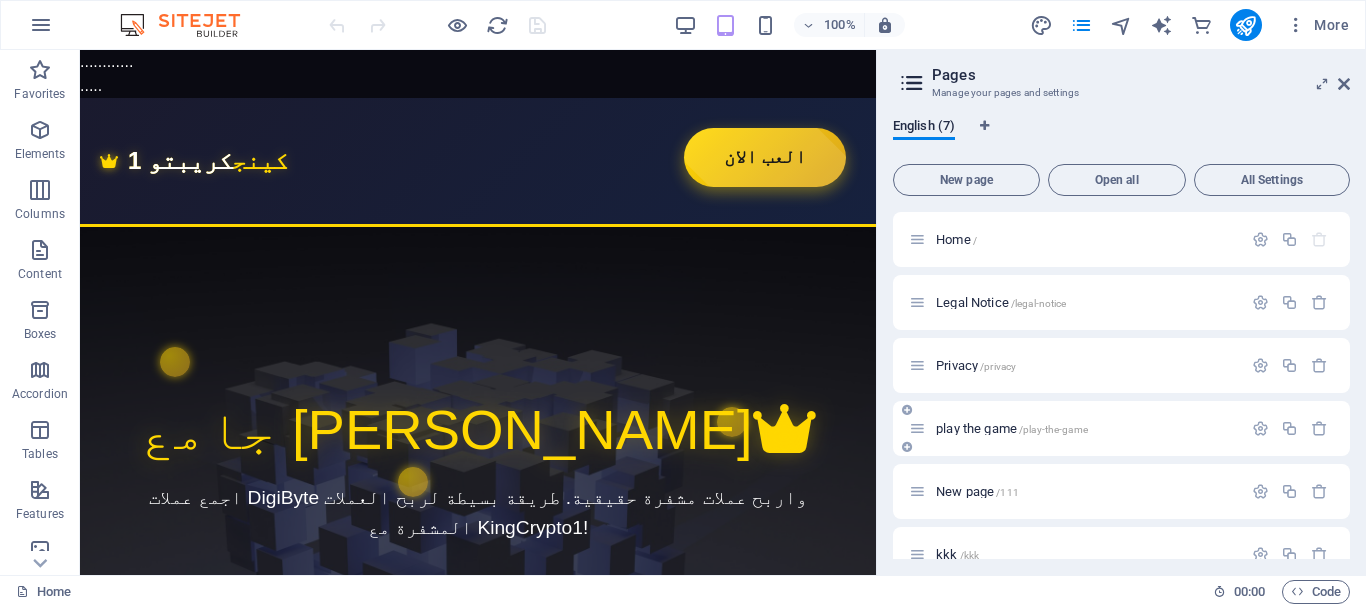 click on "/play-the-game" at bounding box center [1053, 429] 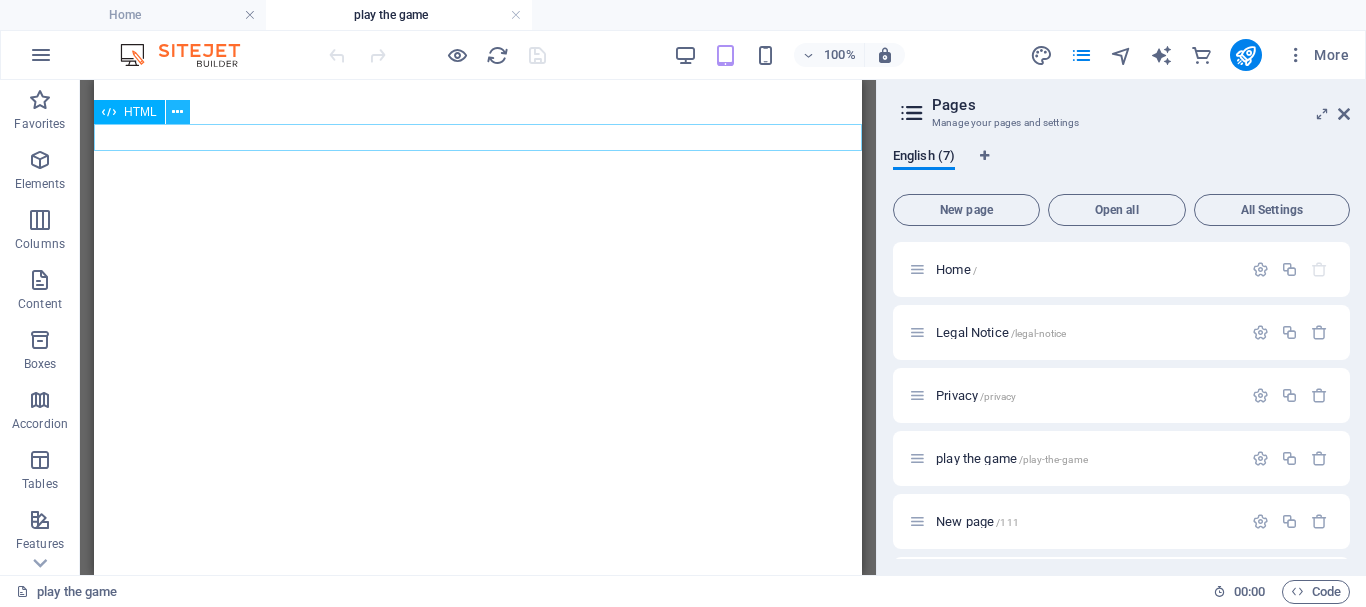 click at bounding box center (177, 112) 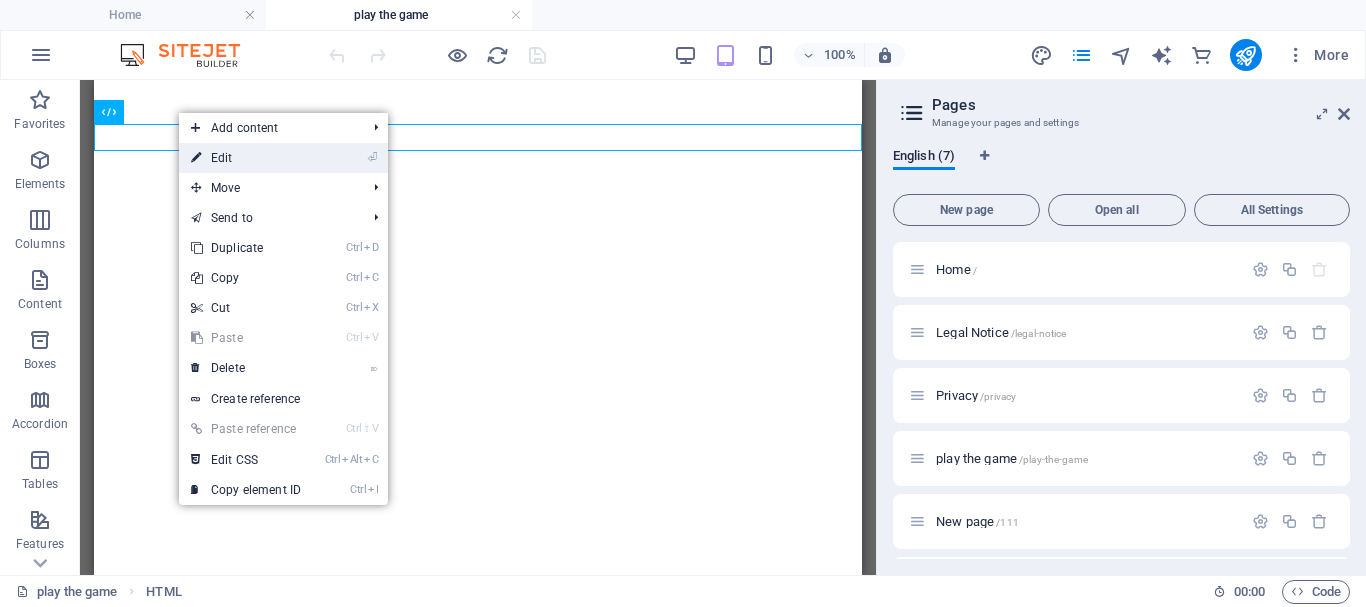 click on "⏎  Edit" at bounding box center [246, 158] 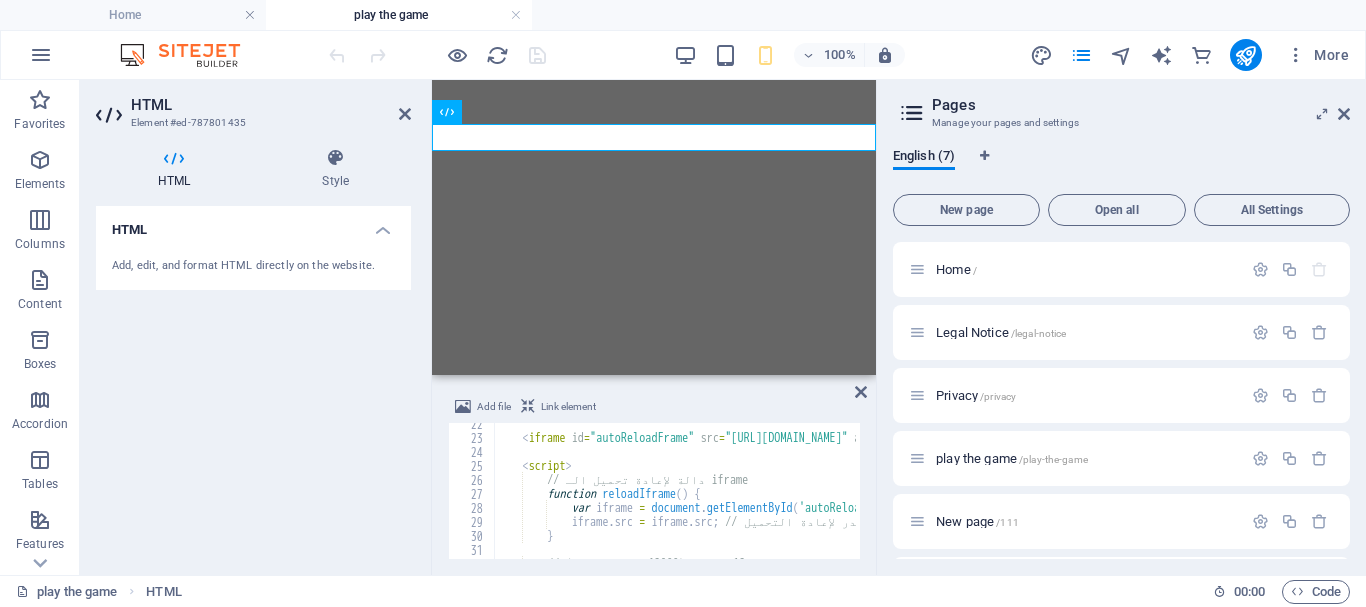 scroll, scrollTop: 300, scrollLeft: 0, axis: vertical 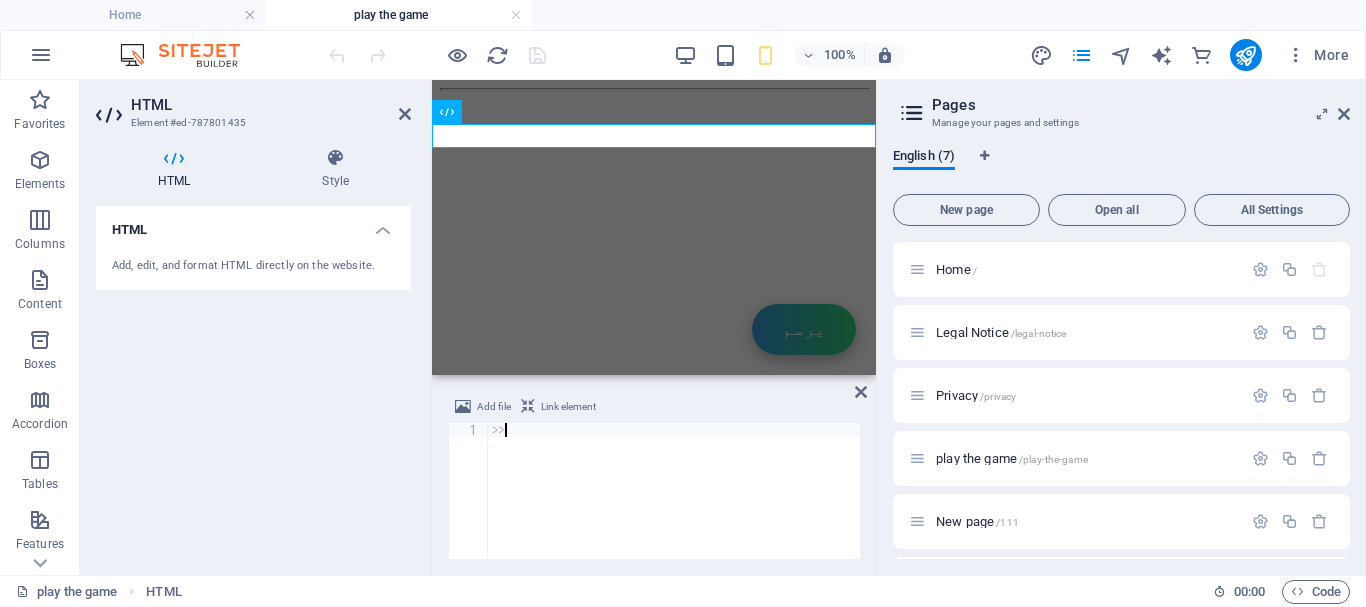 type on ">" 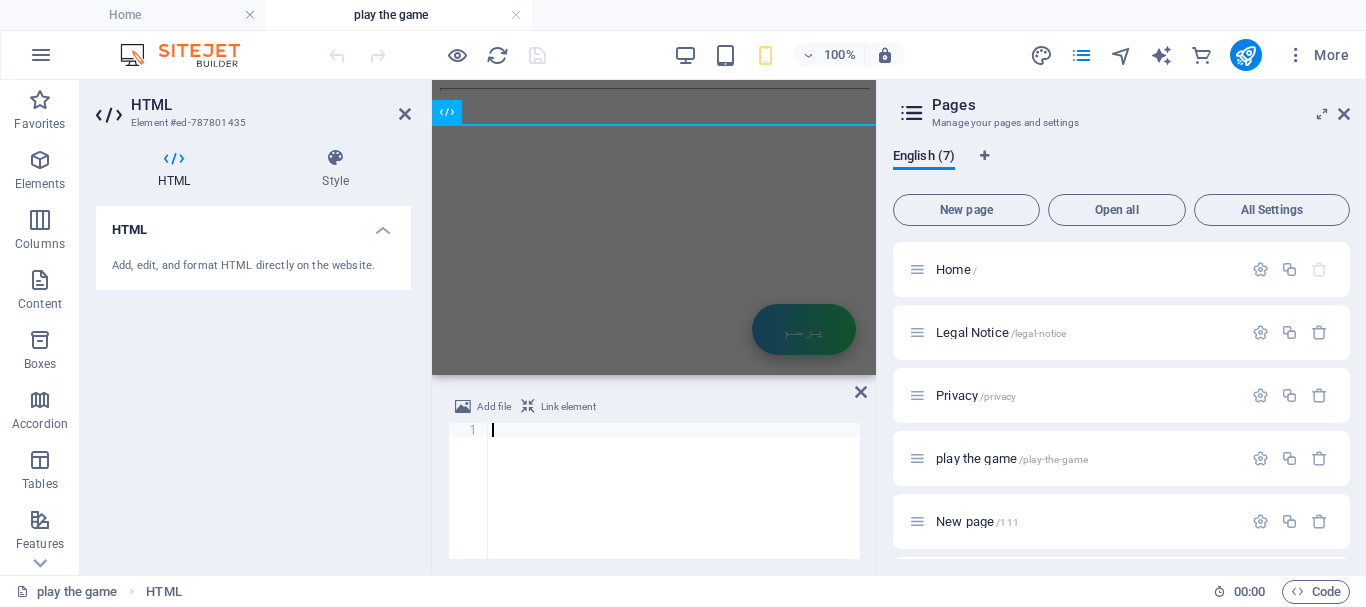 type on "." 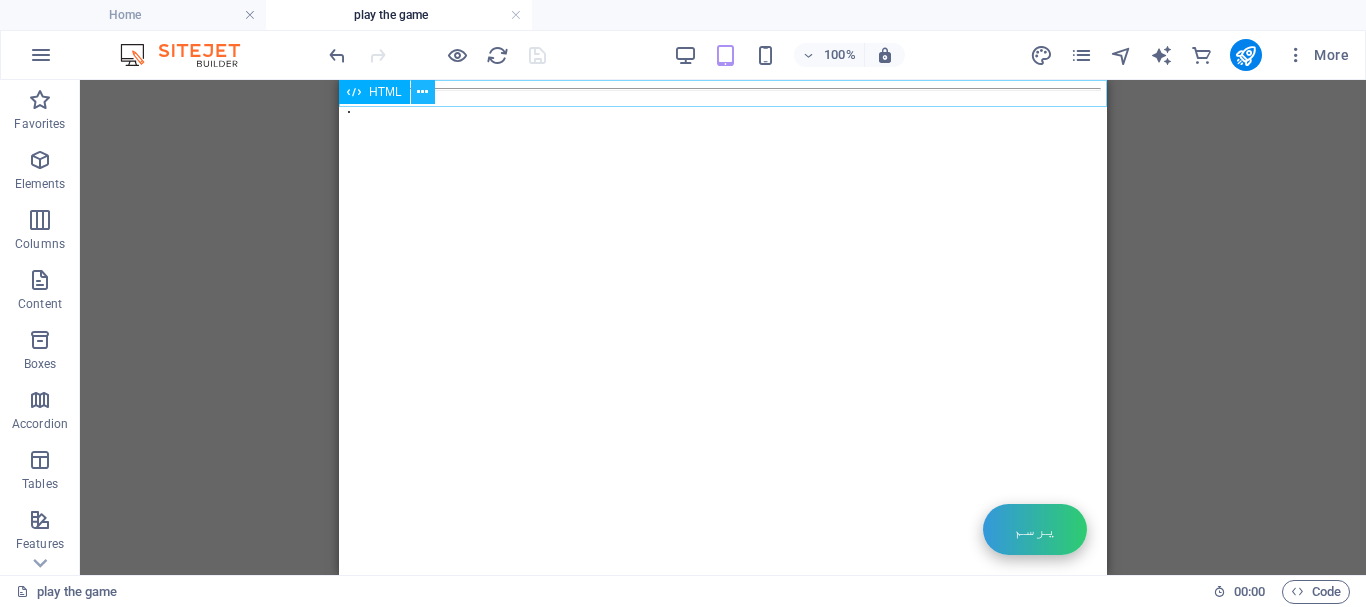 click at bounding box center (422, 92) 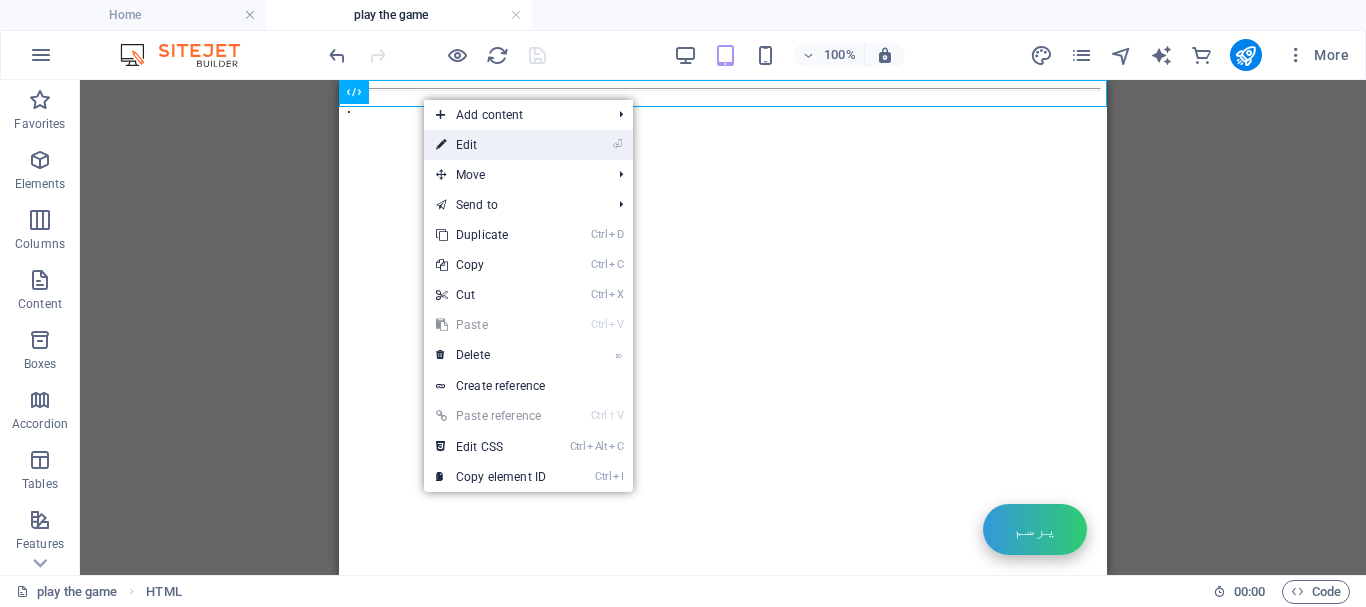 drag, startPoint x: 444, startPoint y: 142, endPoint x: 21, endPoint y: 130, distance: 423.17017 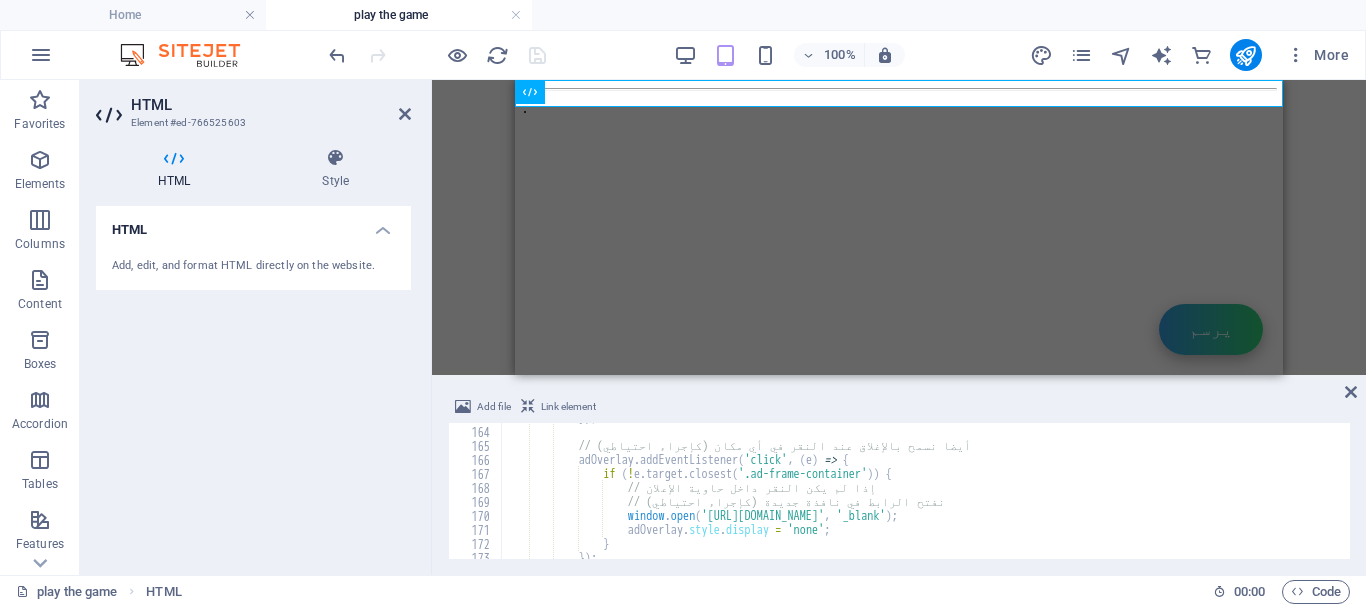 scroll, scrollTop: 2280, scrollLeft: 0, axis: vertical 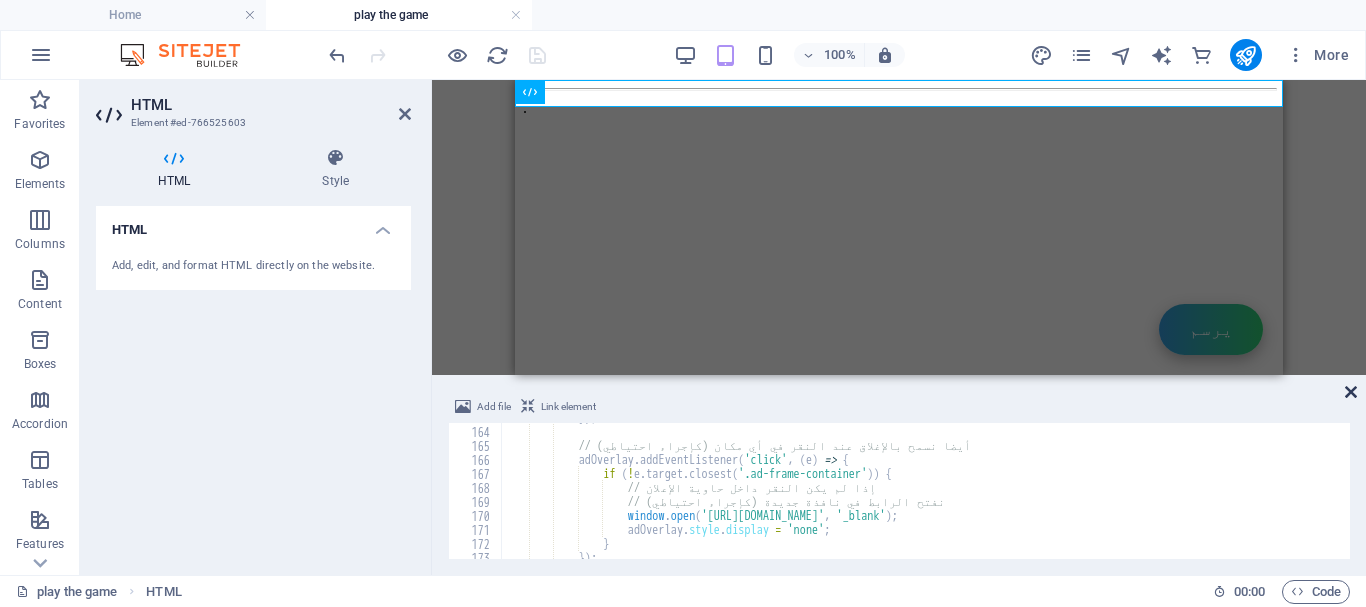 click at bounding box center (1351, 392) 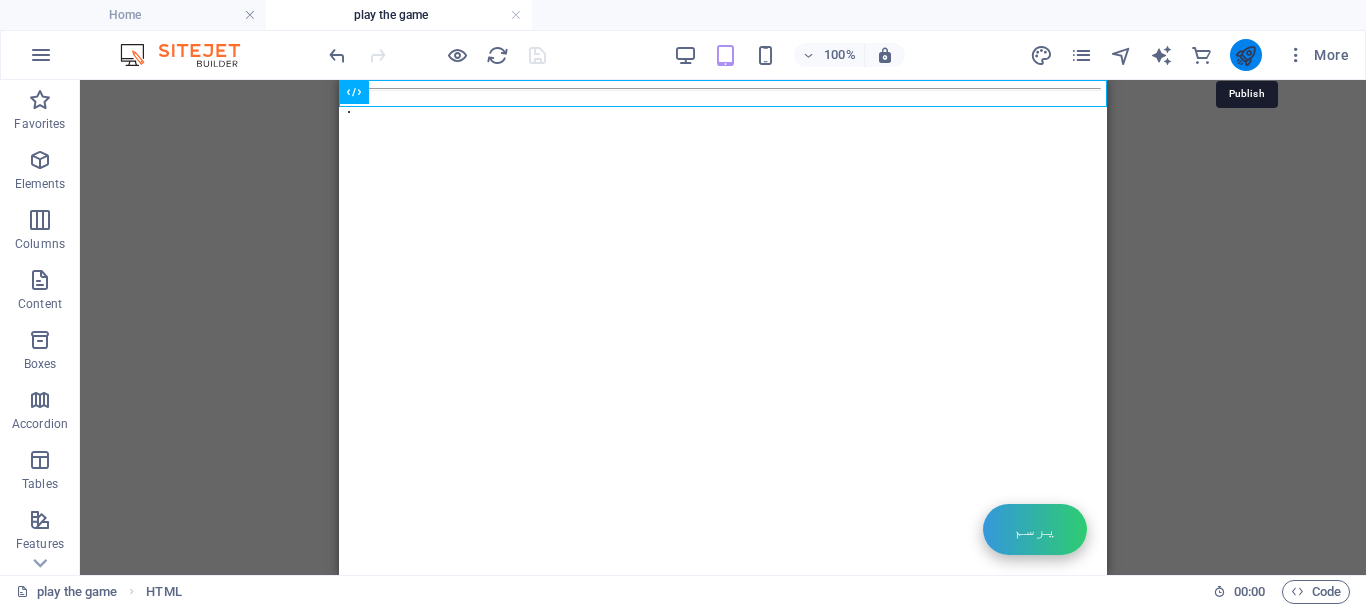 click at bounding box center [1245, 55] 